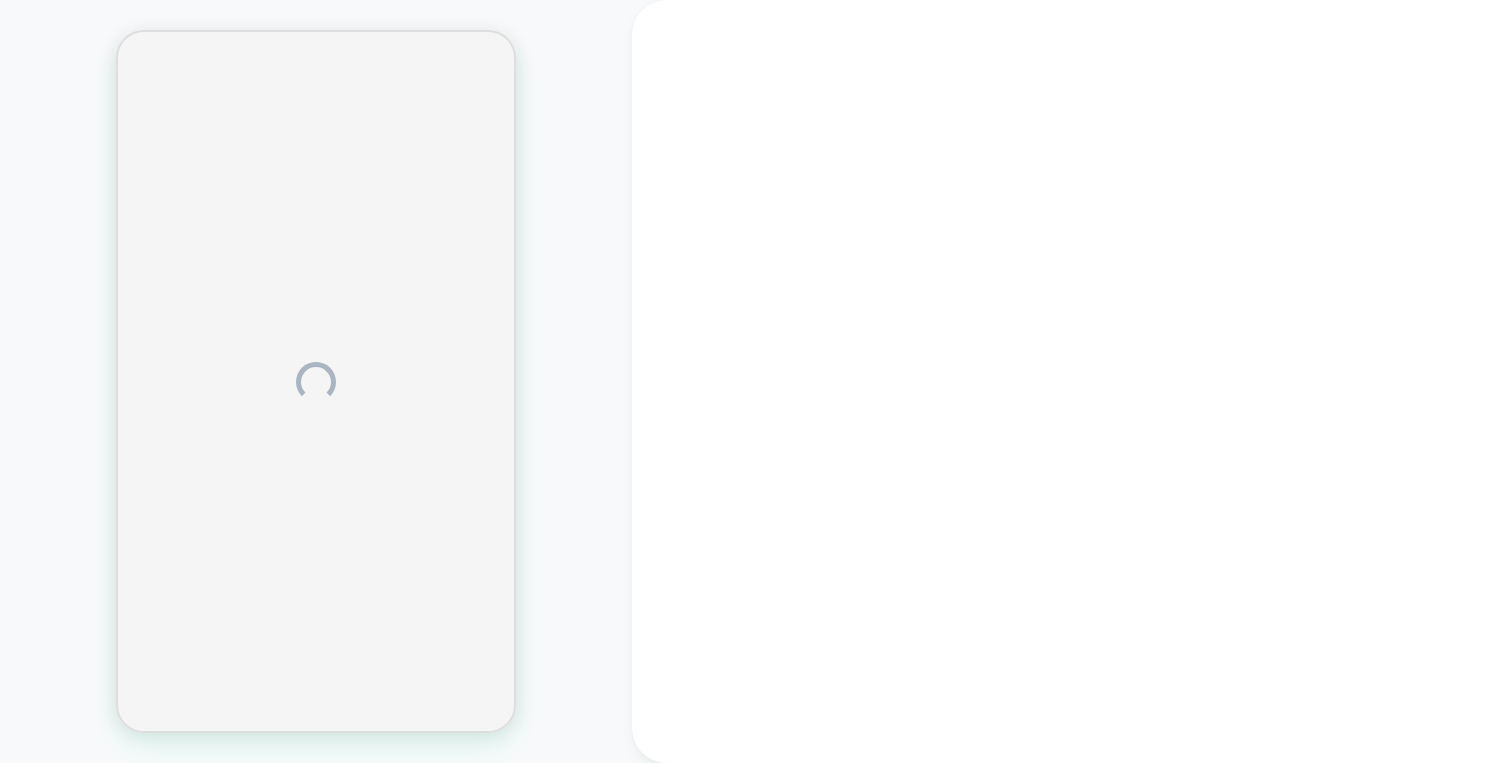 scroll, scrollTop: 0, scrollLeft: 0, axis: both 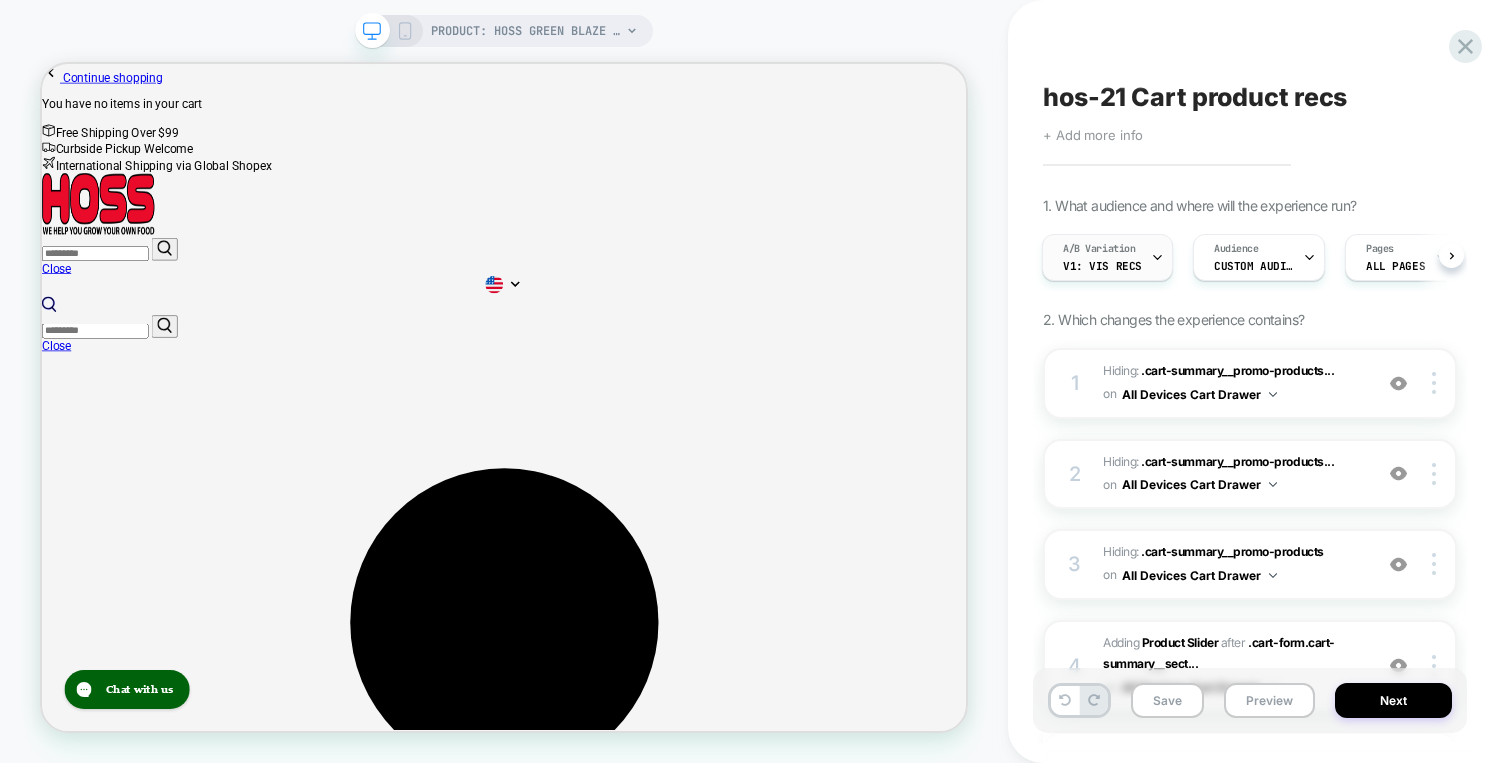 click on "v1: vis recs" at bounding box center (1102, 266) 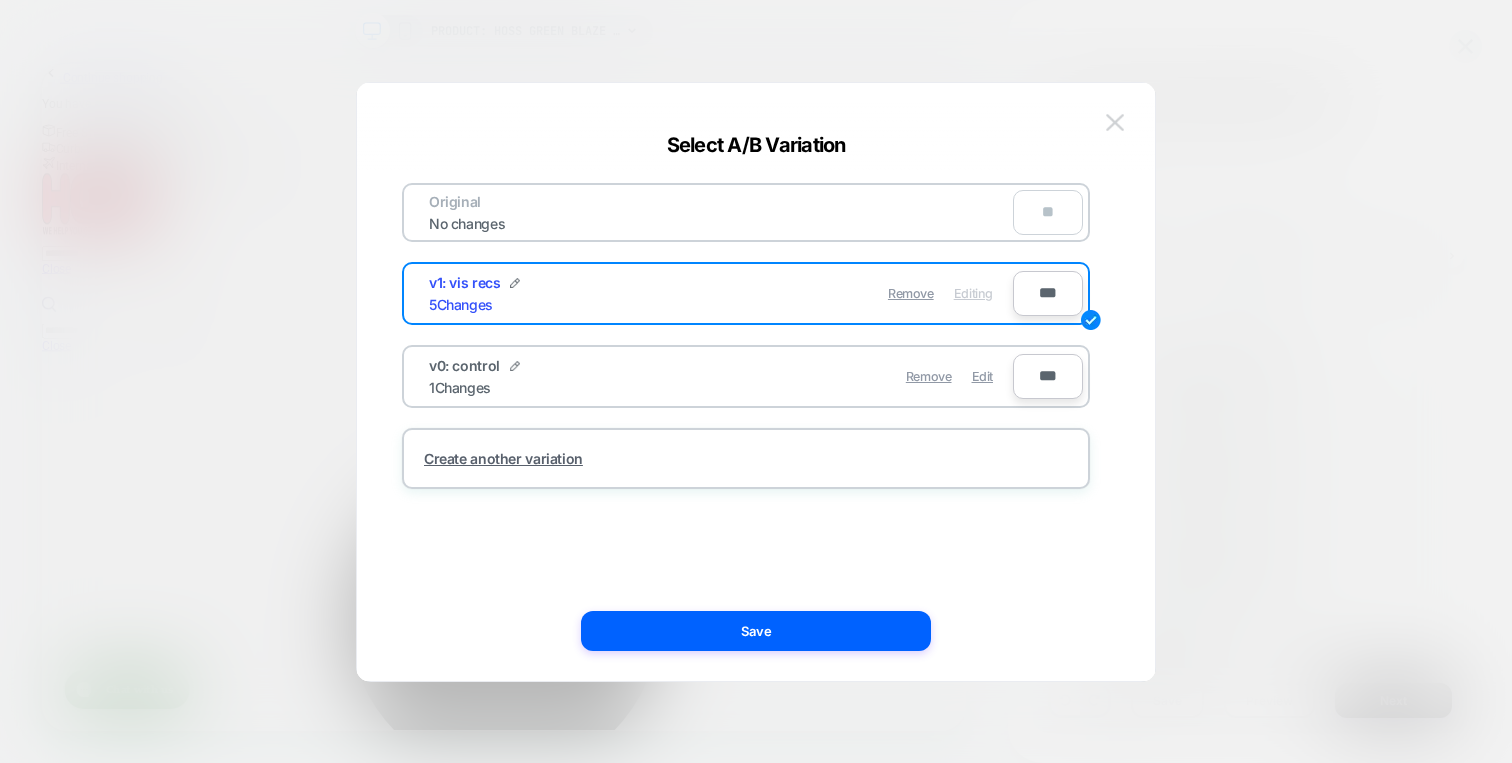 click at bounding box center [1115, 122] 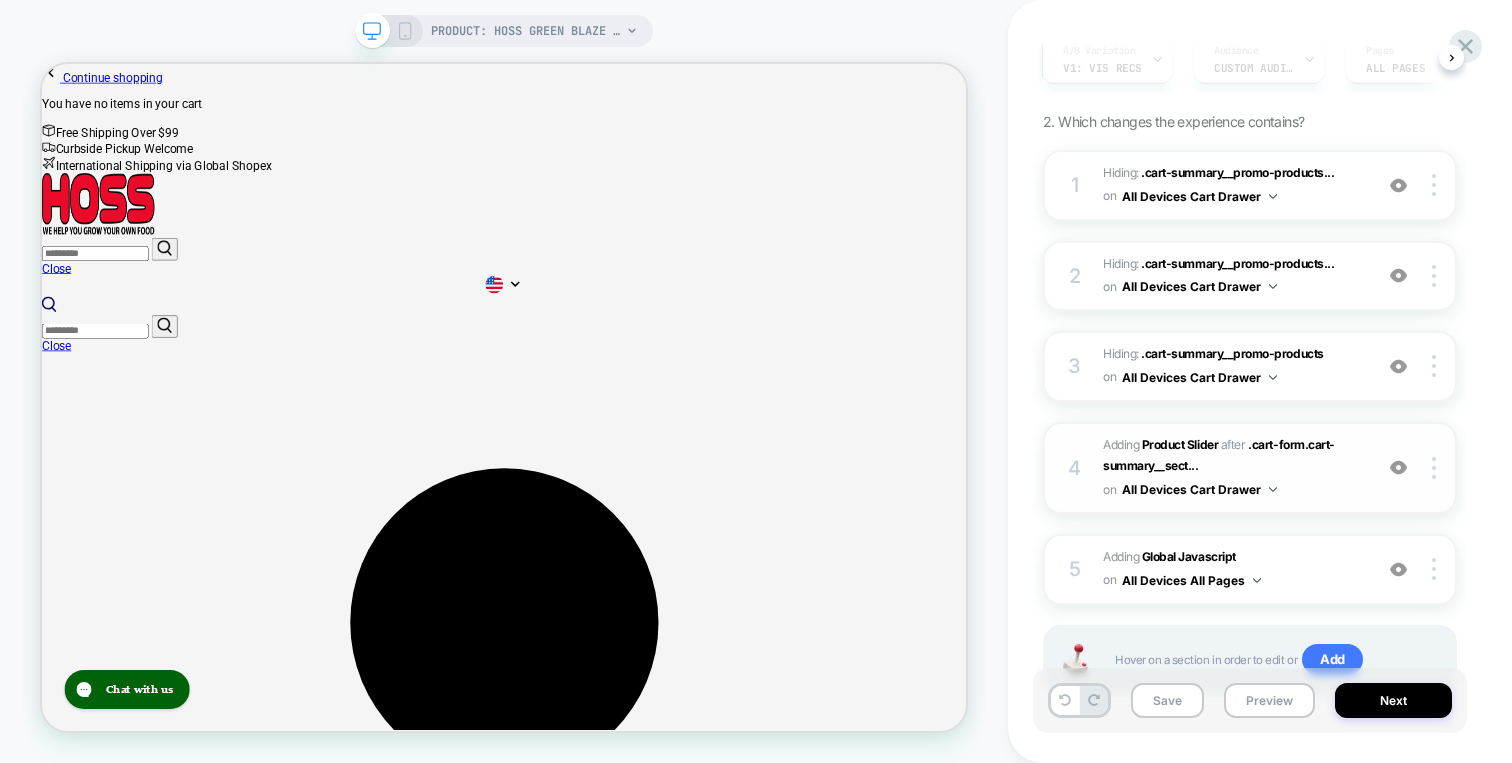 scroll, scrollTop: 276, scrollLeft: 0, axis: vertical 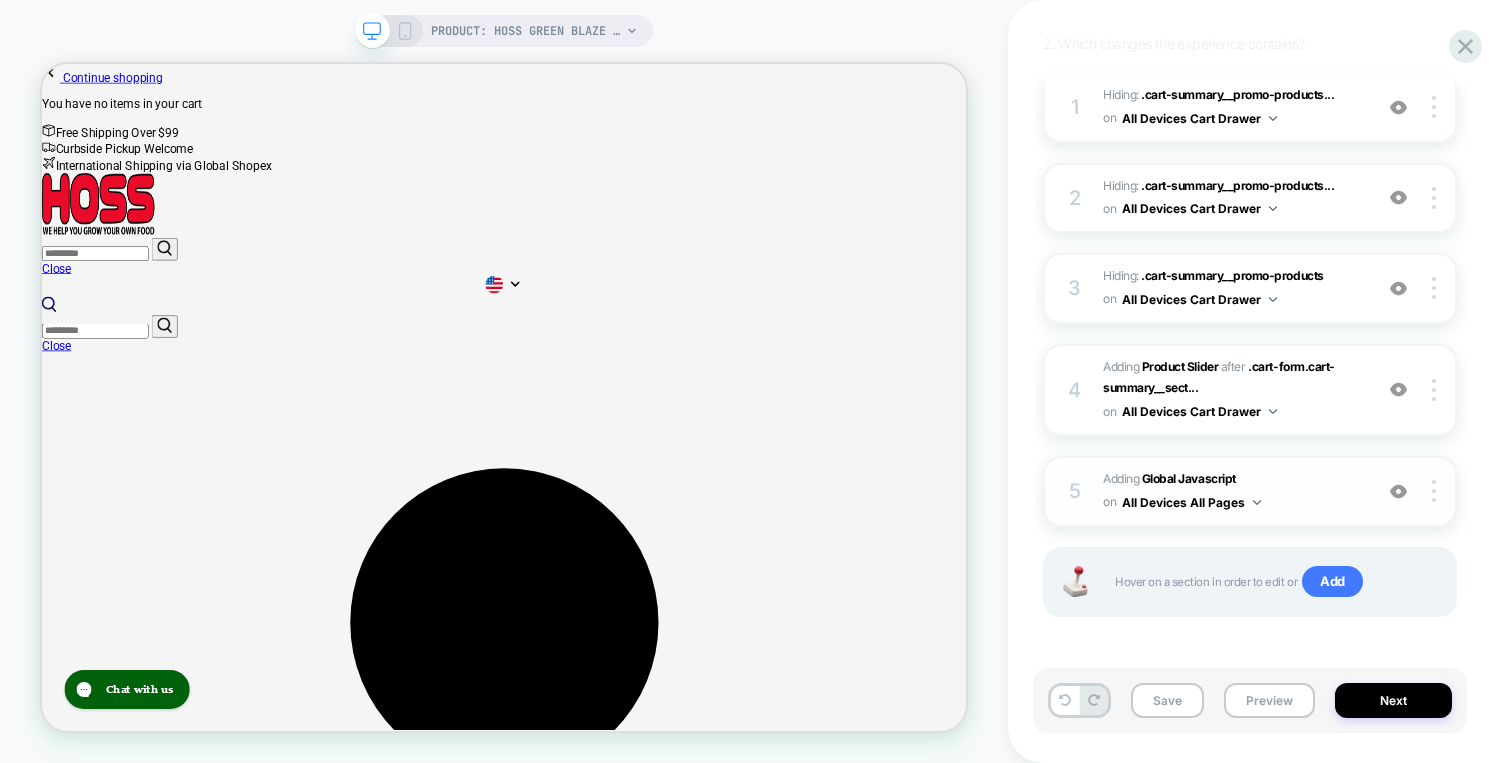 click on "Adding   Global Javascript   on All Devices All Pages" at bounding box center [1232, 491] 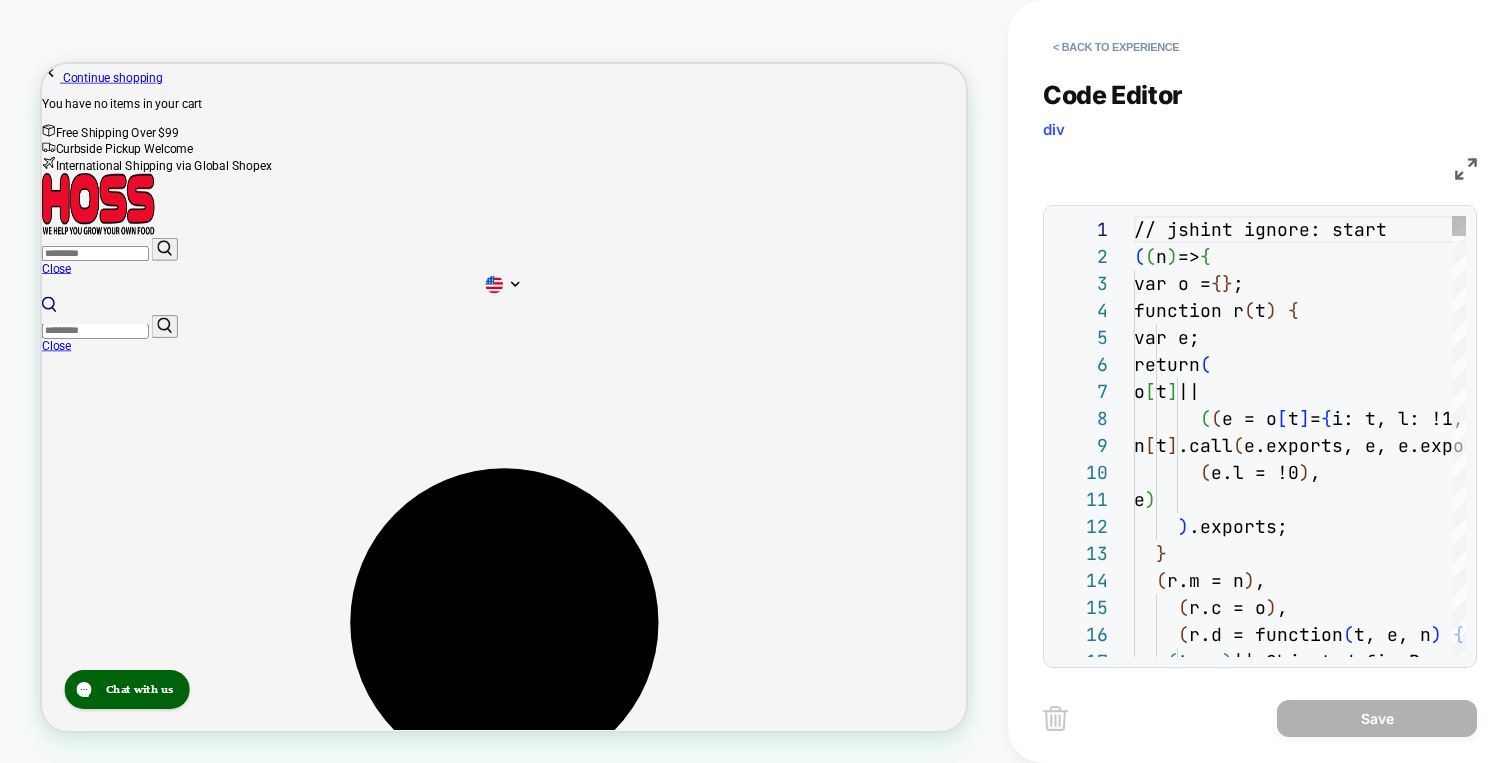 scroll, scrollTop: 270, scrollLeft: 0, axis: vertical 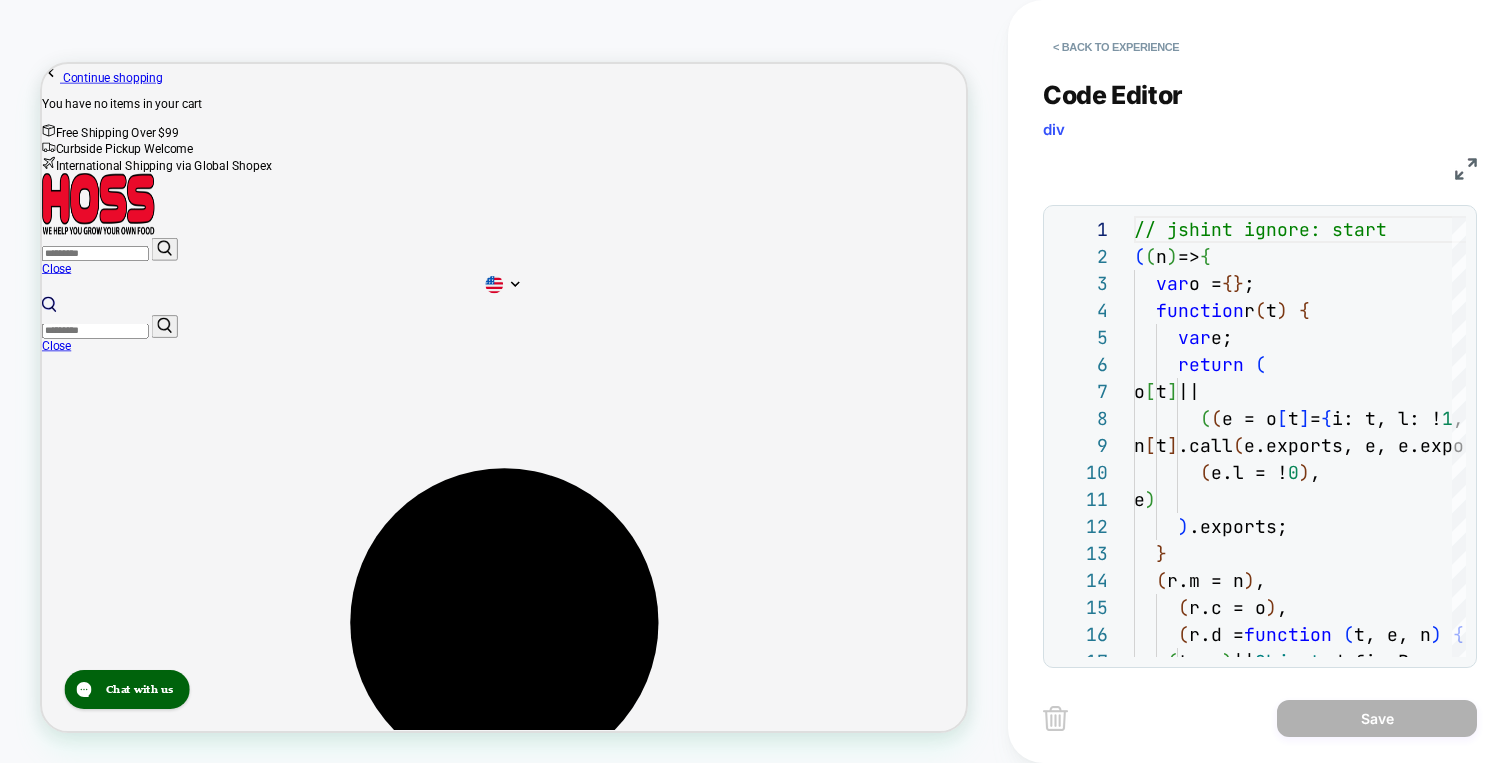 click on "JS" at bounding box center [1260, 166] 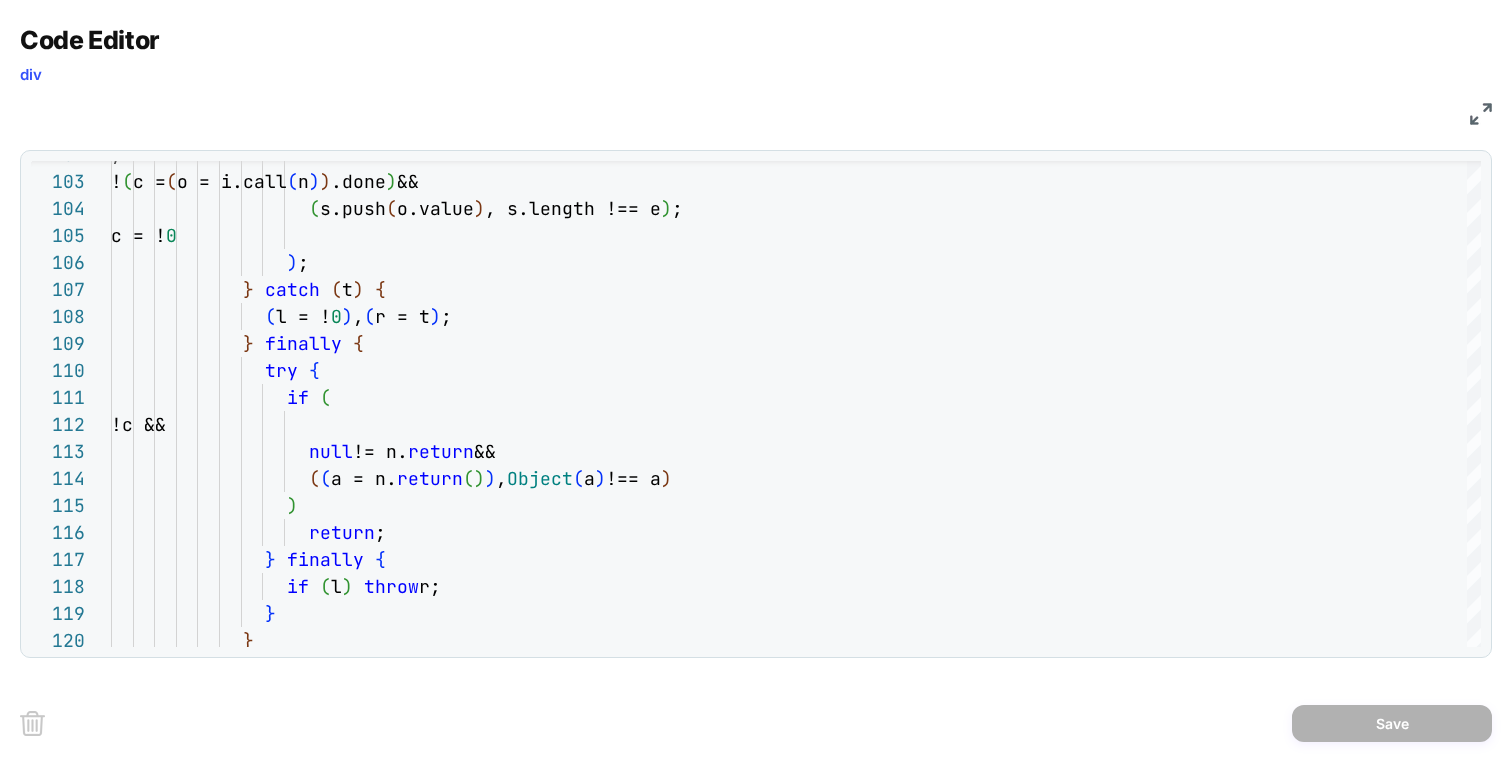 click on "JS" at bounding box center (756, 111) 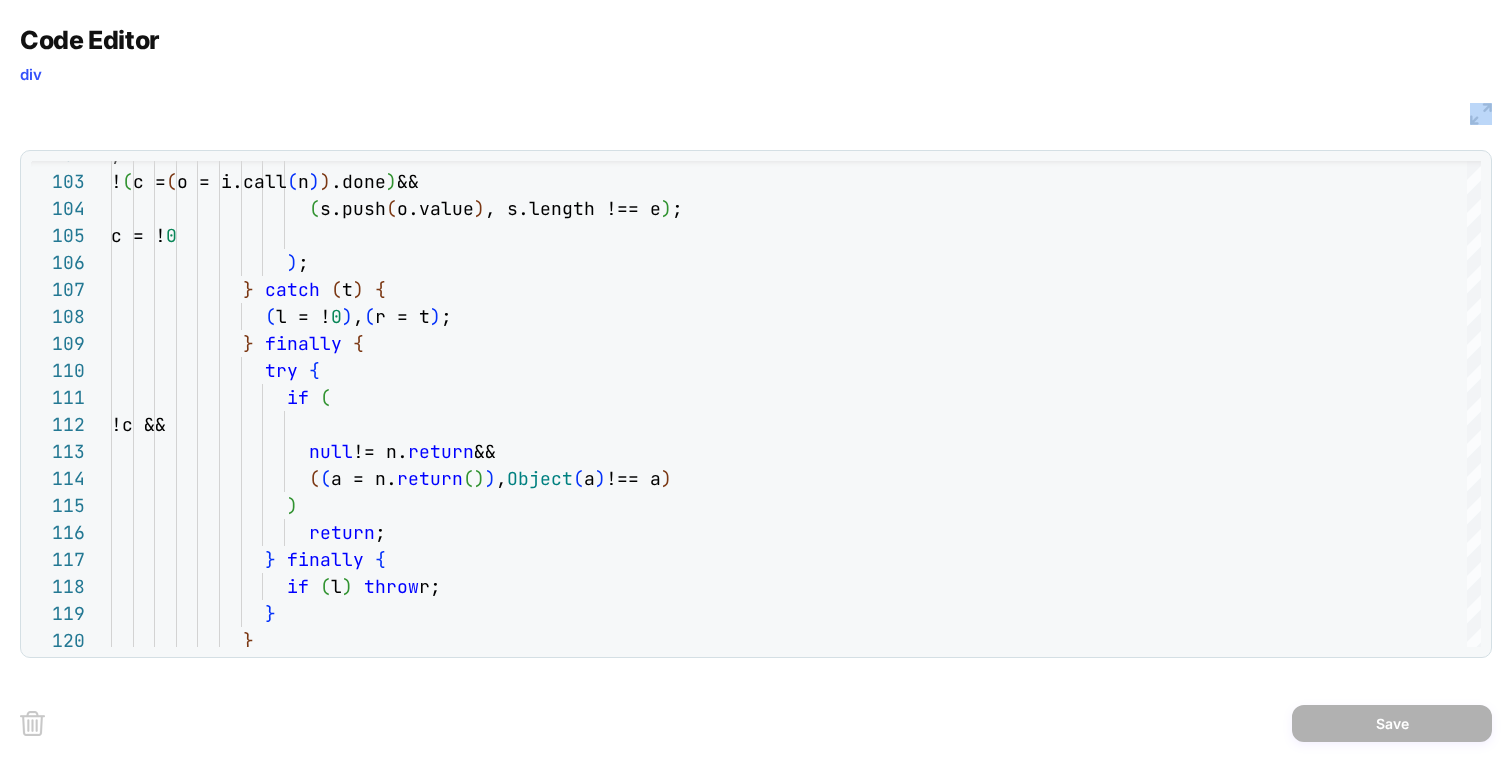 click on "JS" at bounding box center [756, 111] 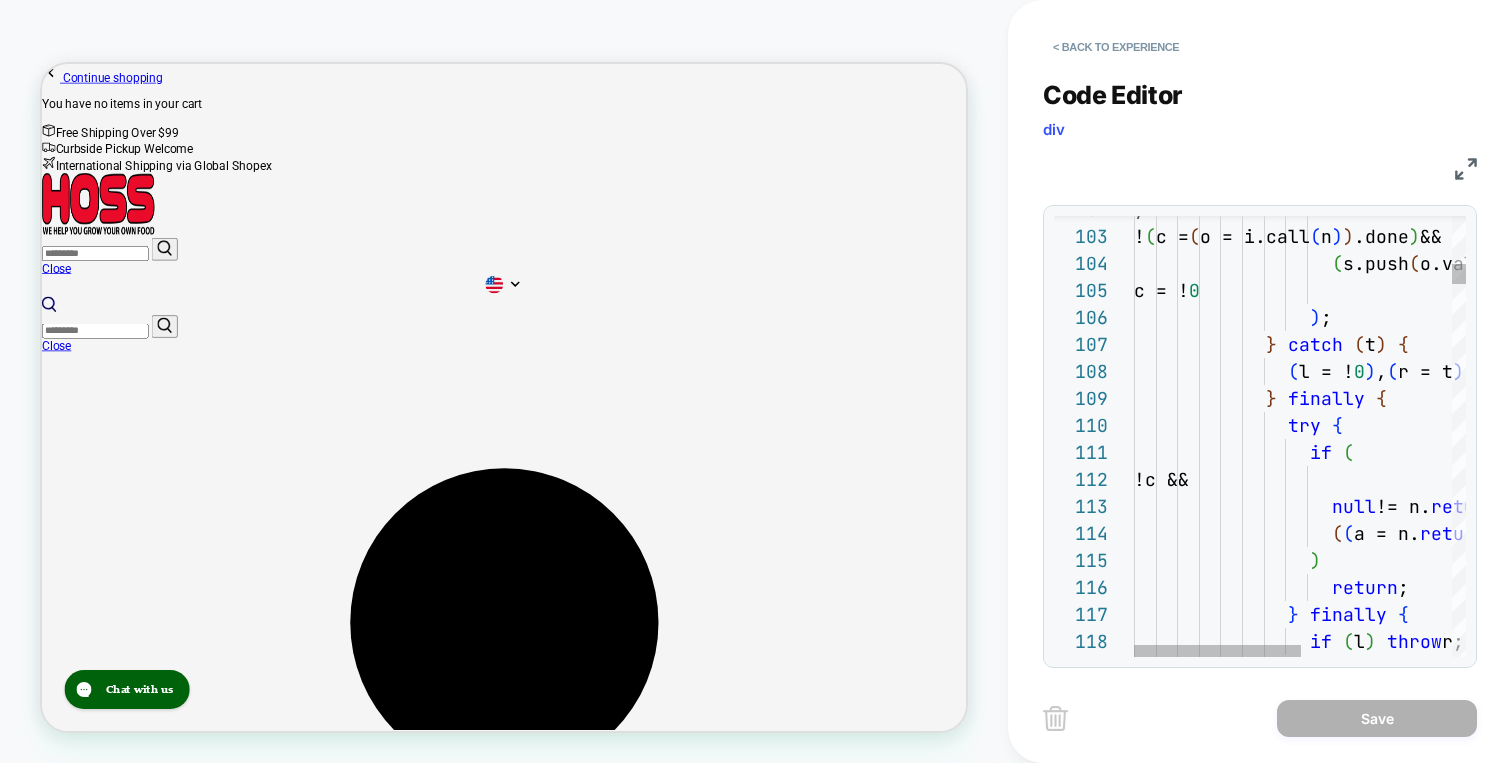 click on "< Back to experience" at bounding box center [1295, 30] 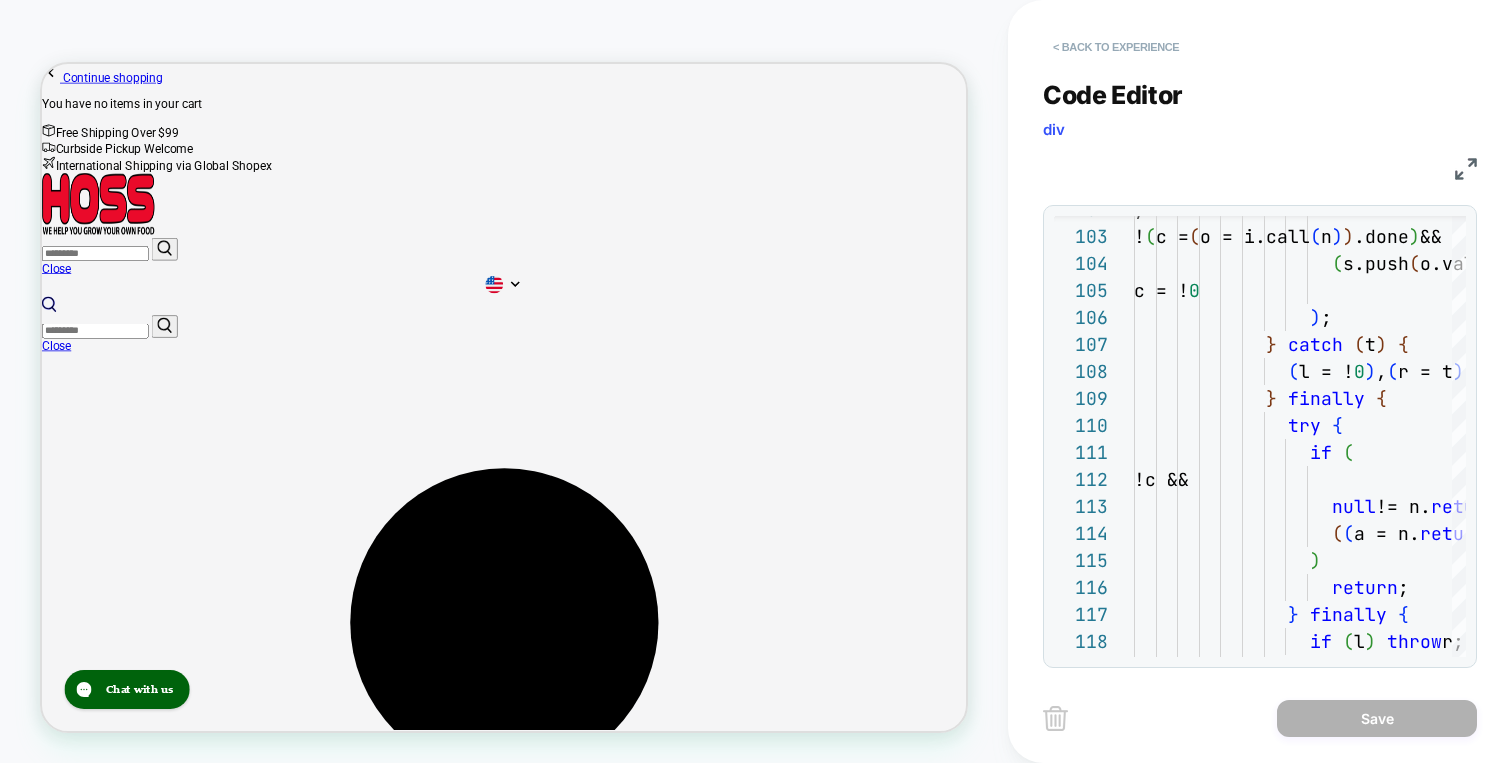click on "< Back to experience" at bounding box center [1116, 47] 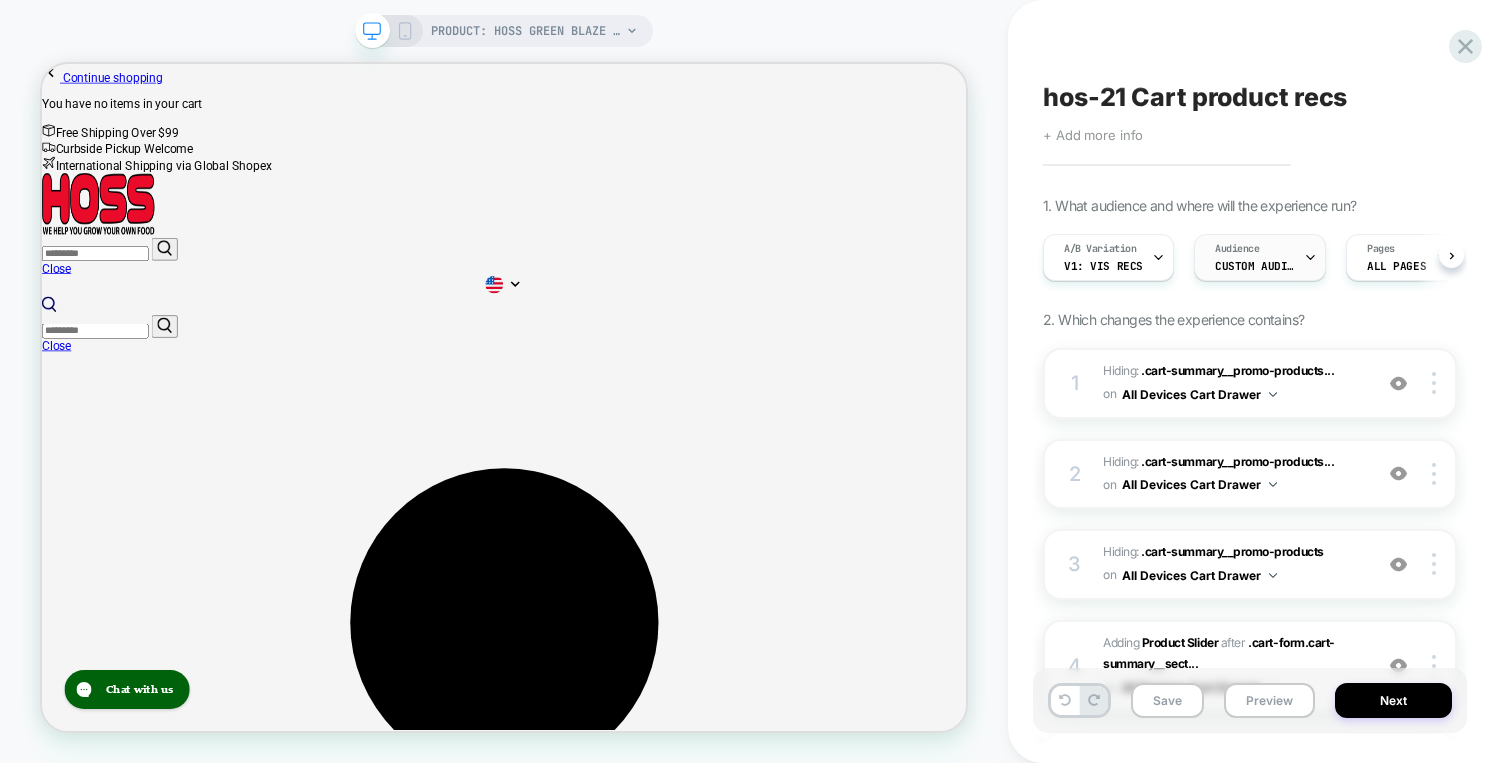 scroll, scrollTop: 0, scrollLeft: 1, axis: horizontal 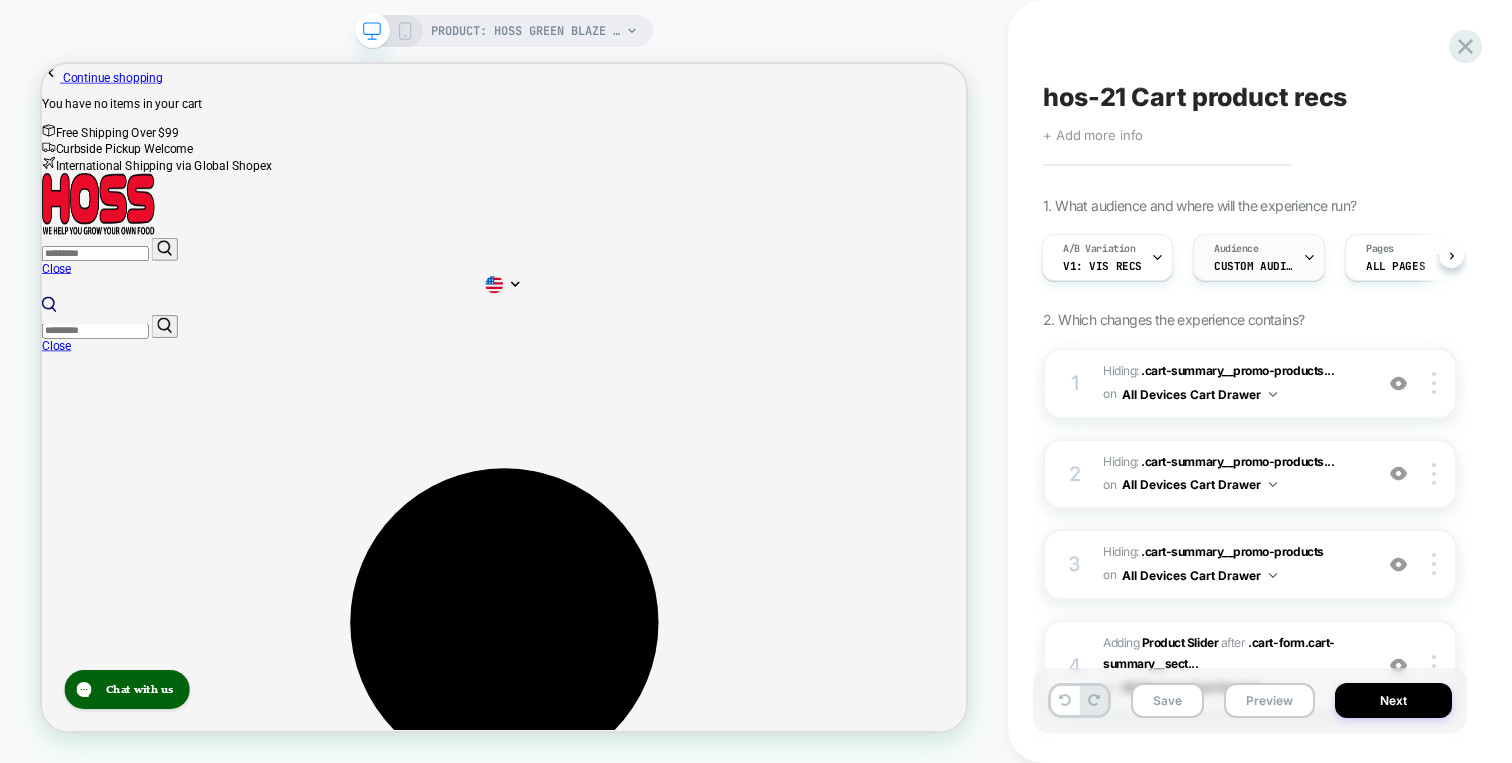 click on "Audience Custom Audience" at bounding box center (1254, 257) 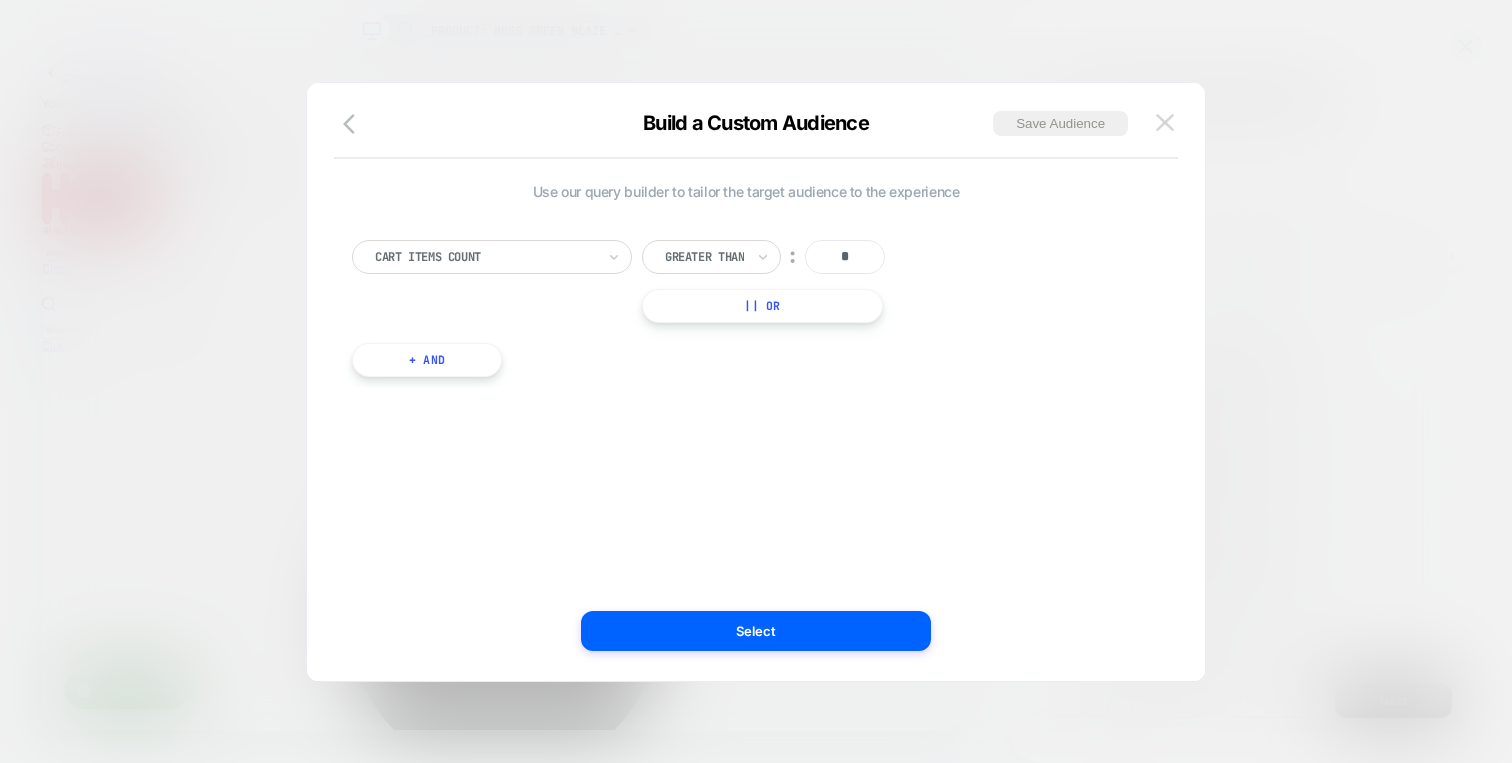 click at bounding box center (1165, 122) 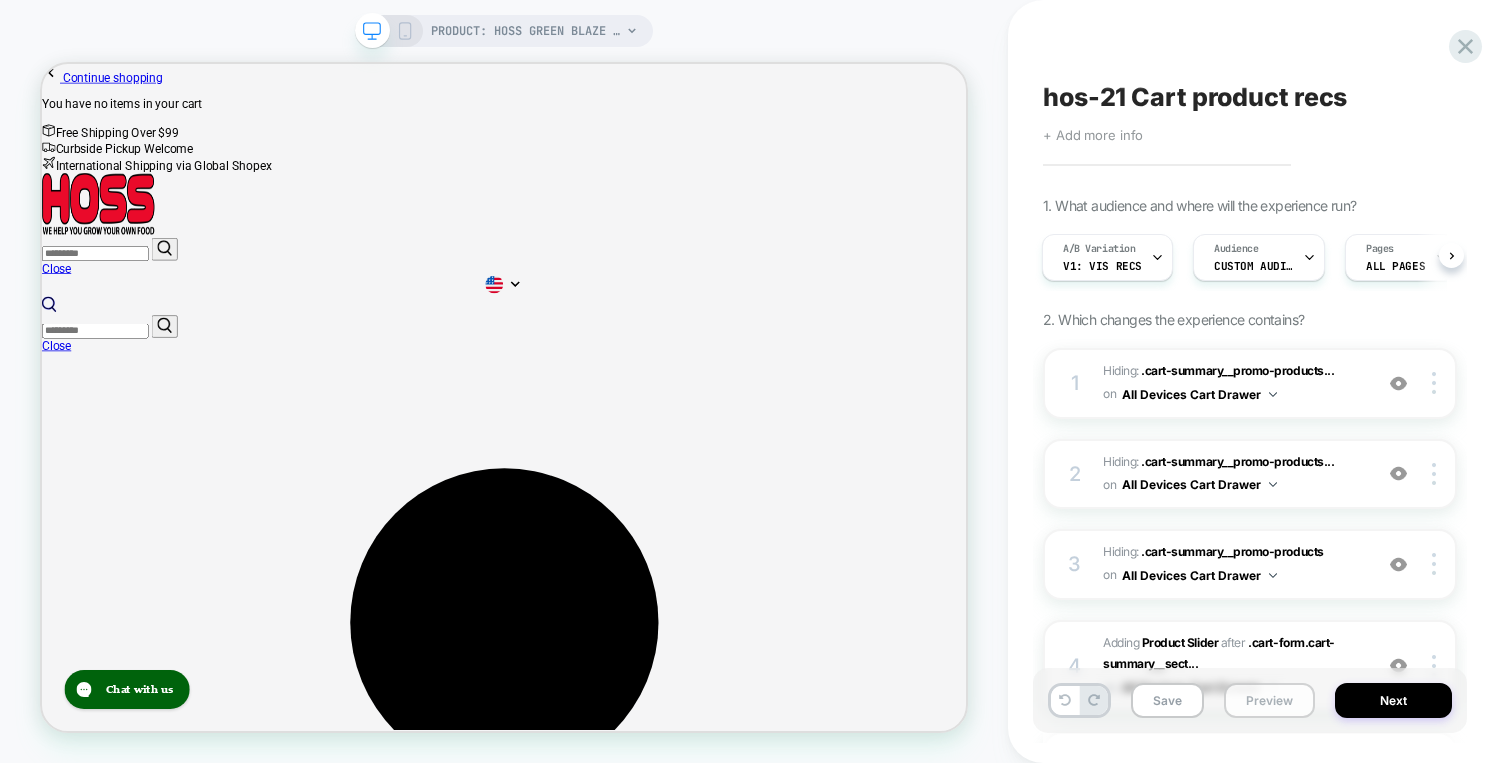 click on "Preview" at bounding box center [1269, 700] 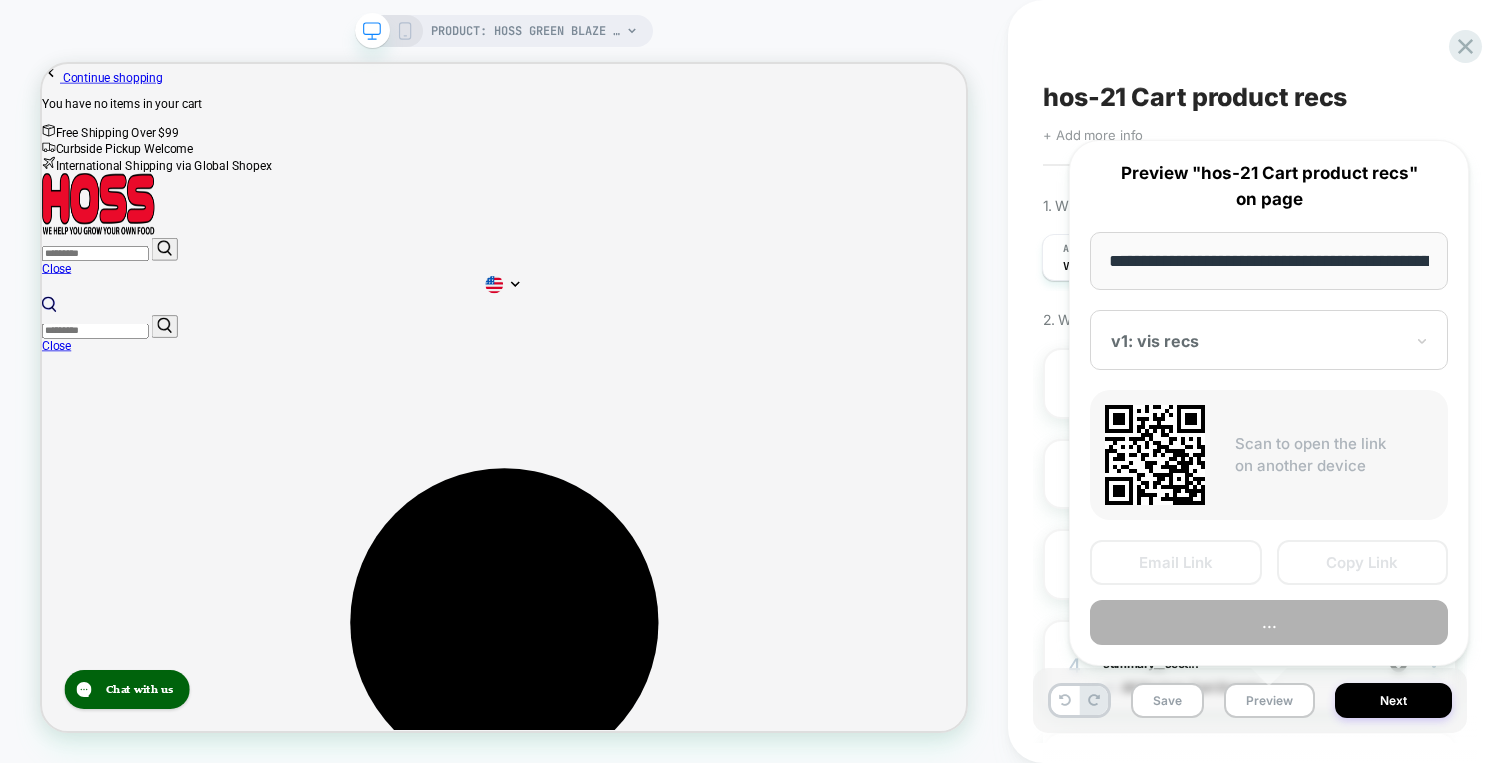 scroll, scrollTop: 0, scrollLeft: 325, axis: horizontal 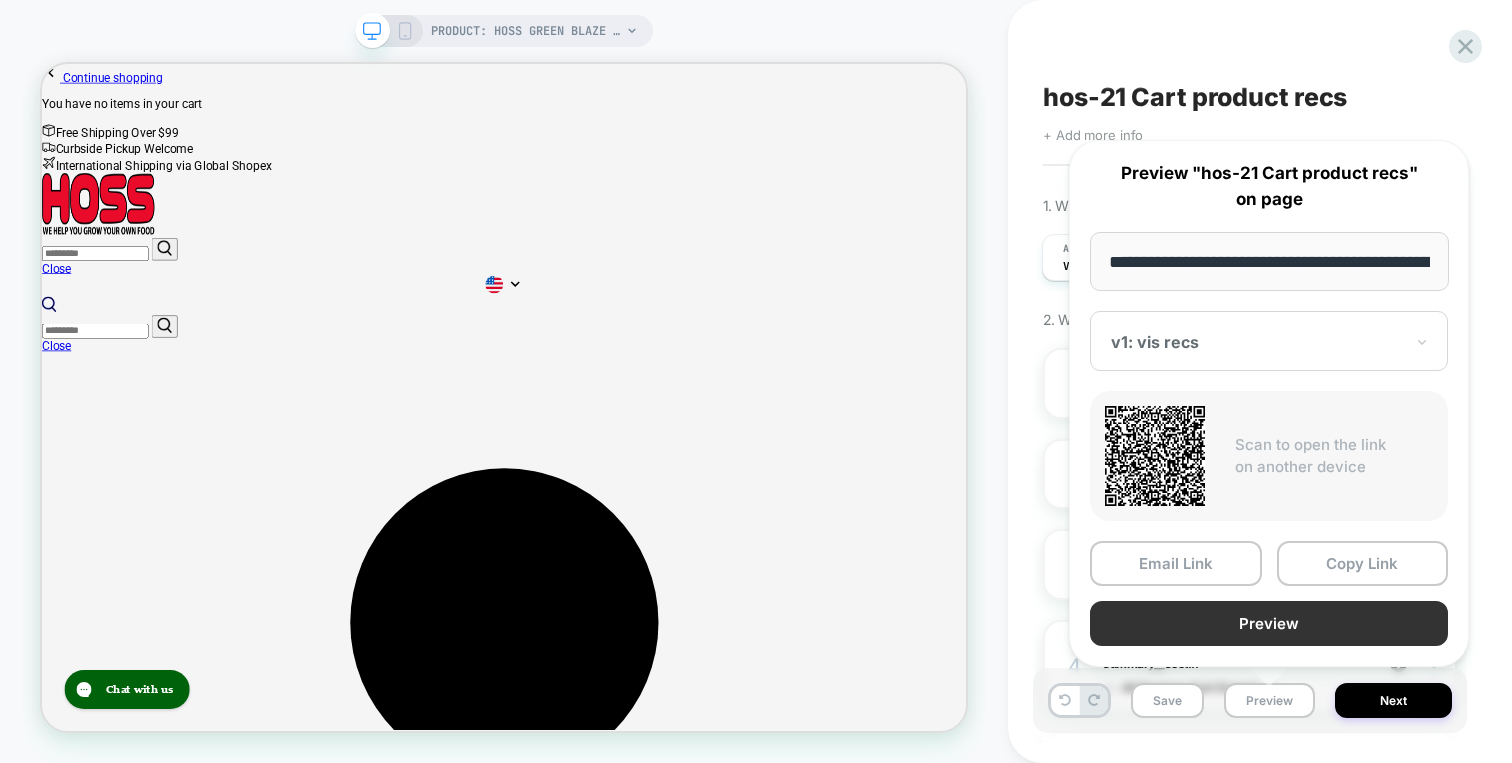 click on "Preview" at bounding box center [1269, 623] 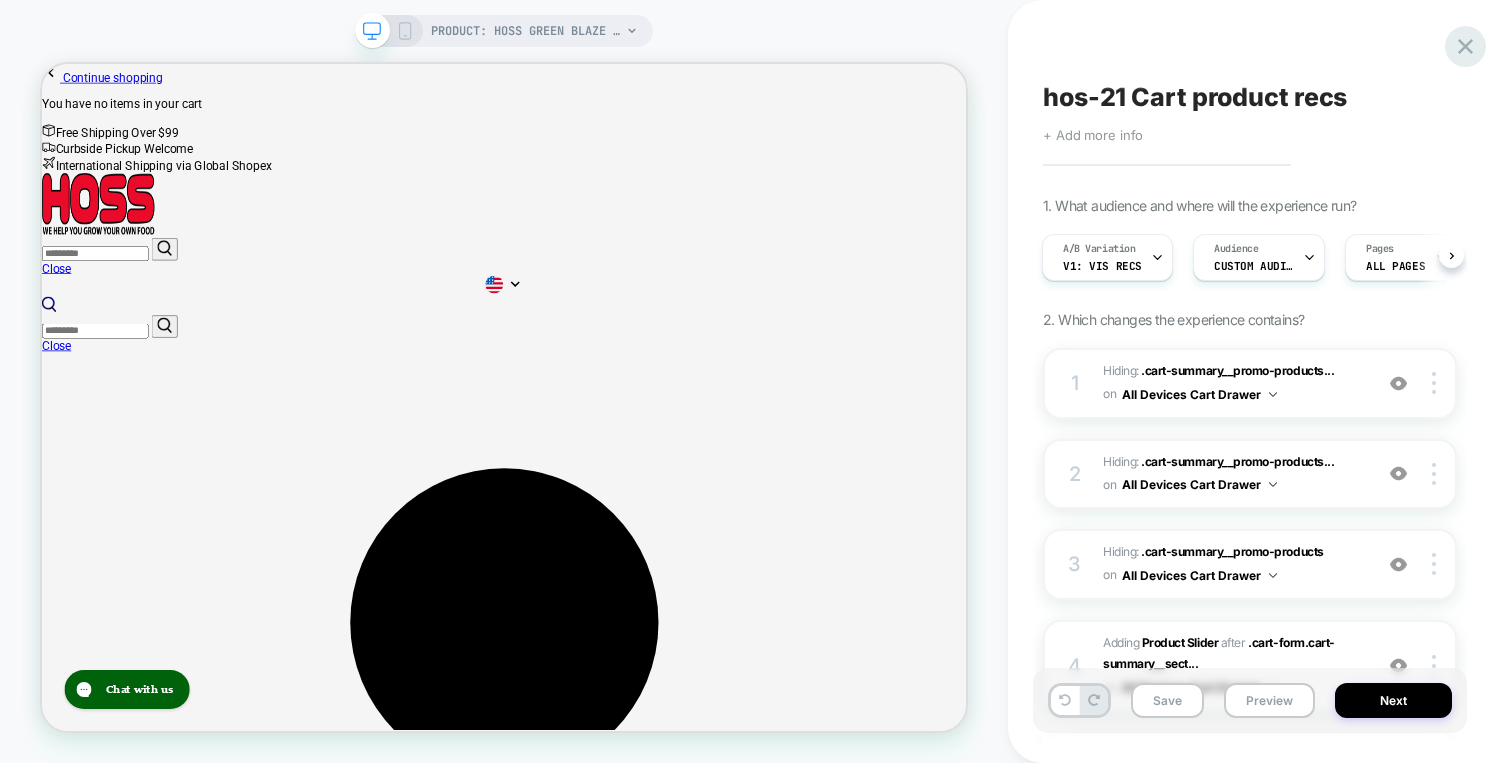 click 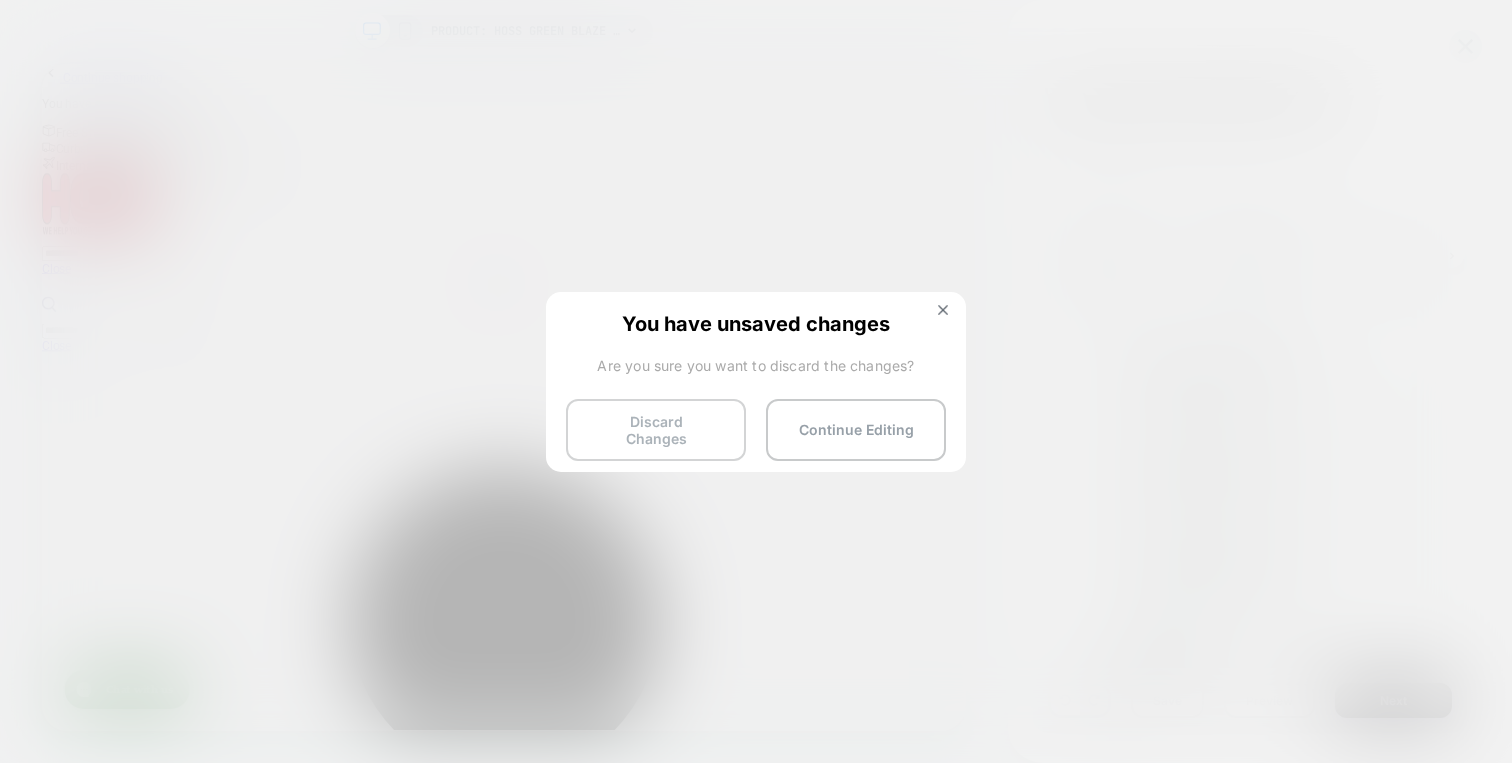 click on "Discard Changes" at bounding box center [656, 430] 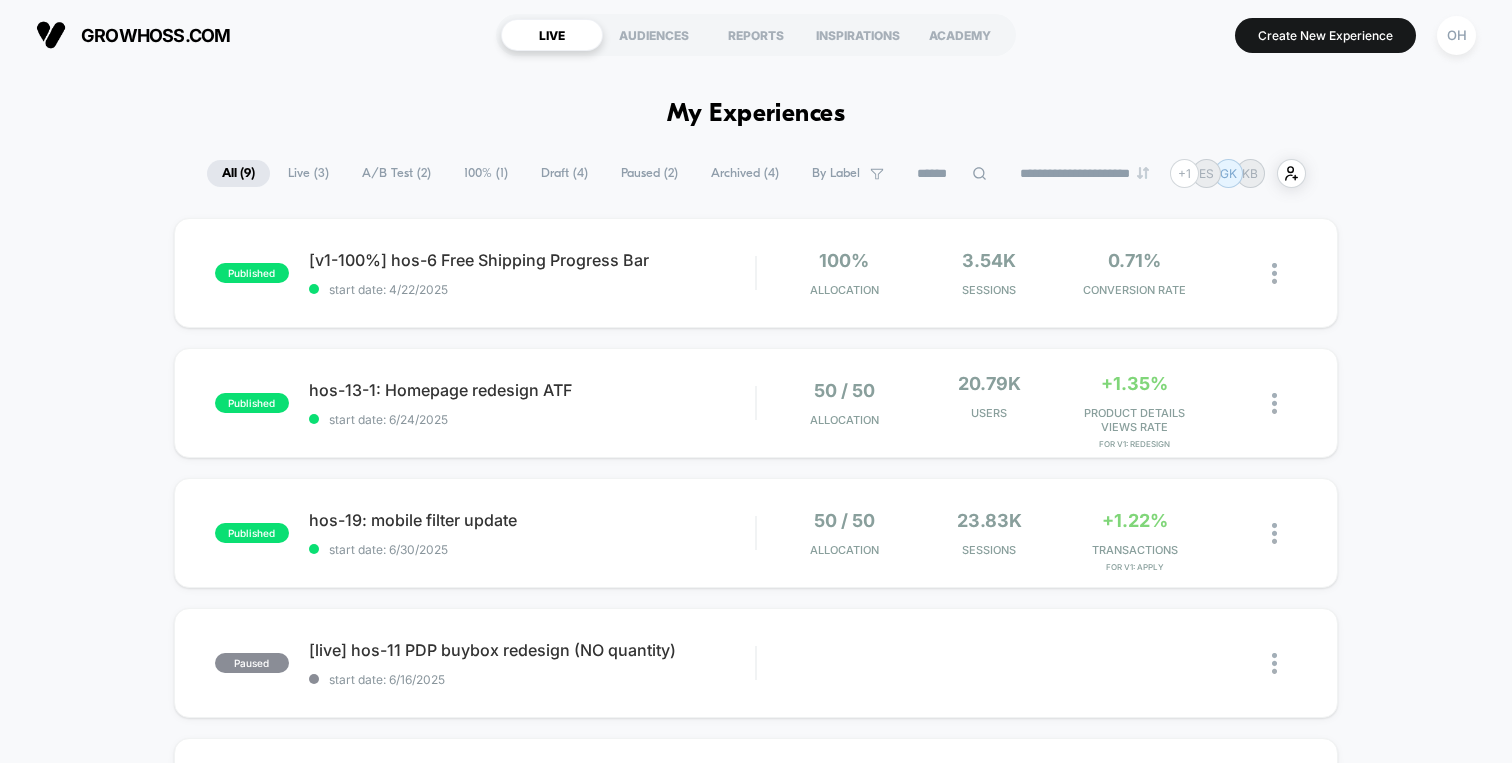 click on "**********" at bounding box center [756, 1664] 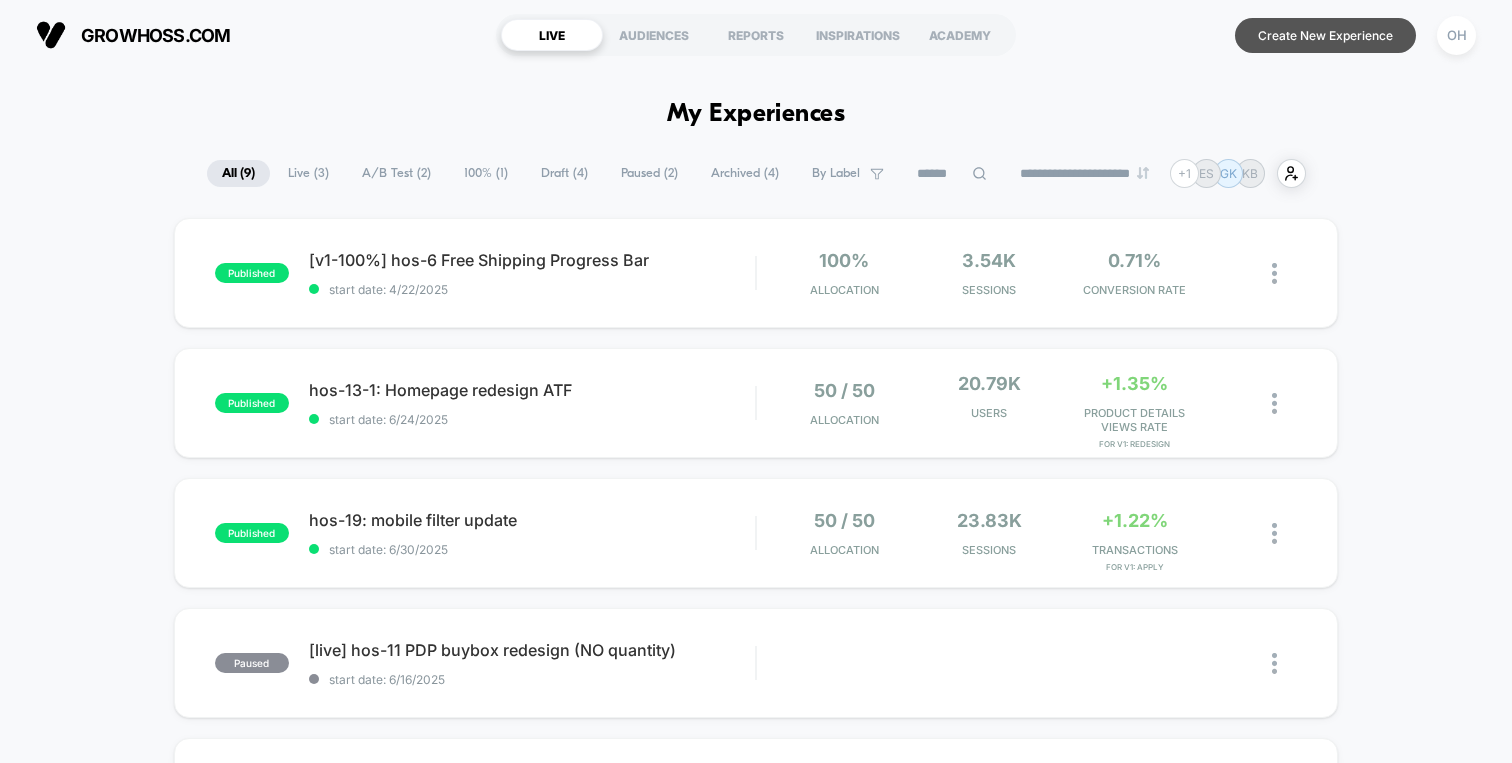 click on "Create New Experience" at bounding box center (1325, 35) 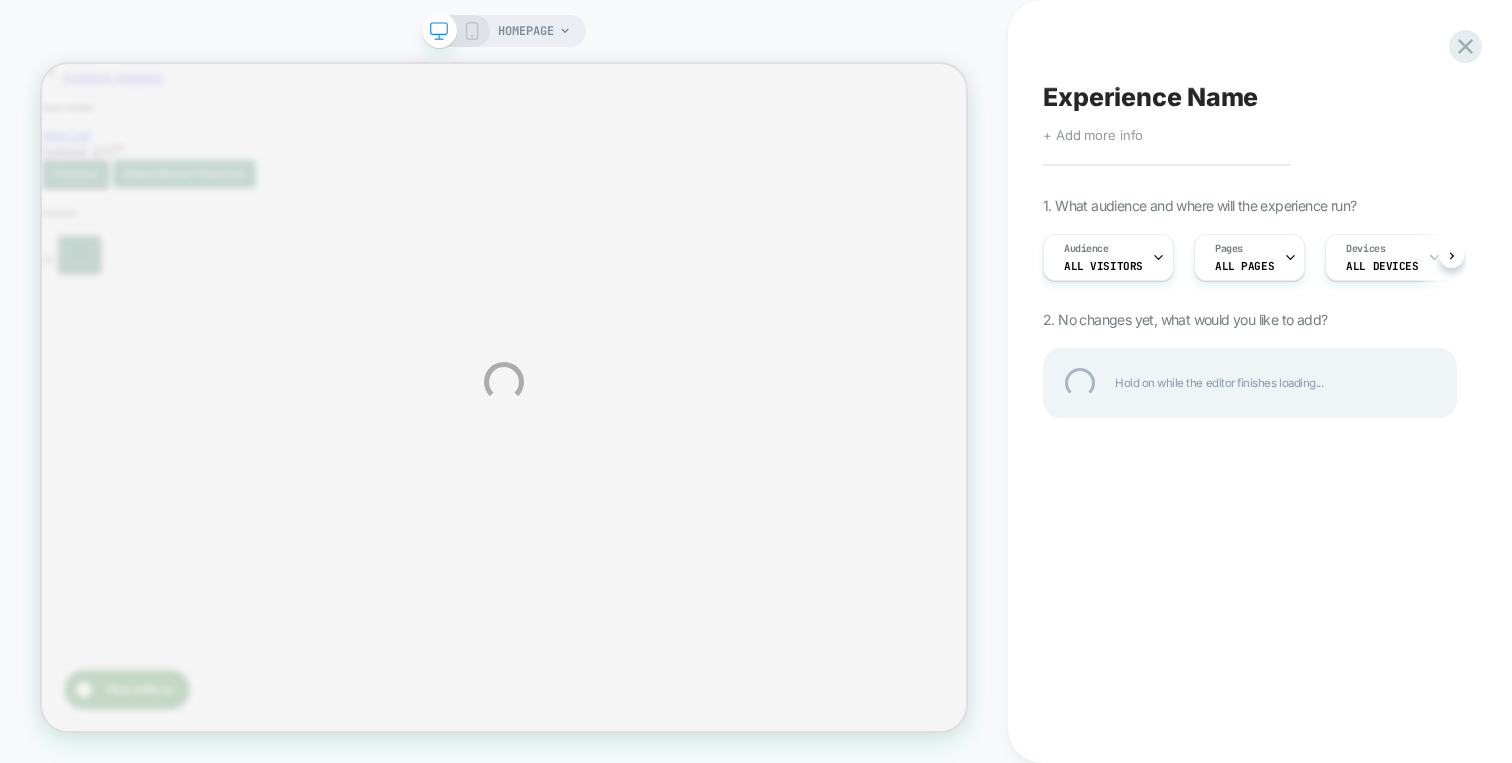 scroll, scrollTop: 0, scrollLeft: 0, axis: both 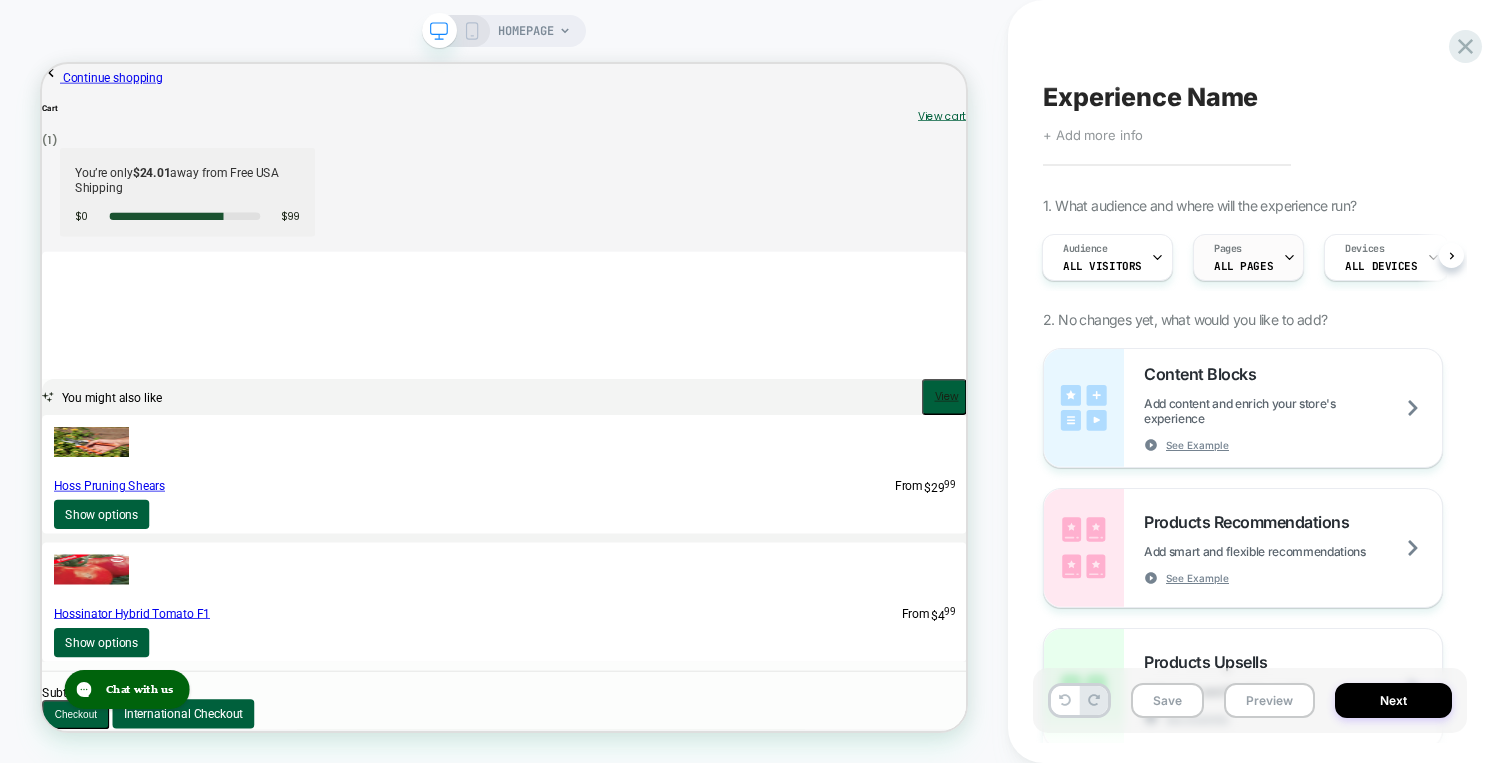 click on "Pages ALL PAGES" at bounding box center (1243, 257) 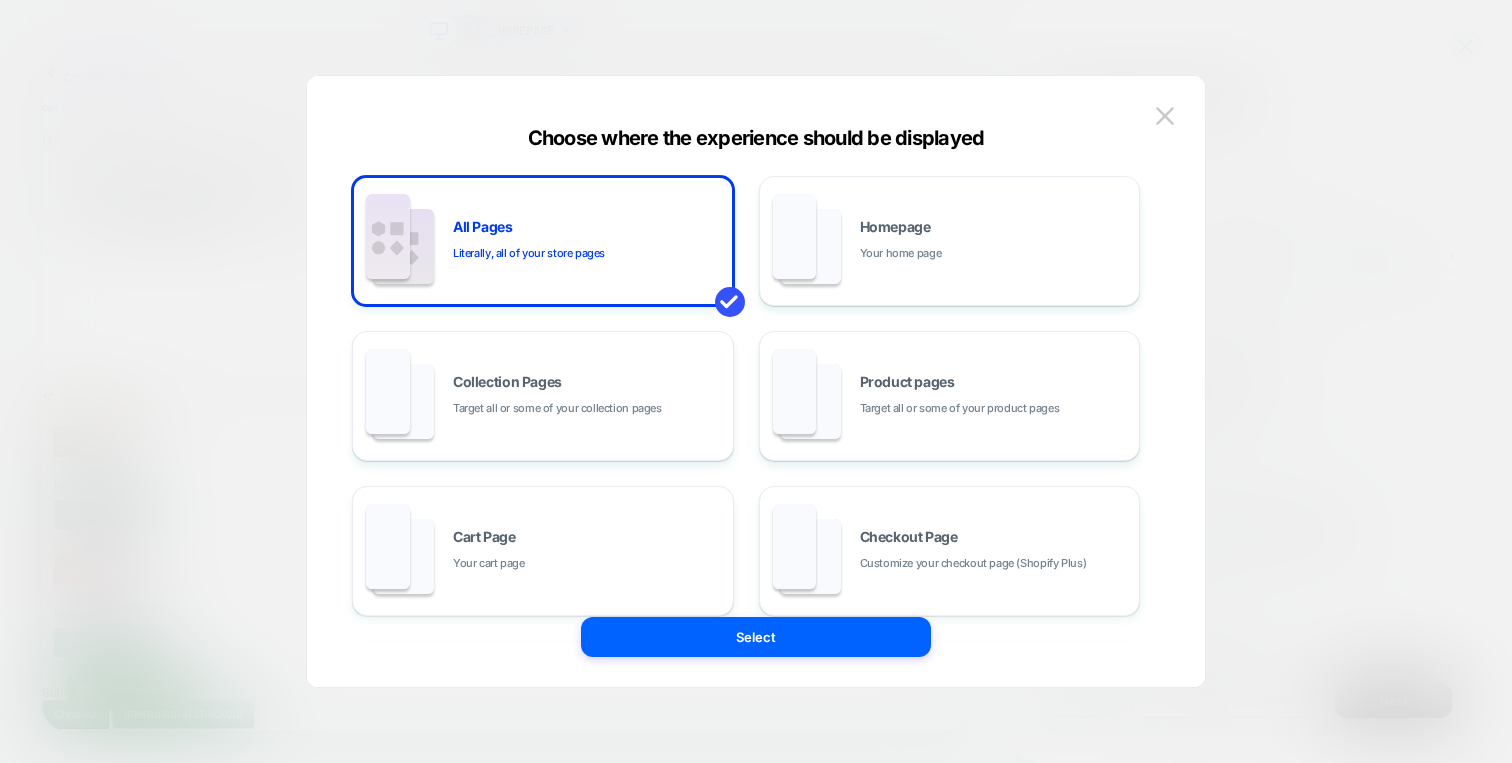 scroll, scrollTop: 339, scrollLeft: 0, axis: vertical 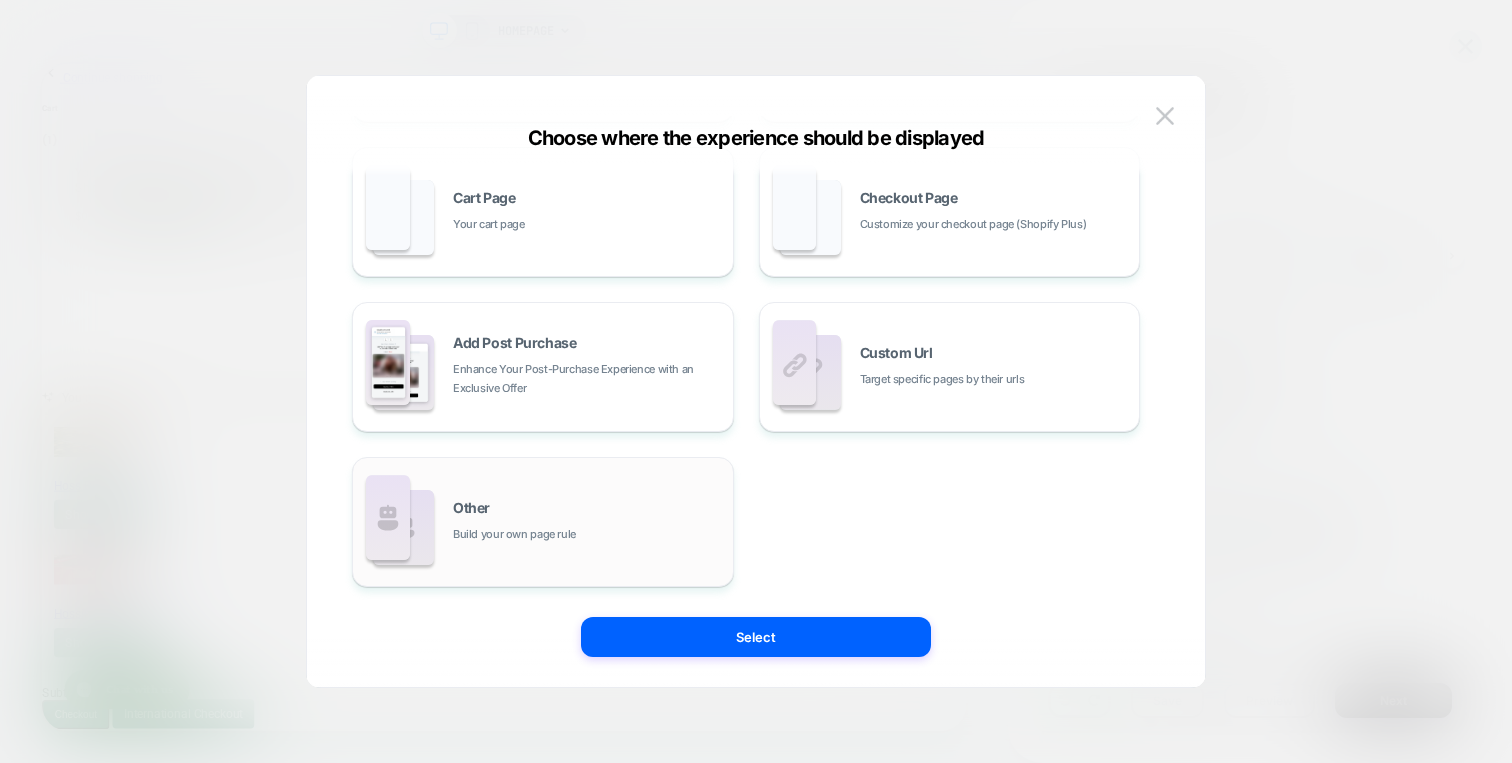 click on "Other Build your own page rule" at bounding box center (543, 522) 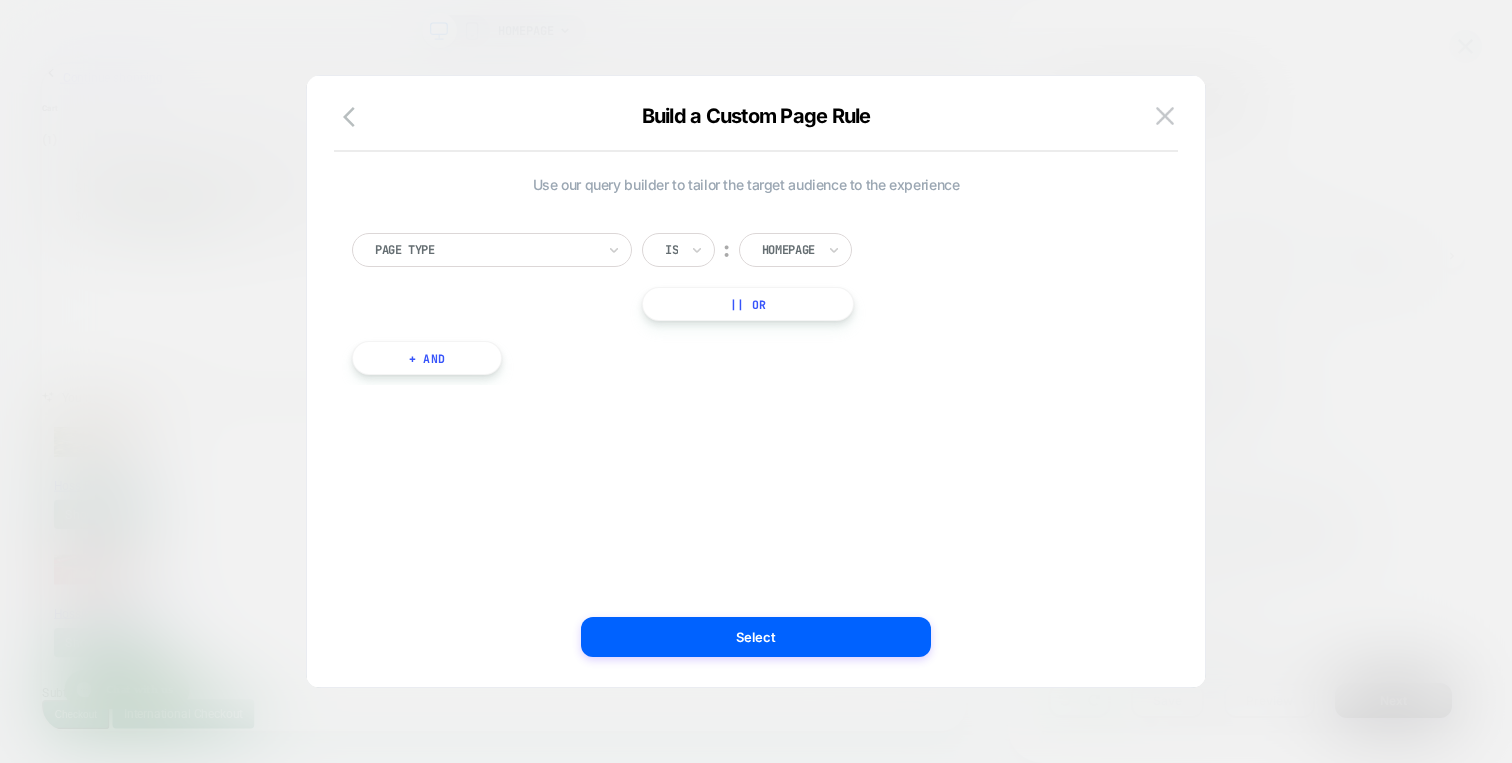 click at bounding box center (485, 250) 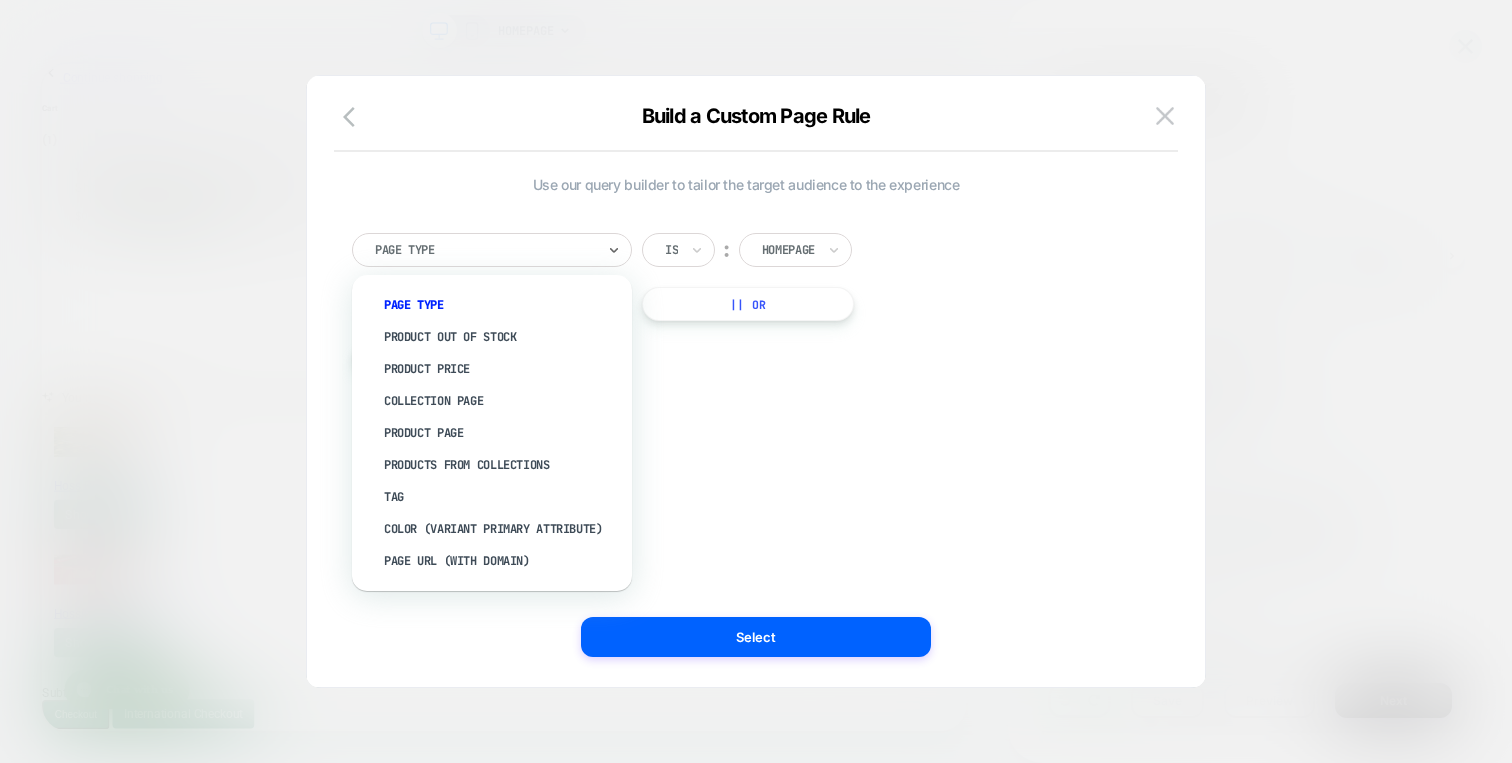 click at bounding box center [788, 250] 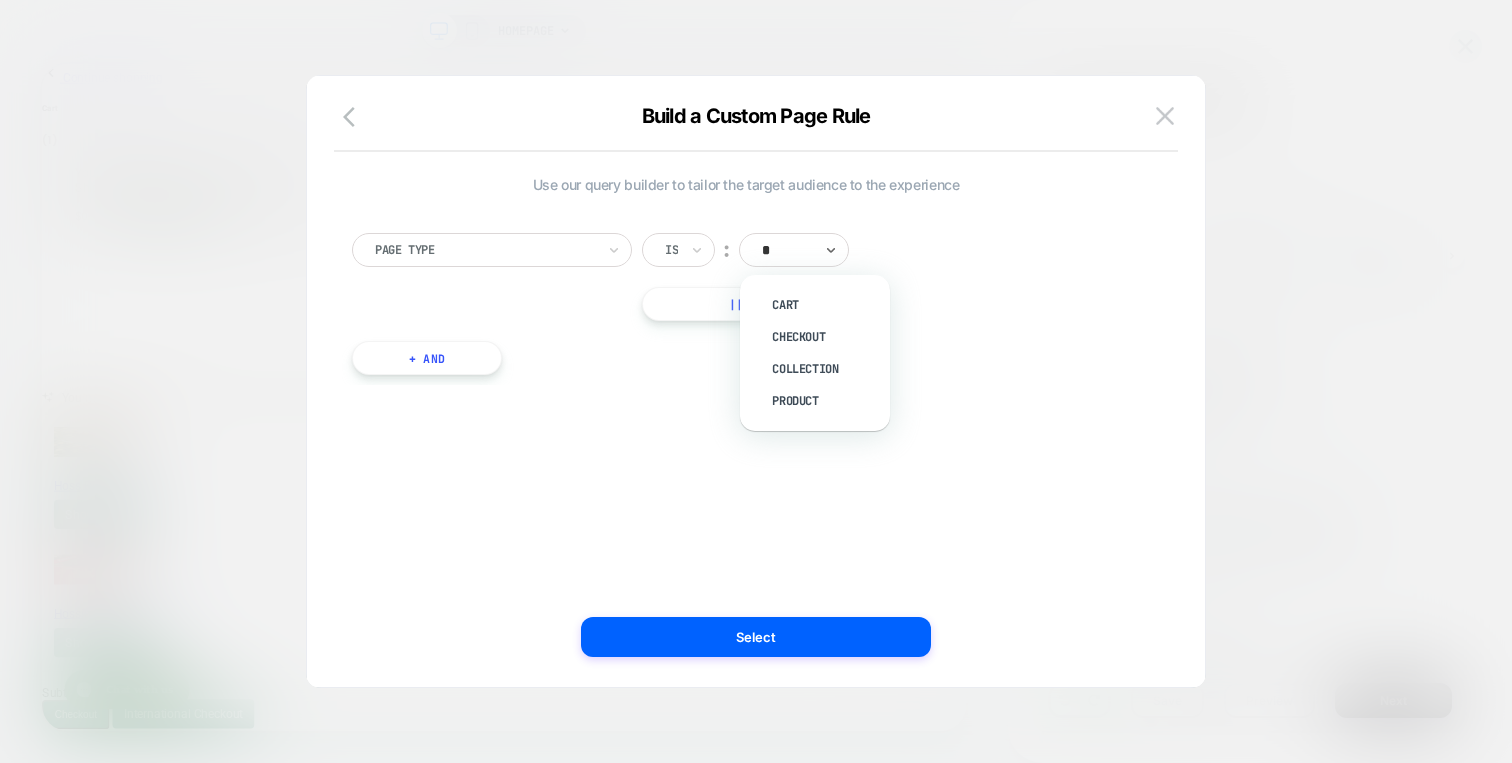 type on "**" 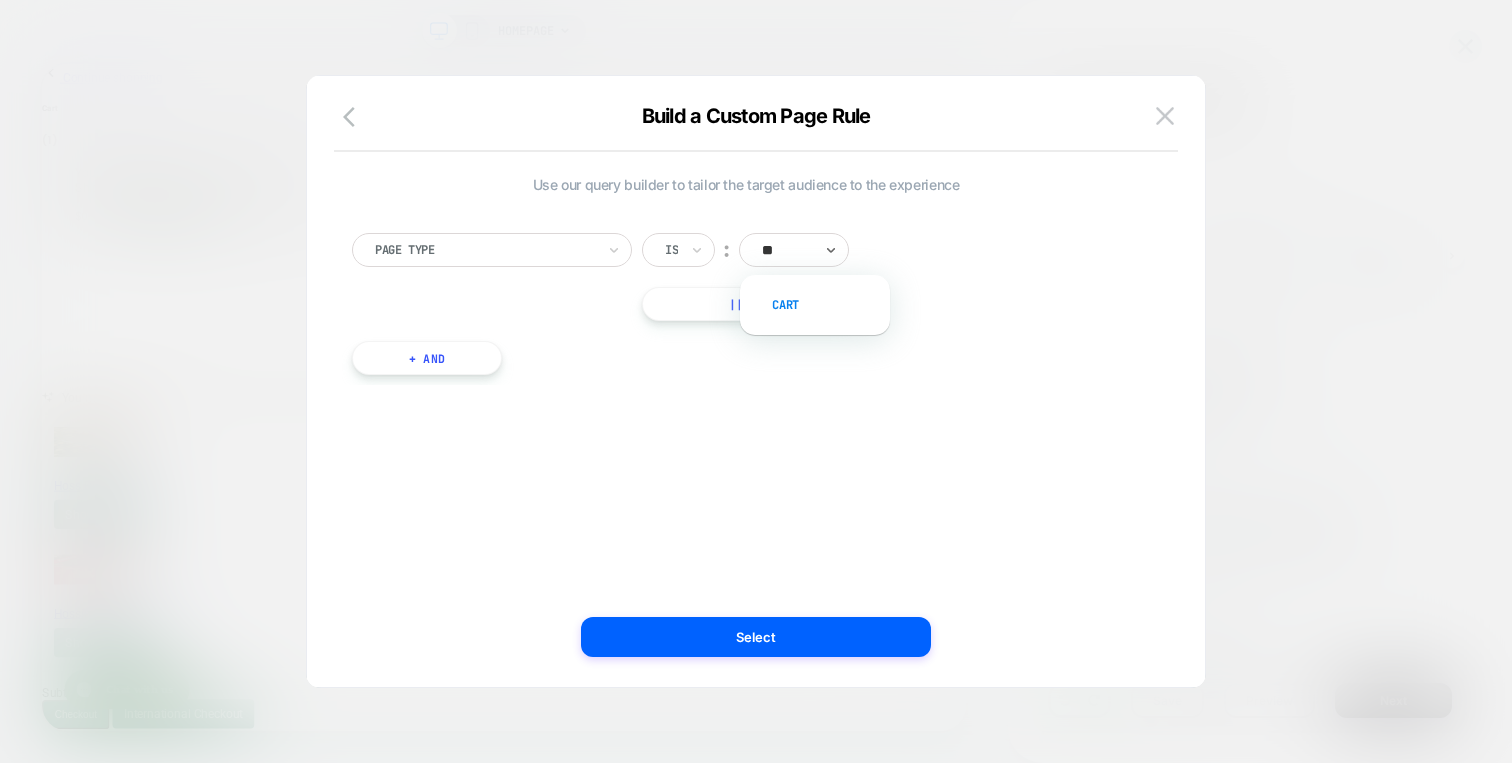 click on "Cart" at bounding box center [825, 305] 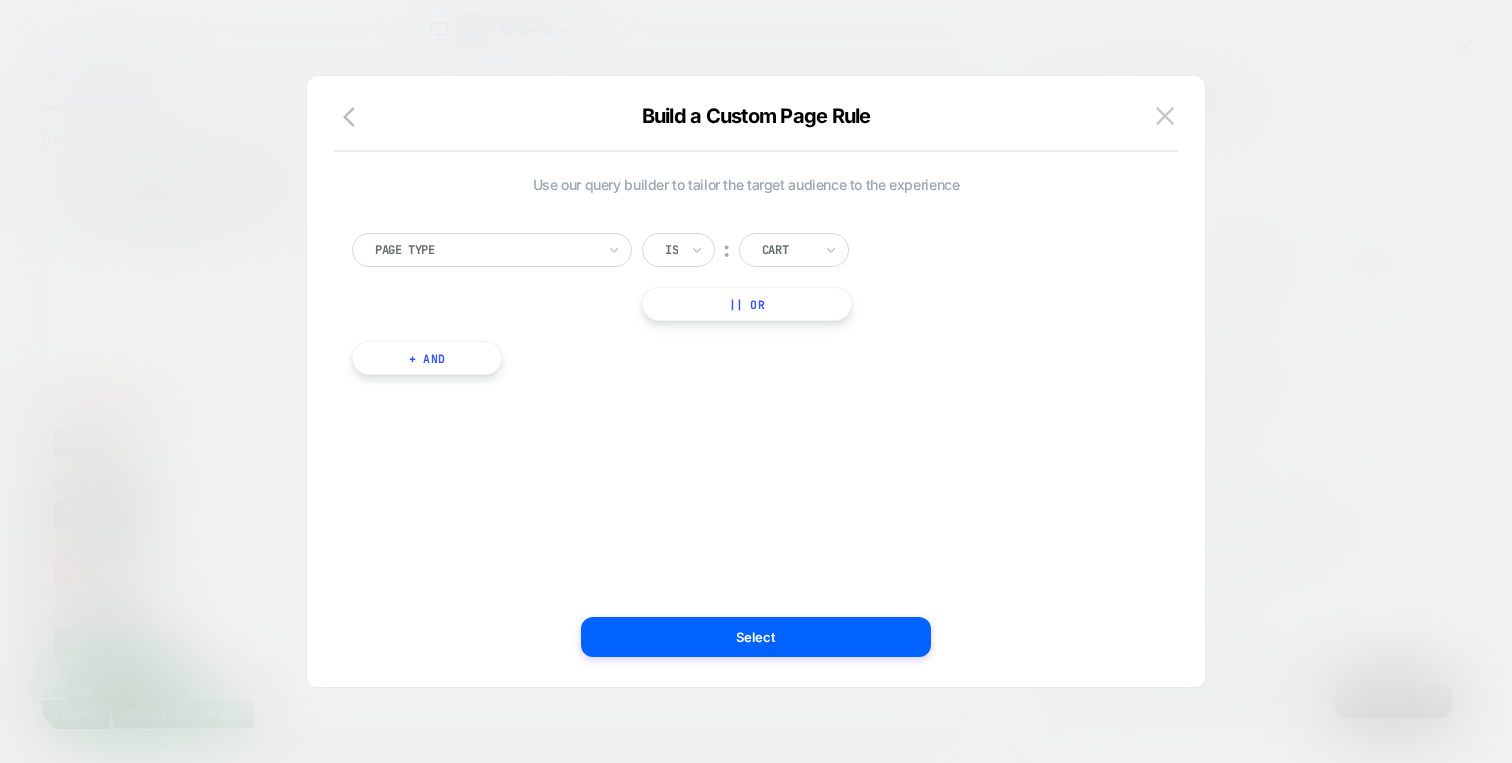 click on "Use our query builder to tailor the target audience to the experience Page Type Is ︰ Cart || Or + And" at bounding box center (746, 381) 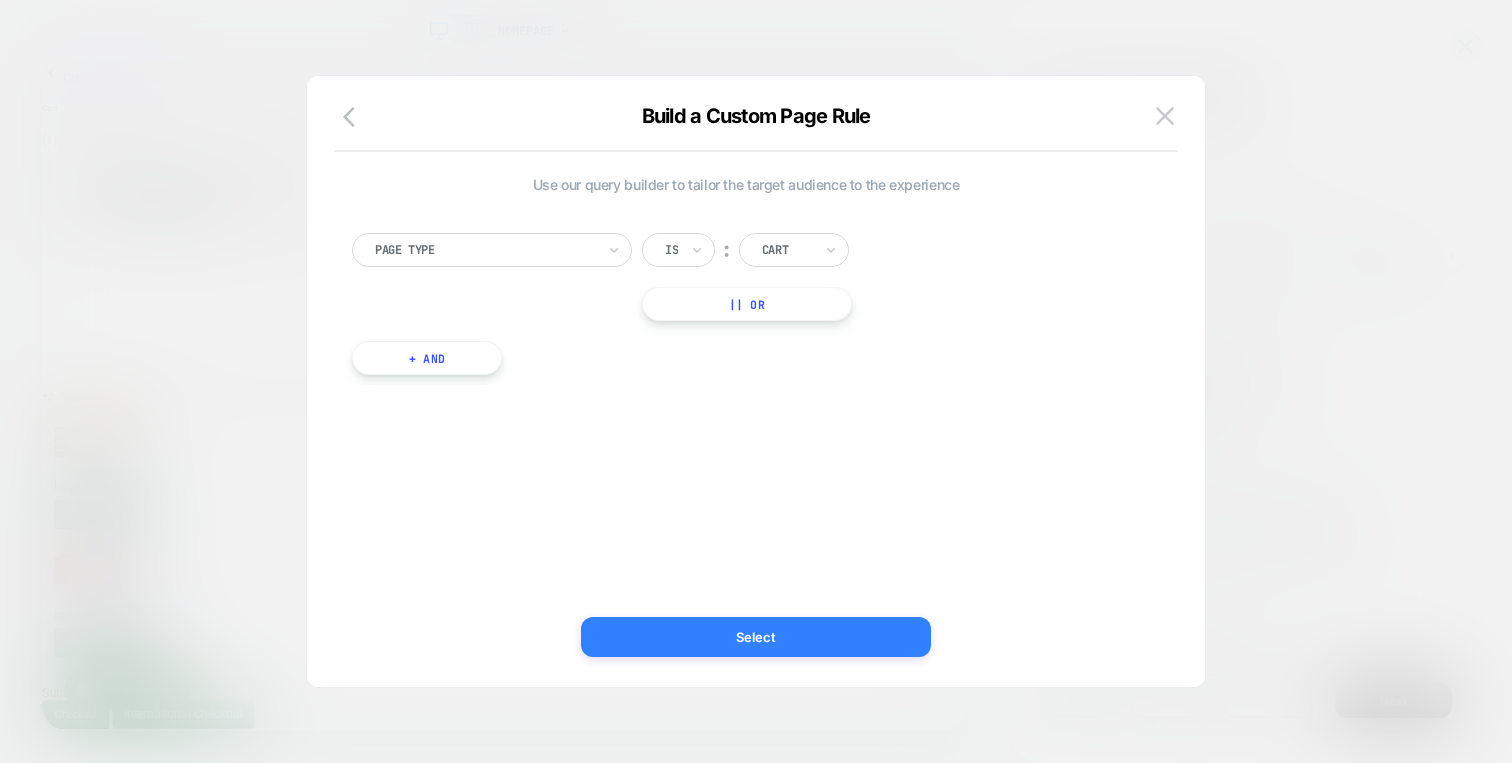 click on "Select" at bounding box center (756, 637) 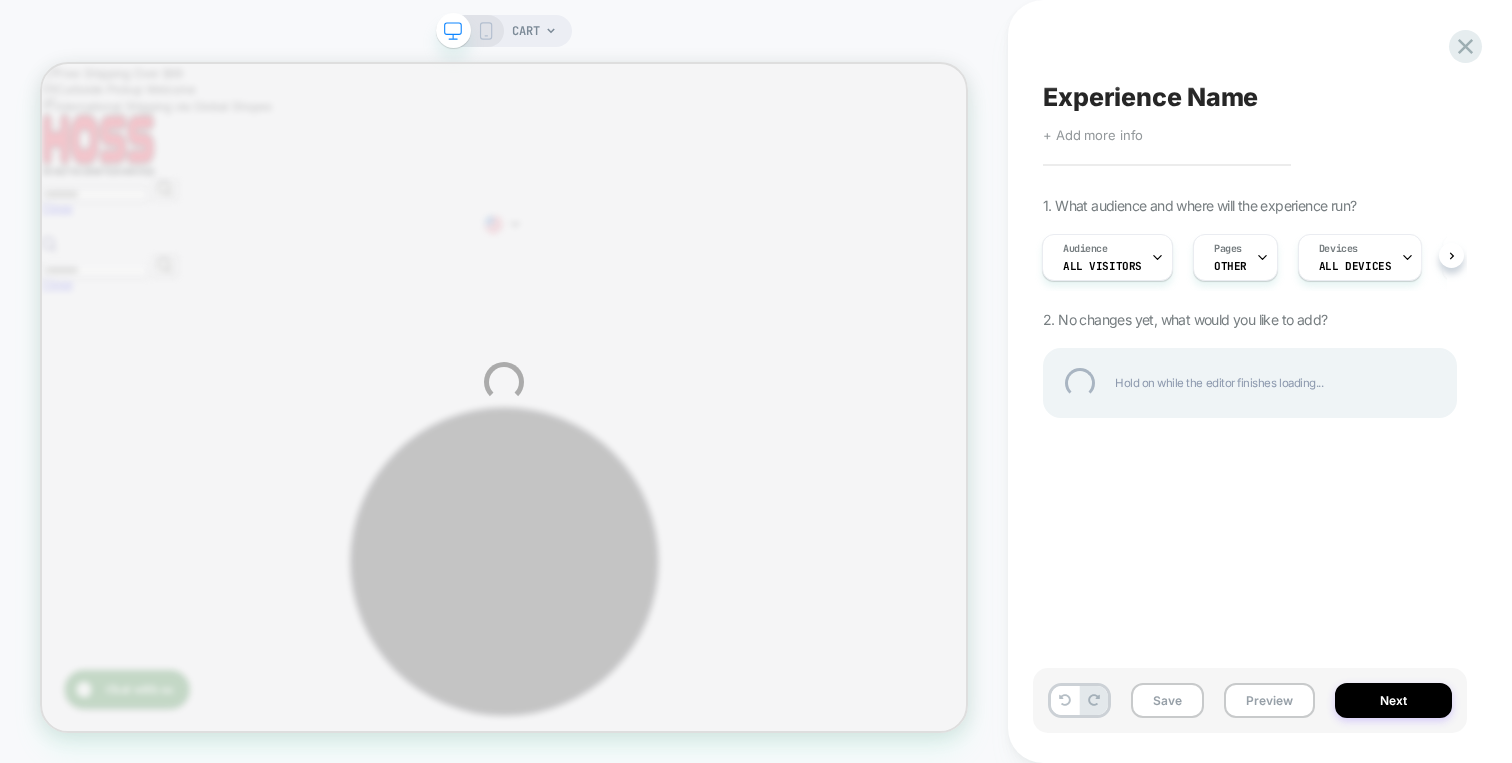 scroll, scrollTop: 0, scrollLeft: 0, axis: both 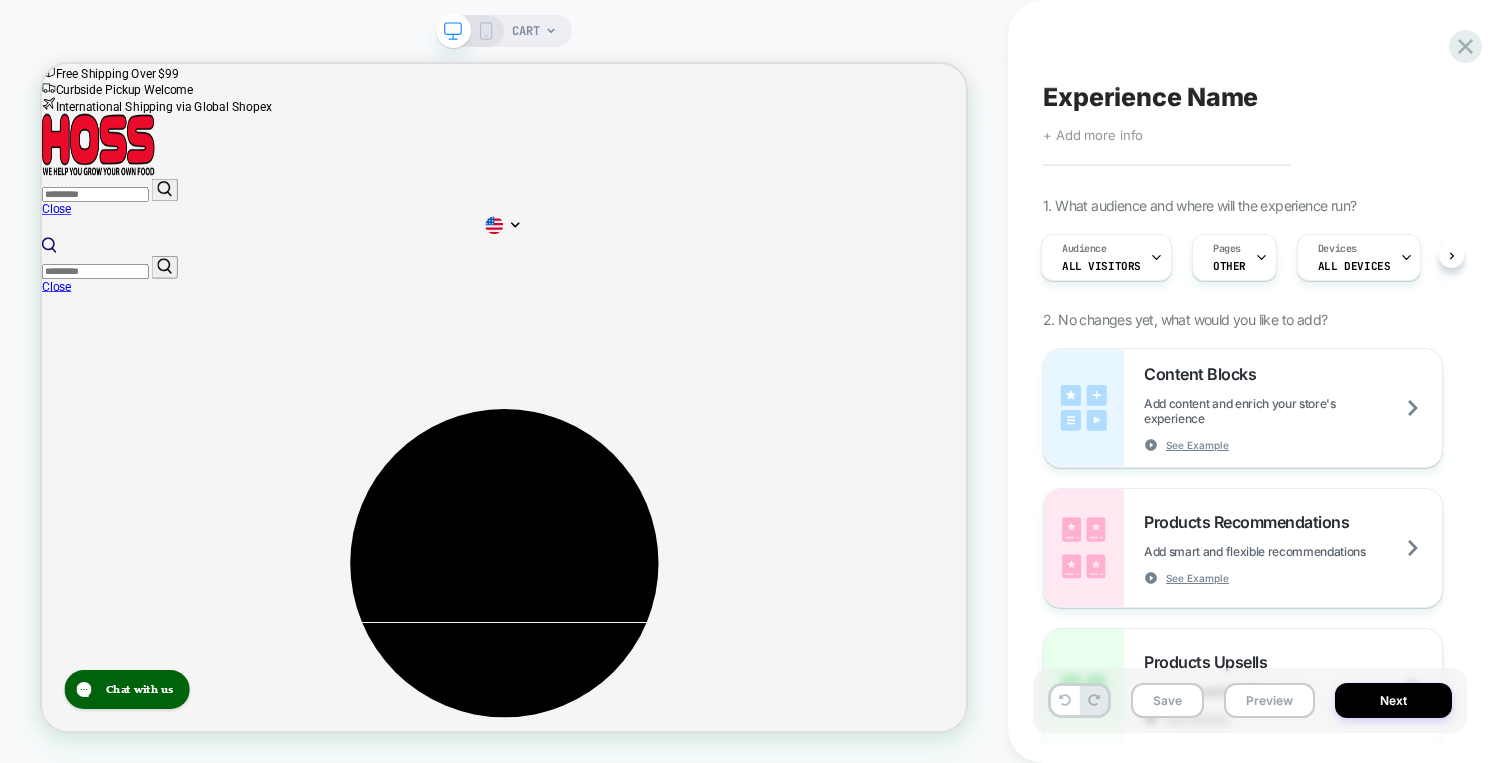 click on "Experience Name" at bounding box center (1150, 97) 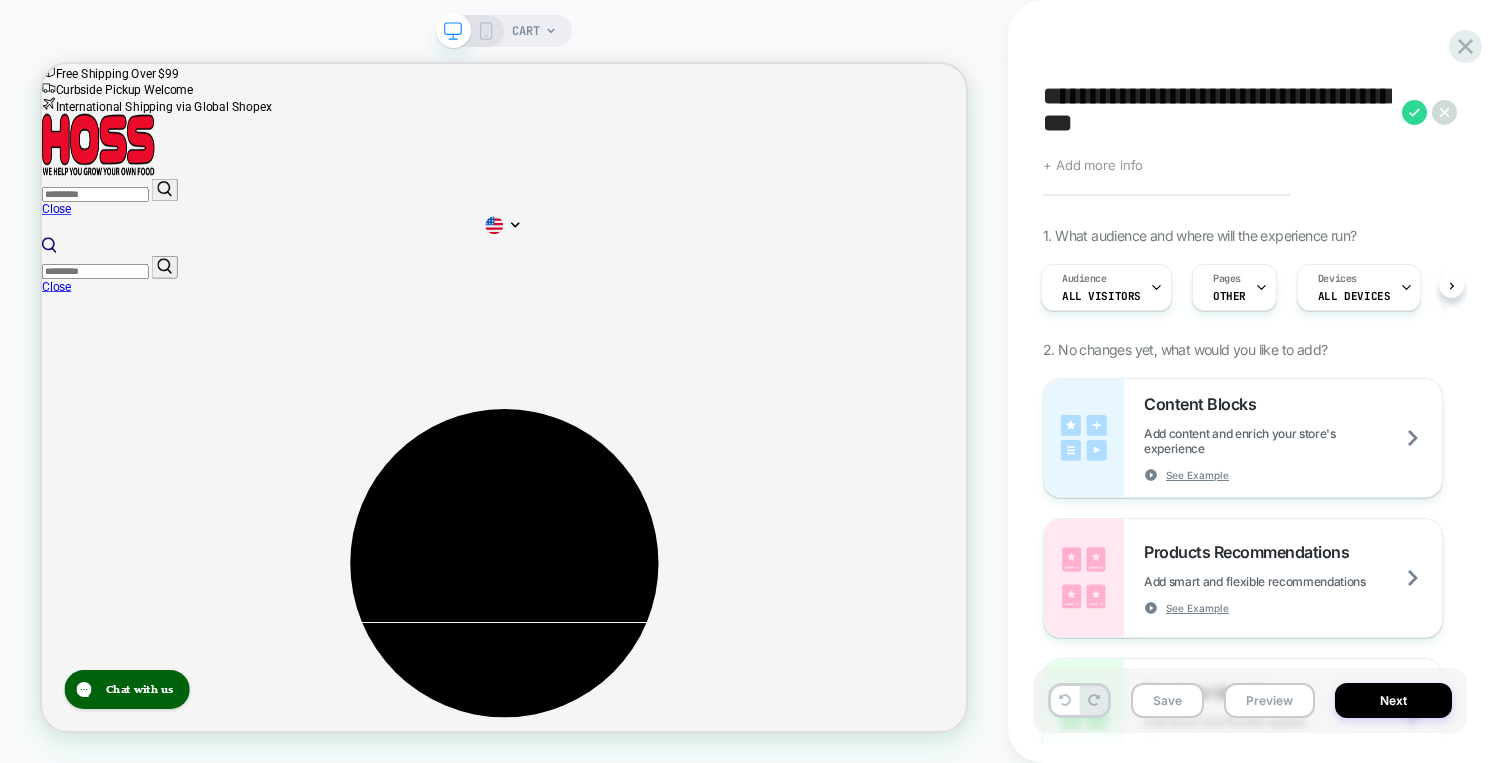 type on "**********" 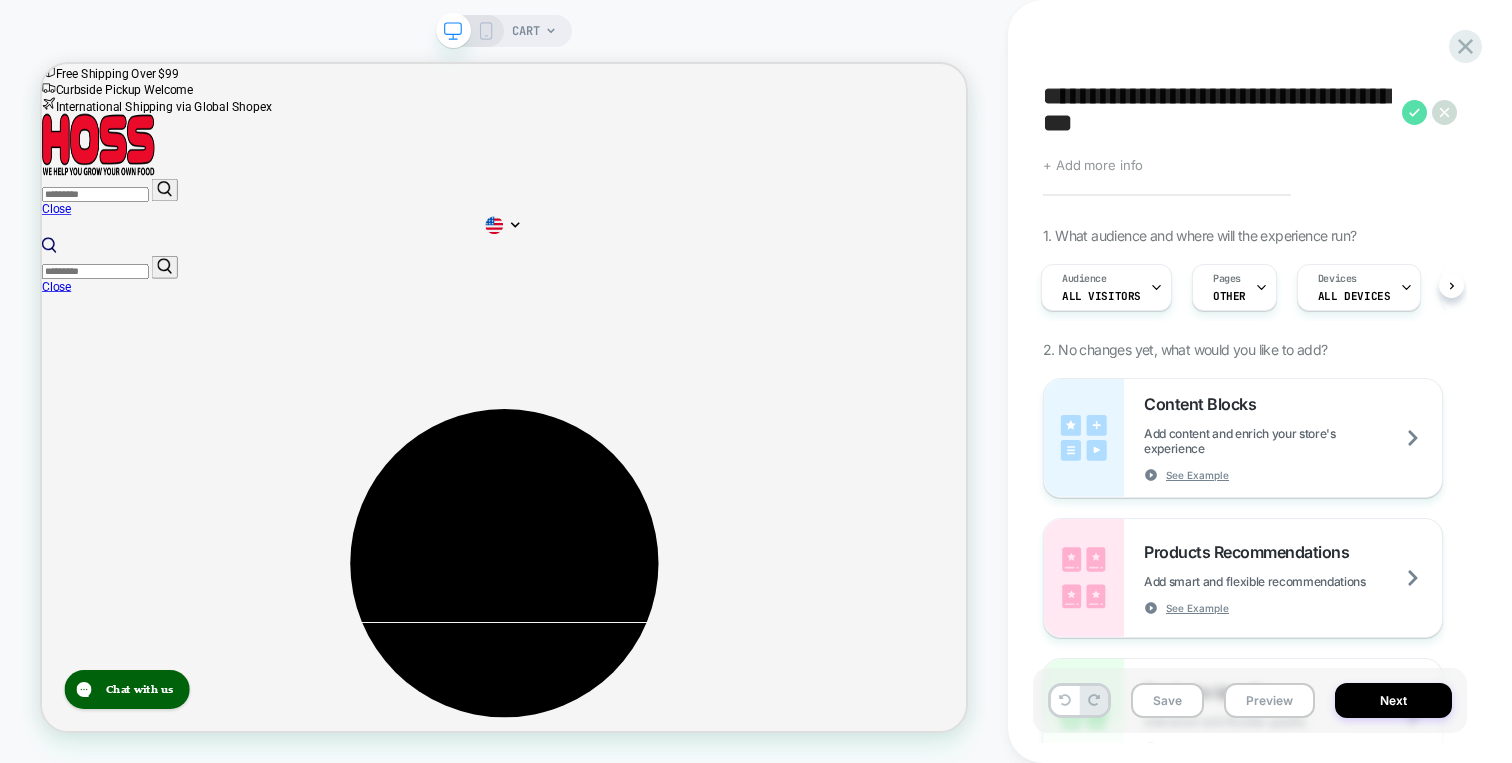 click 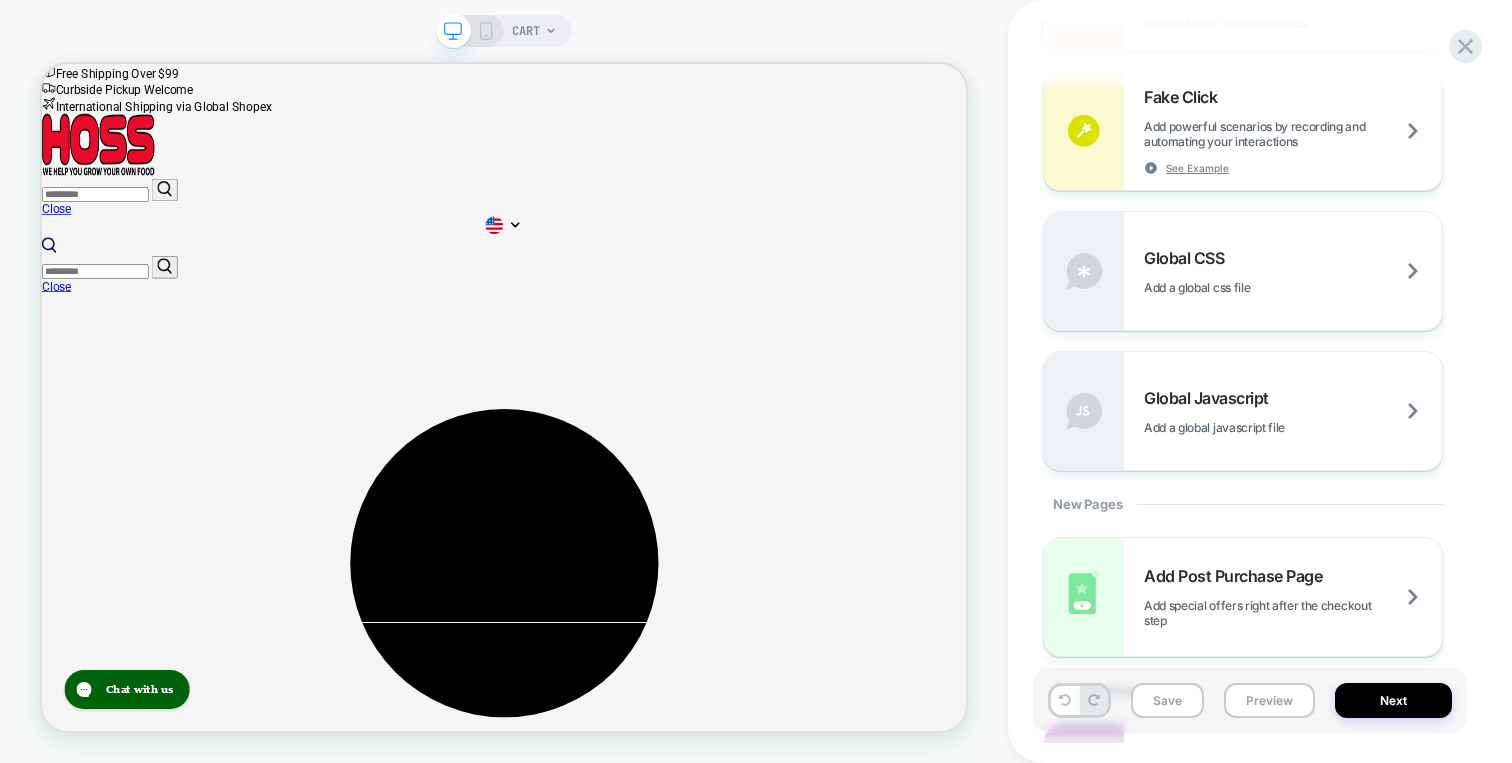 scroll, scrollTop: 1334, scrollLeft: 0, axis: vertical 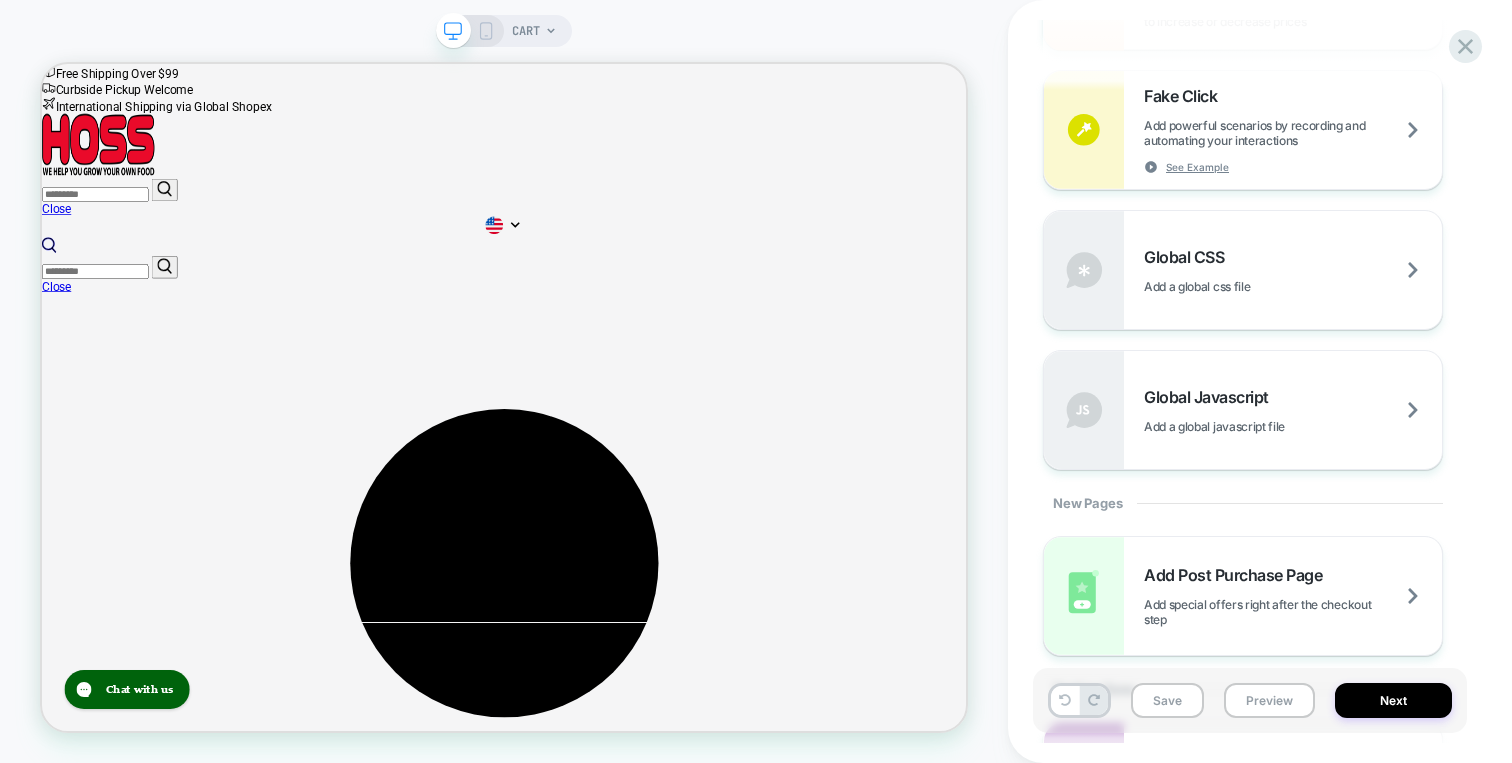 click on "Global Javascript" at bounding box center (1211, 397) 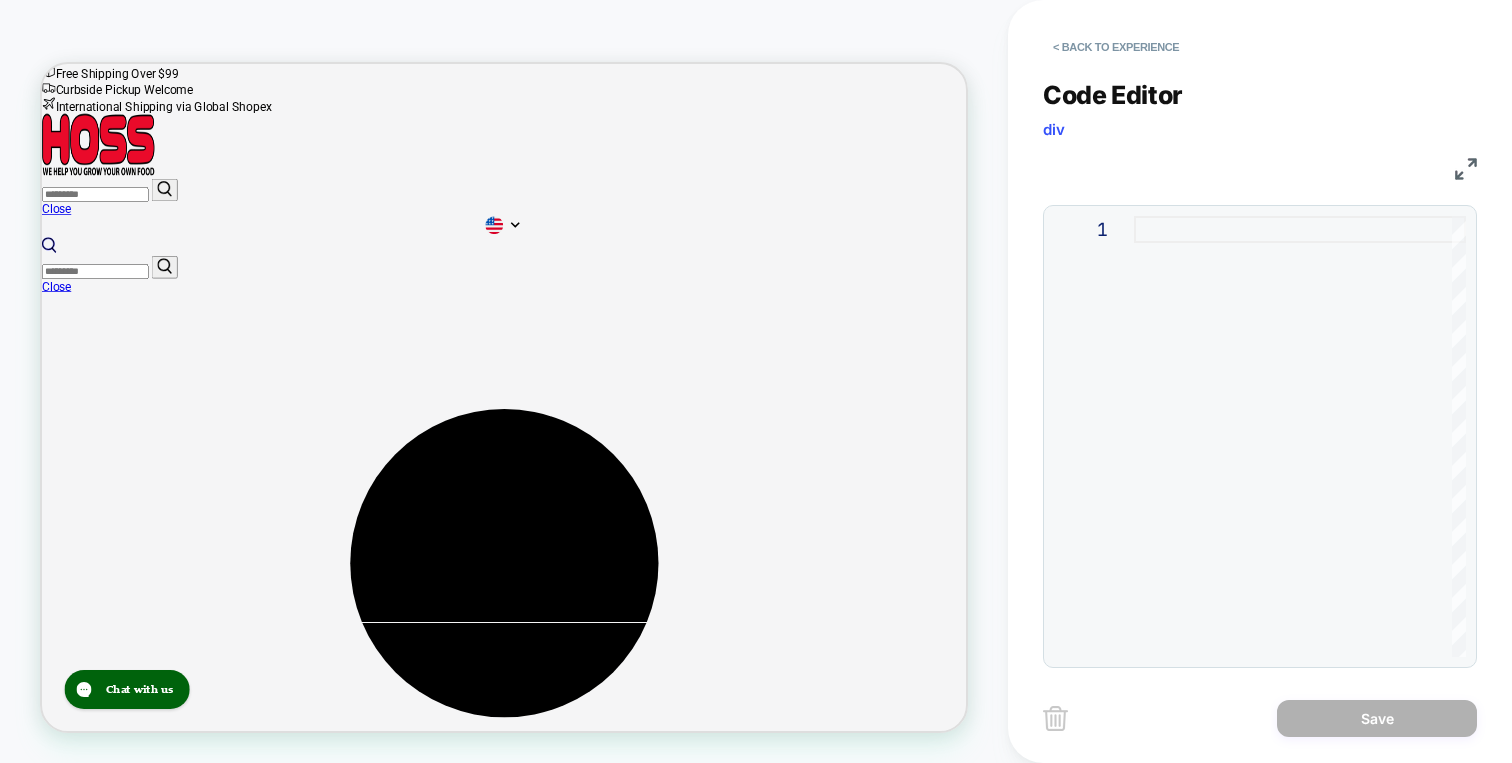 click at bounding box center [1300, 436] 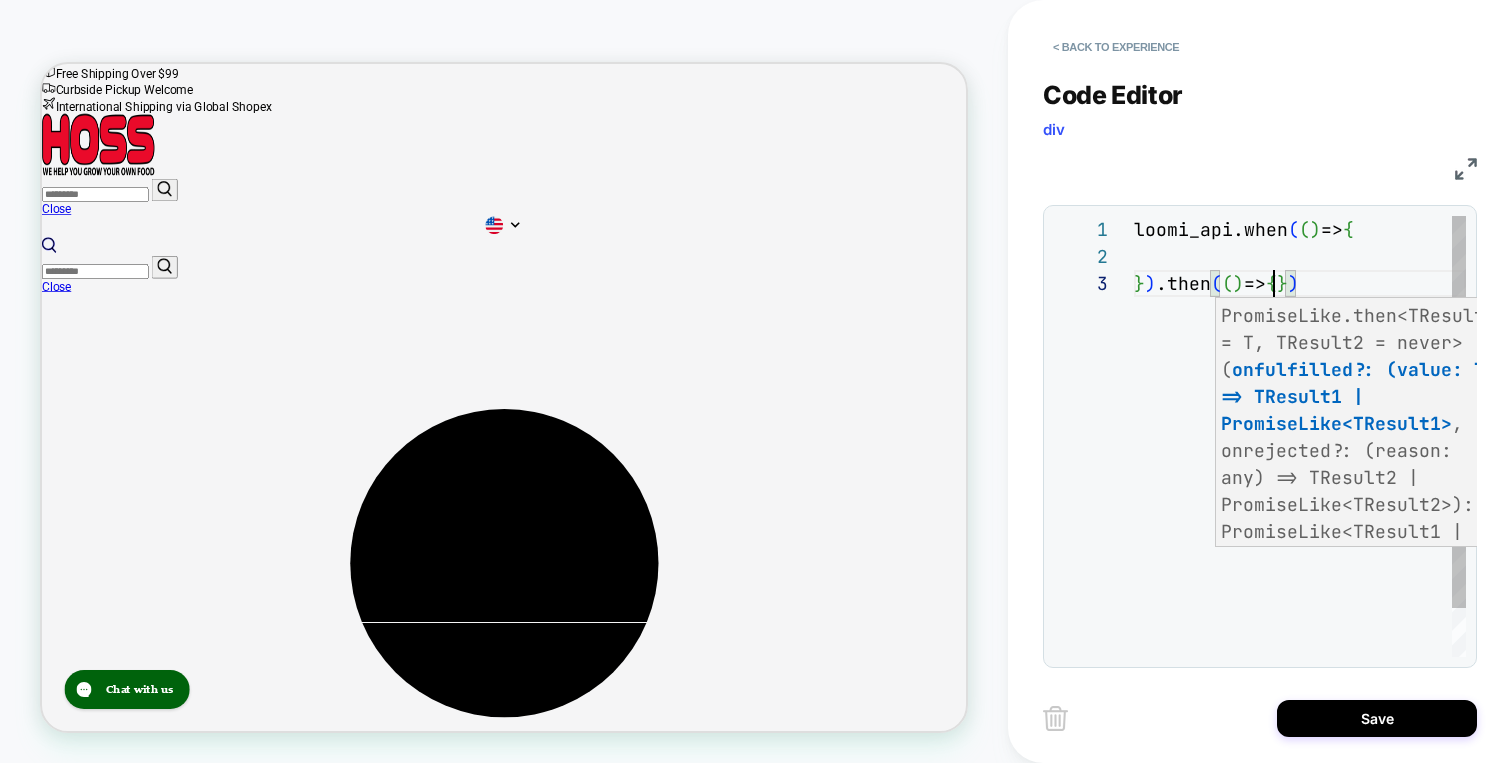 scroll, scrollTop: 81, scrollLeft: 43, axis: both 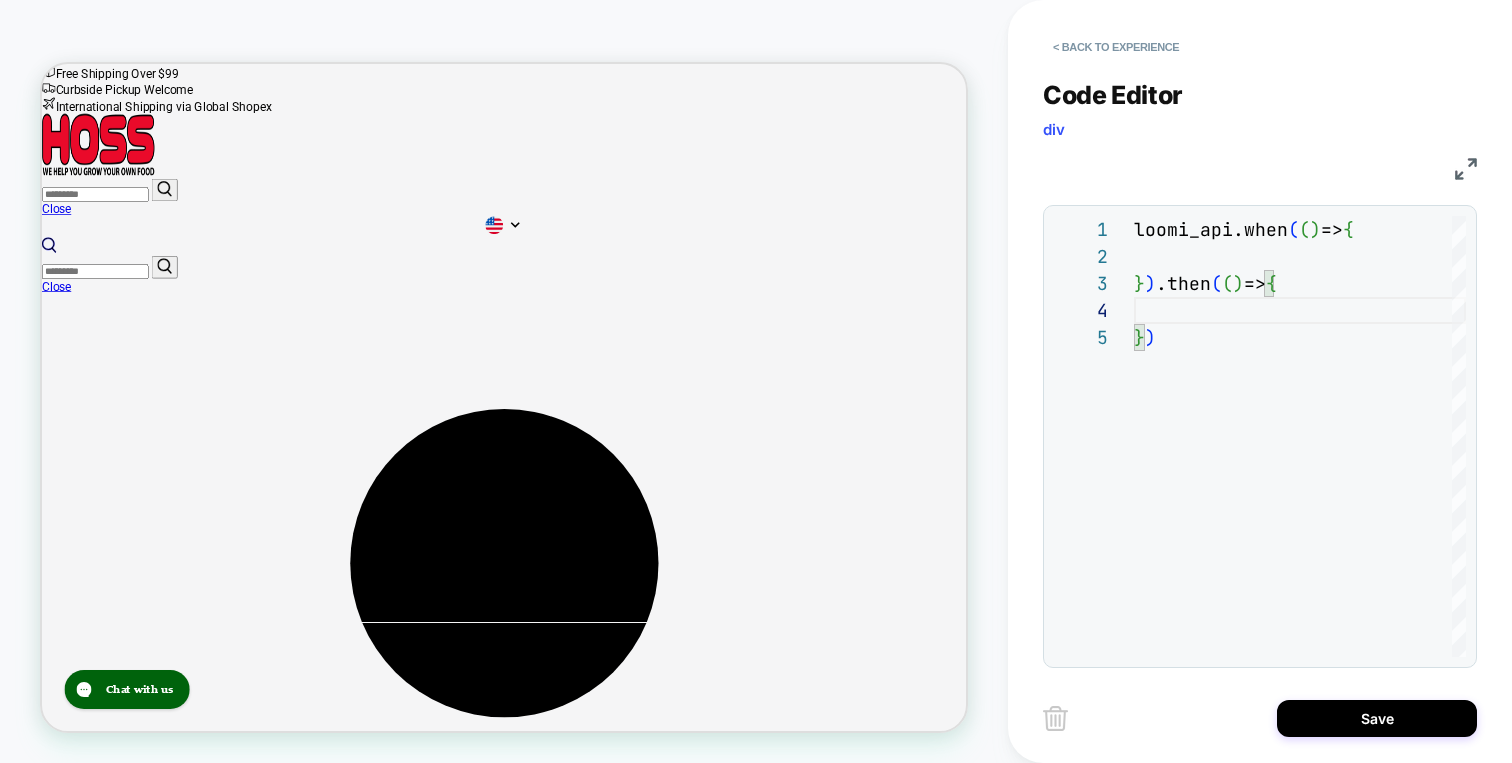 click at bounding box center (1466, 169) 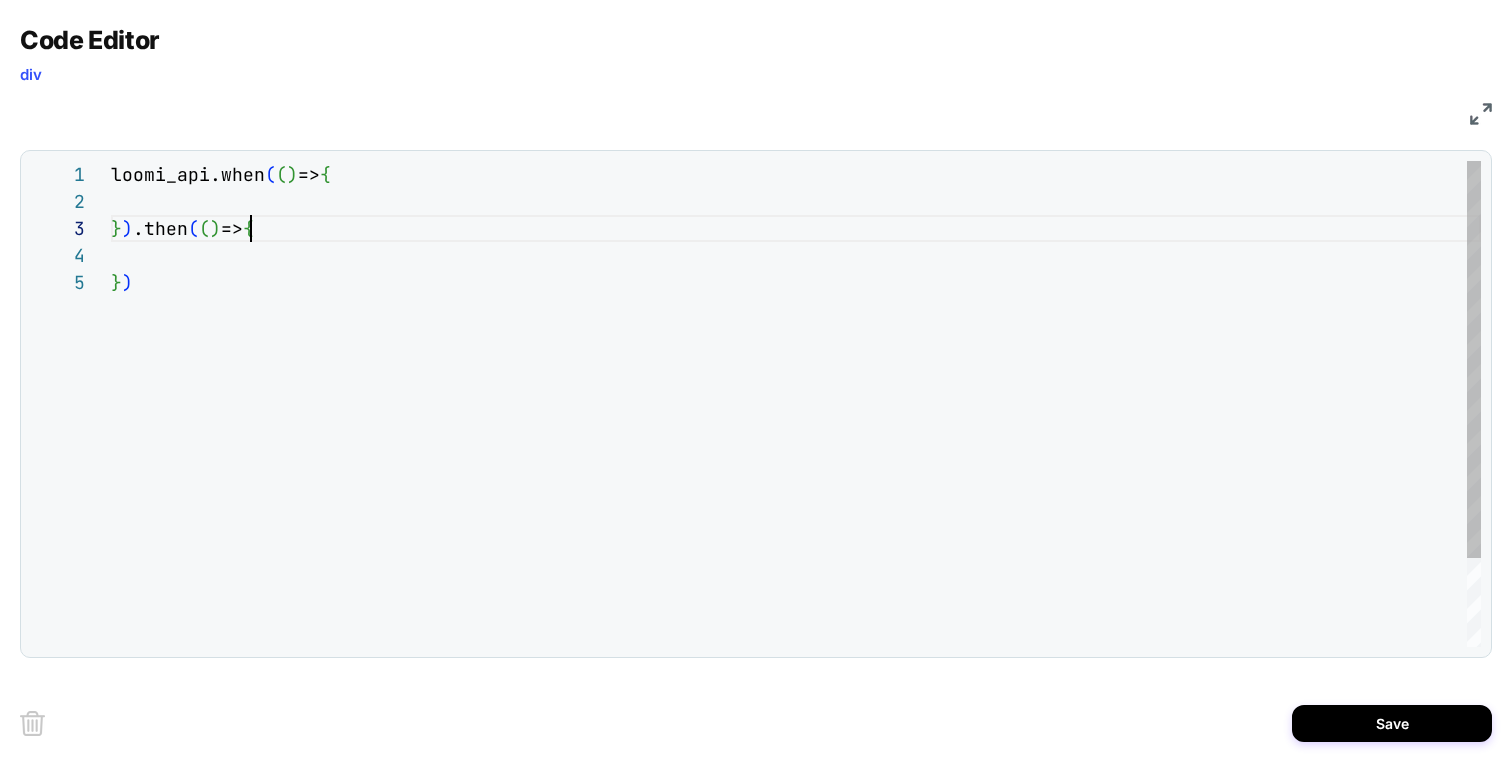 click on "loomi_api.when ( ( ) => { } ) .then ( ( ) => {      } )" at bounding box center (796, 458) 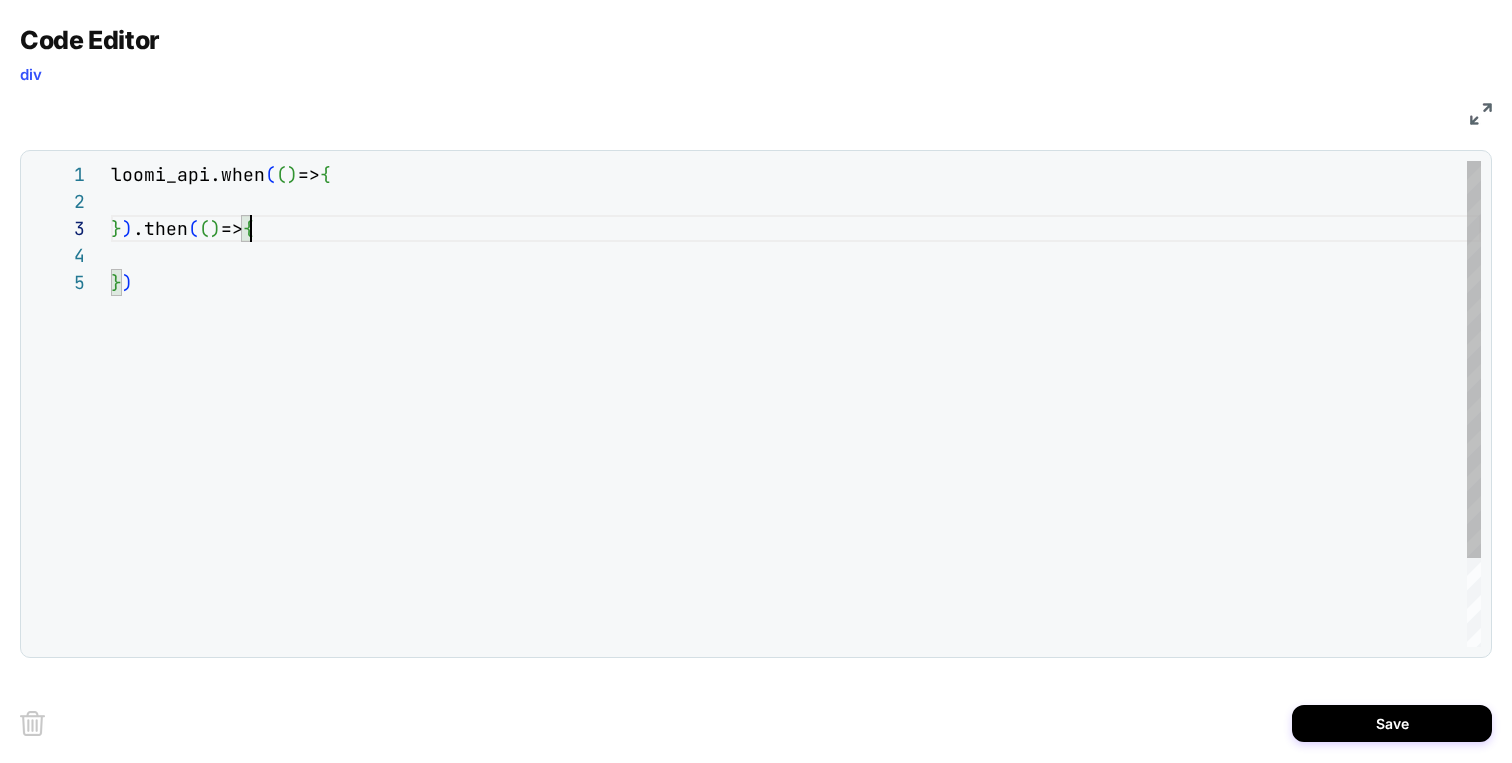click on "loomi_api.when ( ( ) => { } ) .then ( ( ) => {      } )" at bounding box center [796, 458] 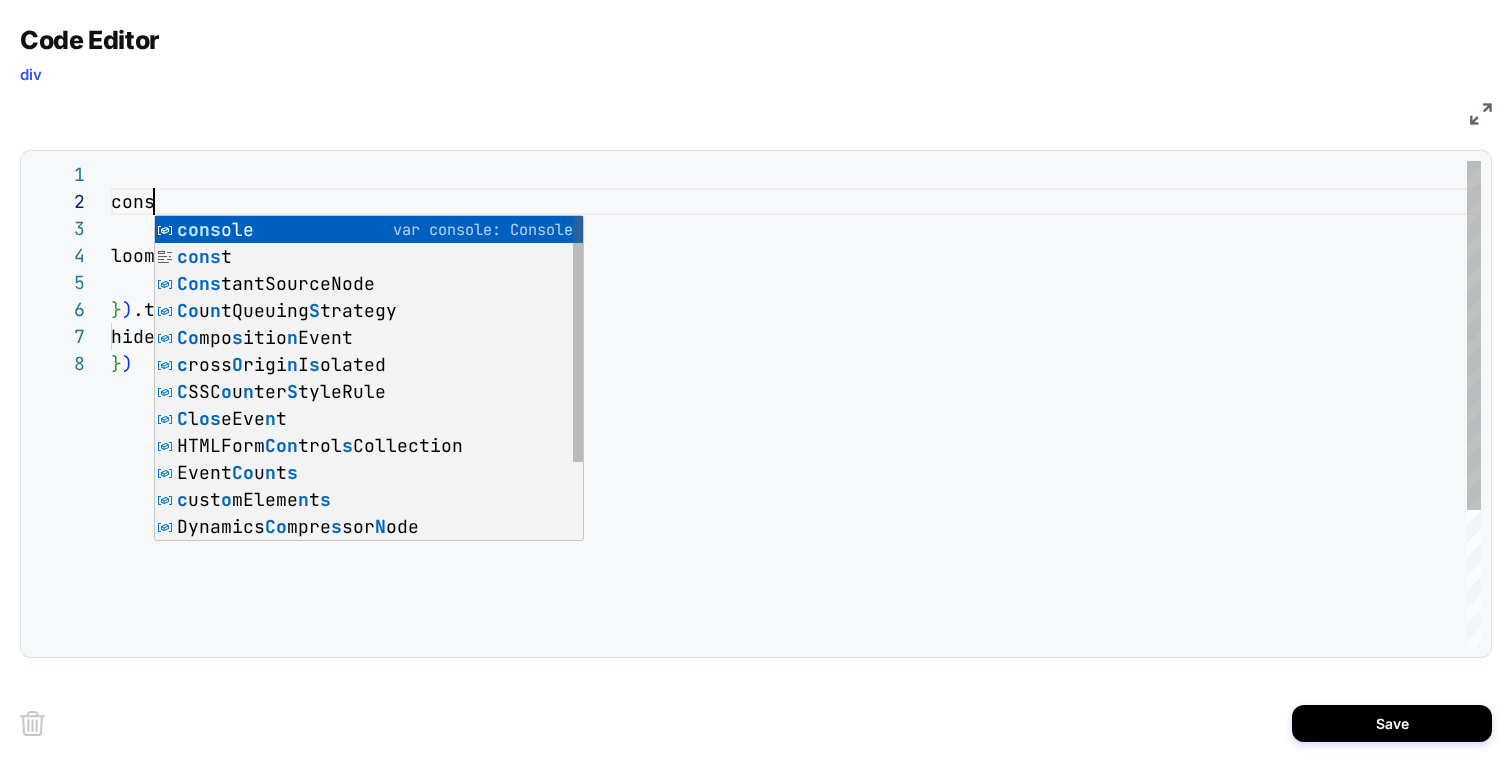 scroll, scrollTop: 27, scrollLeft: 65, axis: both 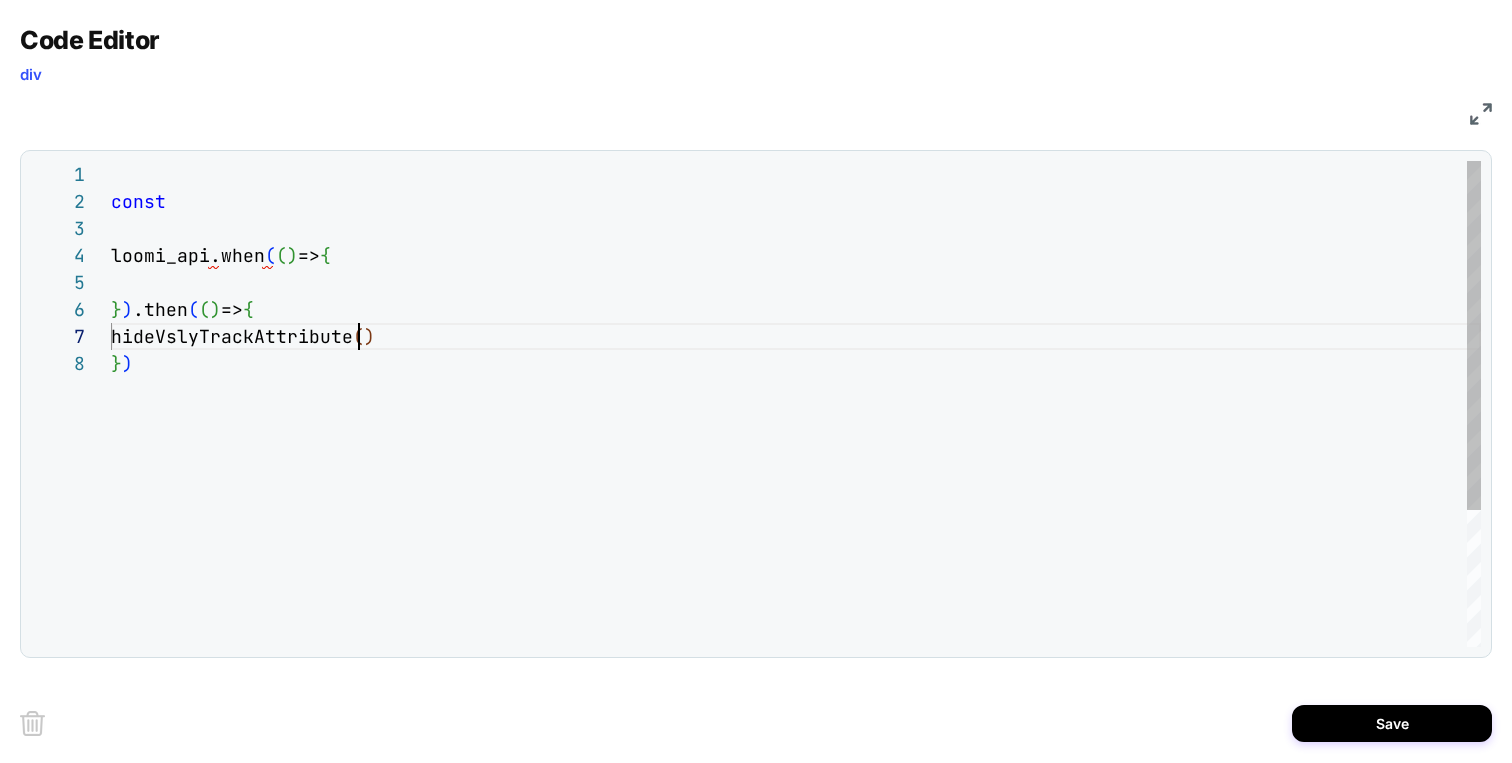 click on "} ) .then ( ( ) => {     hideVslyTrackAttribute ( ) loomi_api.when ( ( ) => { const   } )" at bounding box center [796, 498] 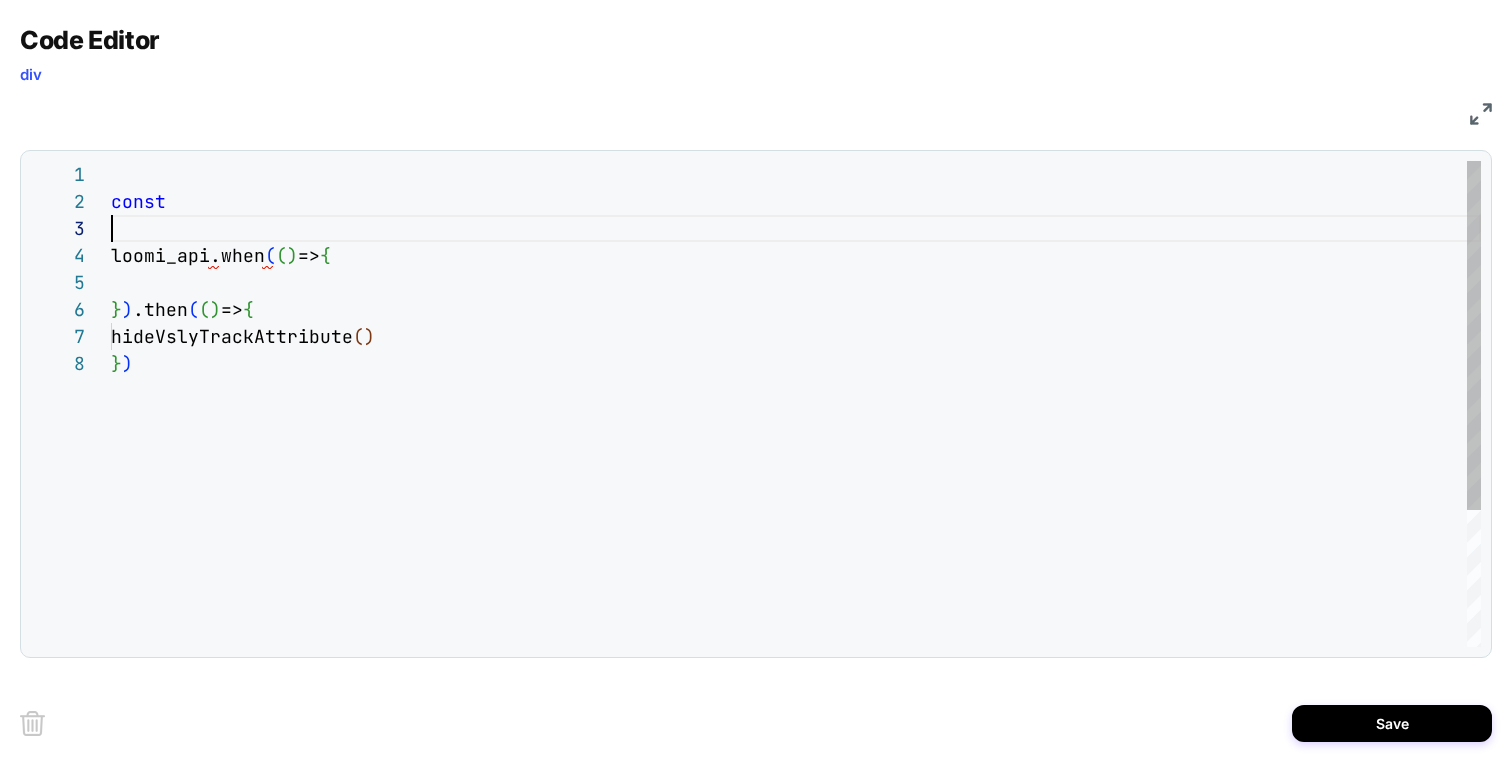 scroll, scrollTop: 54, scrollLeft: 0, axis: vertical 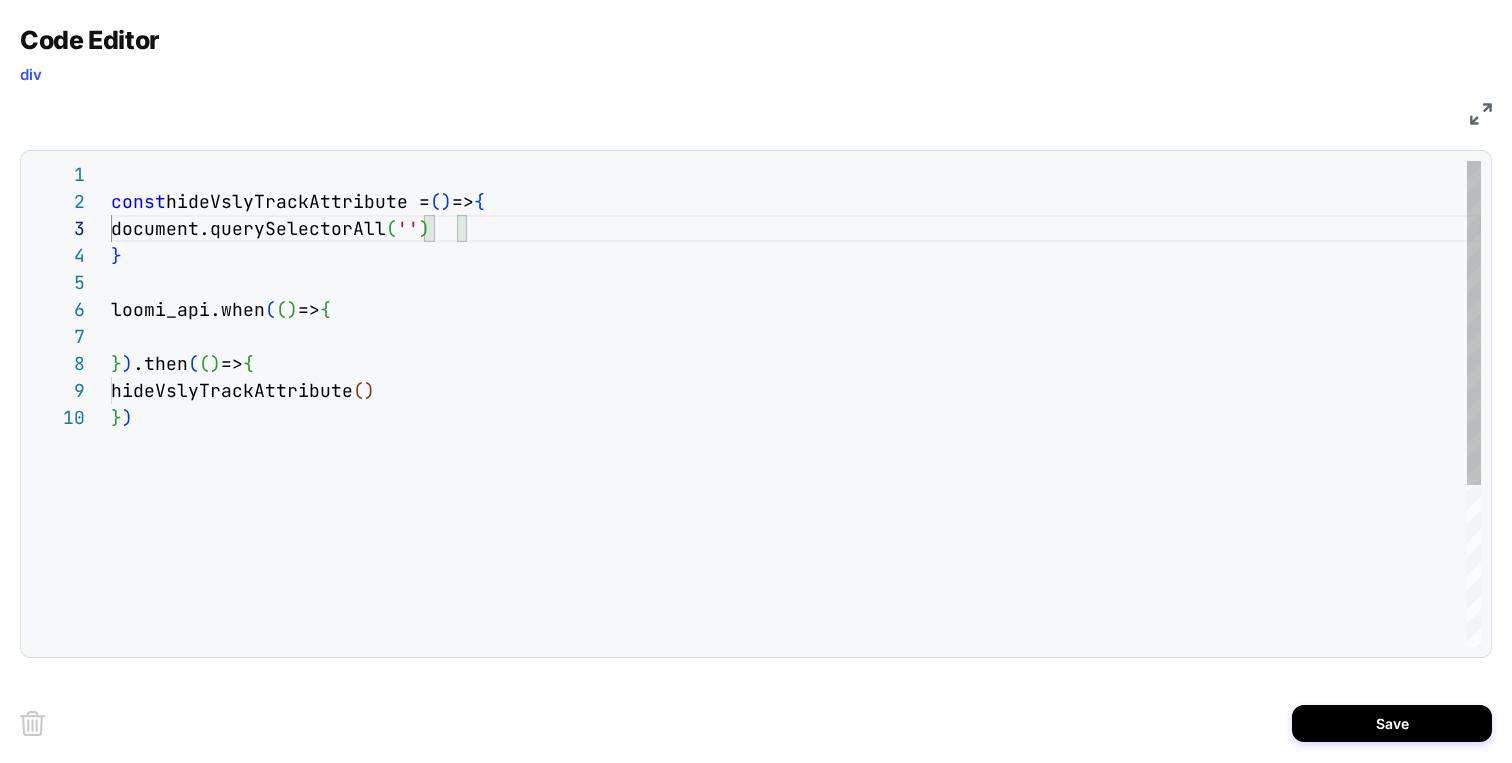 click on "} ) .then ( ( ) => { loomi_api.when ( ( ) => { const  hideVslyTrackAttribute =  ( )  =>  {     document.querySelectorAll ( ' ' ) }     hideVslyTrackAttribute ( ) } )" at bounding box center [796, 525] 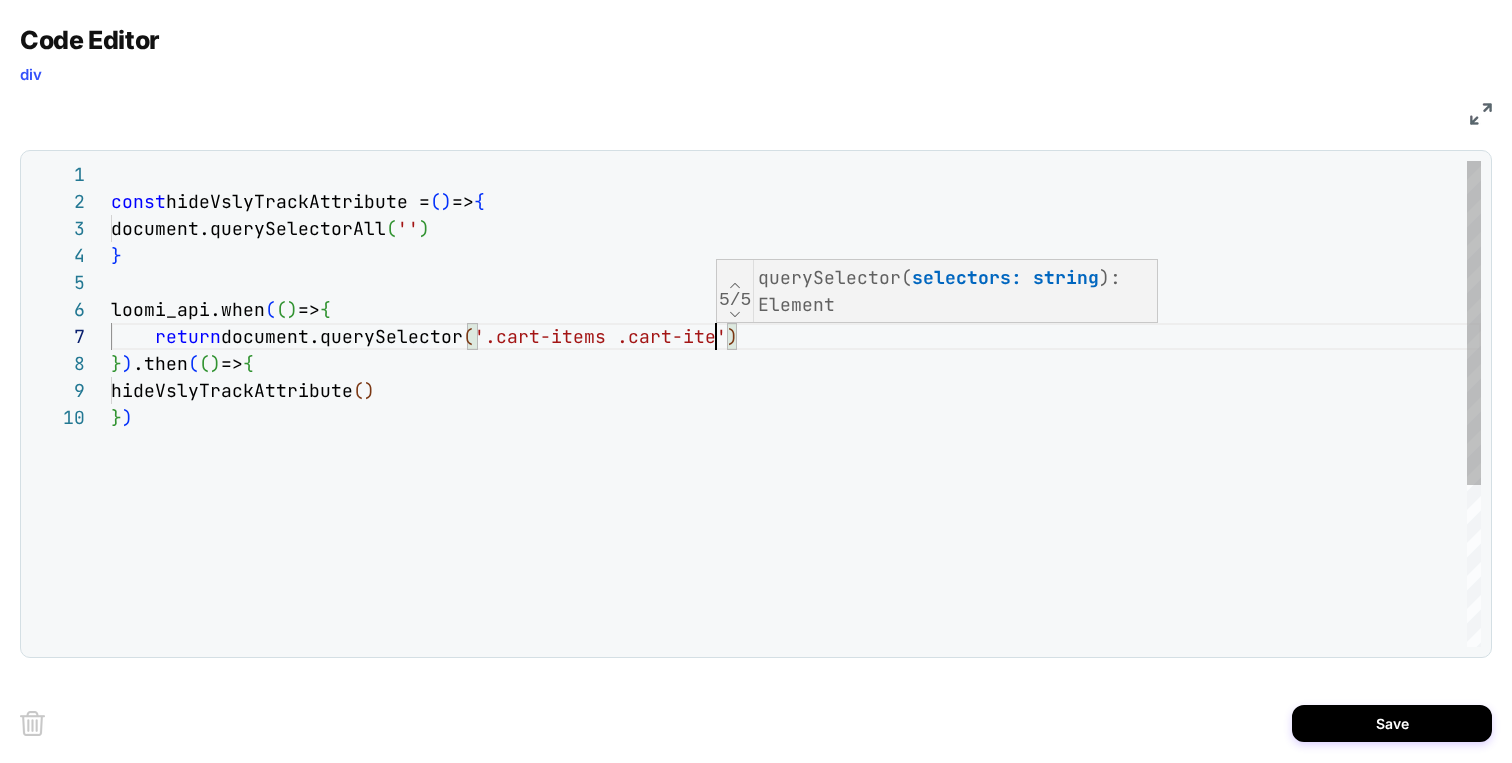 scroll, scrollTop: 162, scrollLeft: 616, axis: both 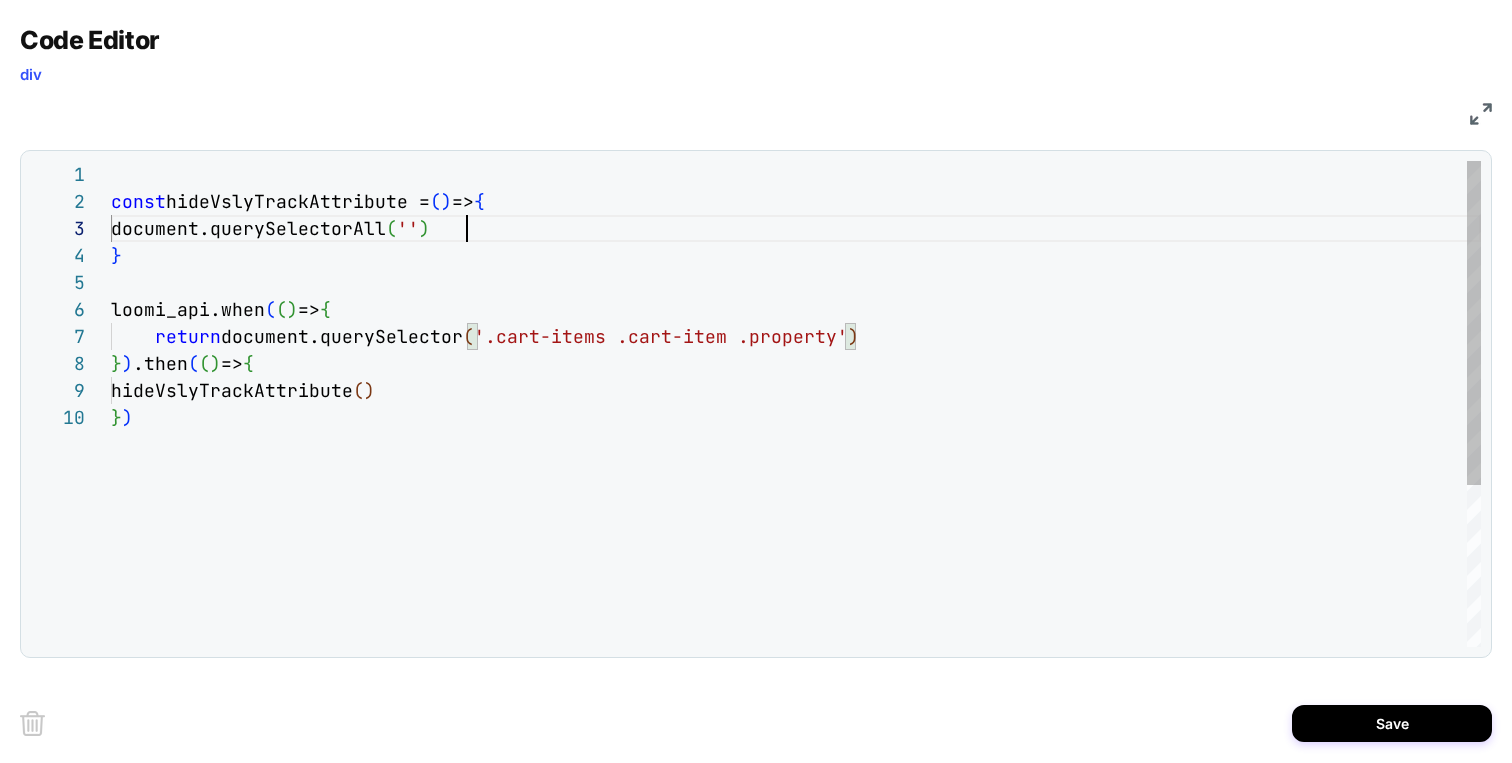 click on "} ) .then ( ( ) => { loomi_api.when ( ( ) => { const  hideVslyTrackAttribute =  ( )  =>  {     document.querySelectorAll ( '' ) }     hideVslyTrackAttribute ( )      return  document.querySelector ( '.cart-items .cart-item .property' ) } )" at bounding box center [796, 525] 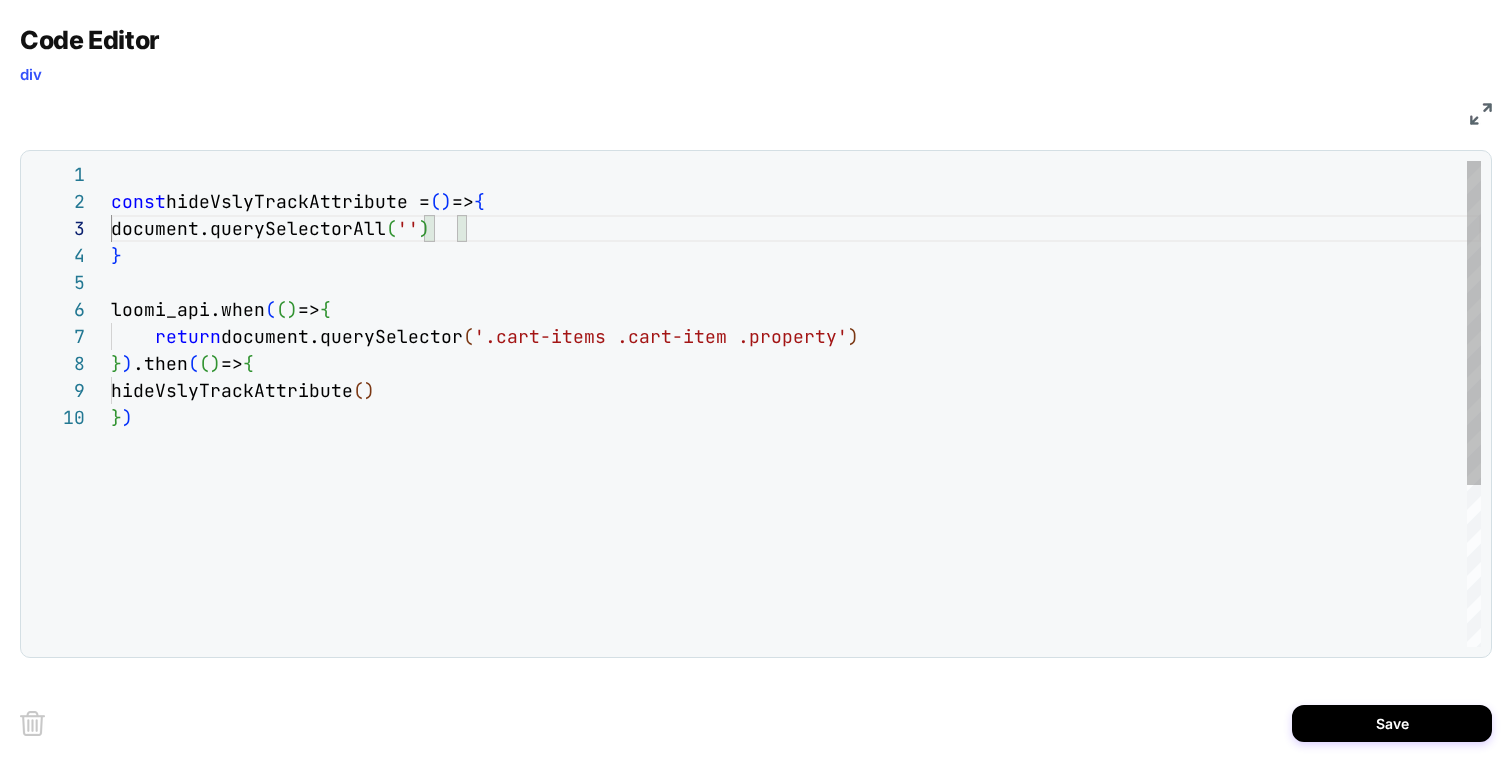 click on "} ) .then ( ( ) => { loomi_api.when ( ( ) => { const  hideVslyTrackAttribute =  ( )  =>  {     document.querySelectorAll ( '' ) }     hideVslyTrackAttribute ( )      return  document.querySelector ( '.cart-items .cart-item .property' ) } )" at bounding box center (796, 525) 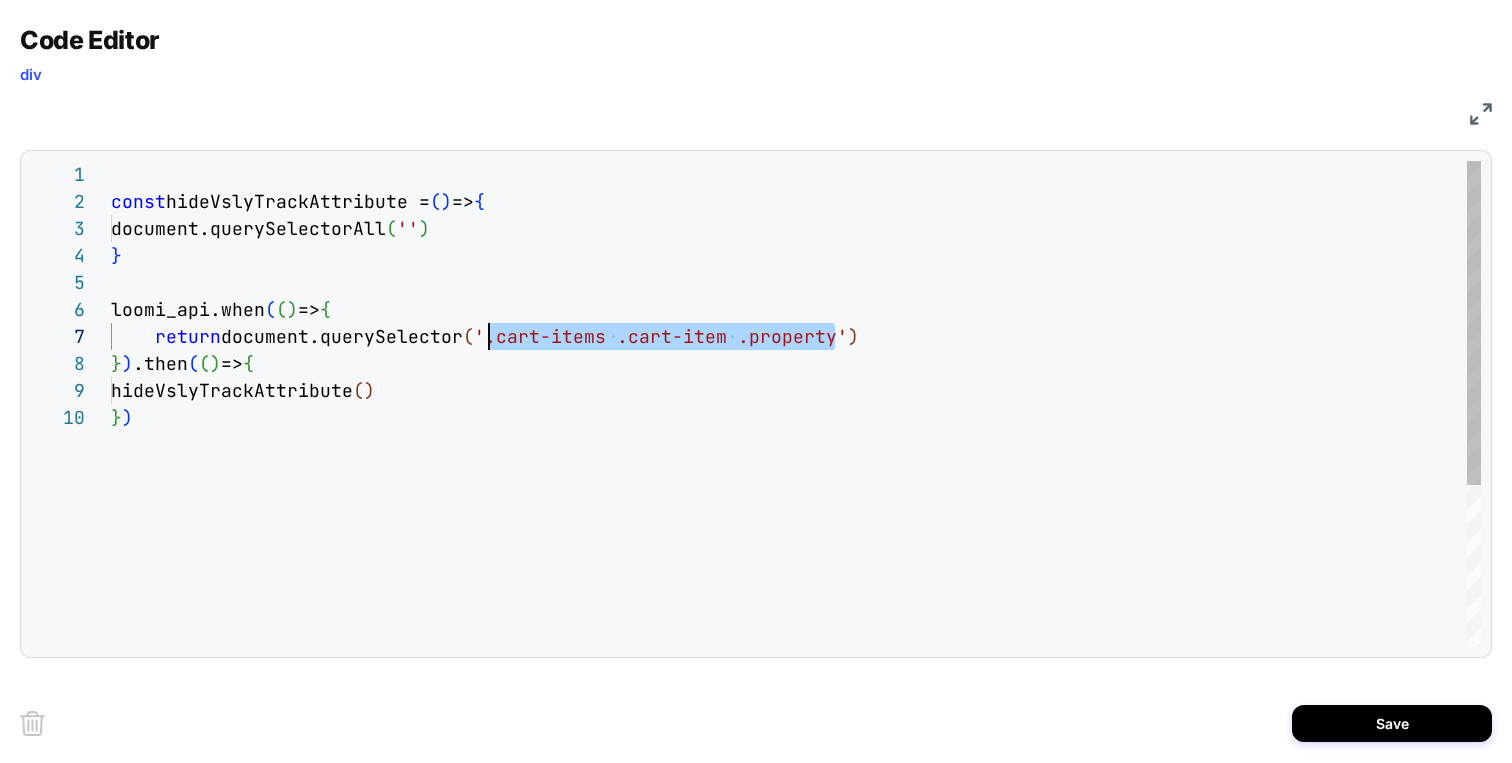 drag, startPoint x: 839, startPoint y: 341, endPoint x: 484, endPoint y: 332, distance: 355.11407 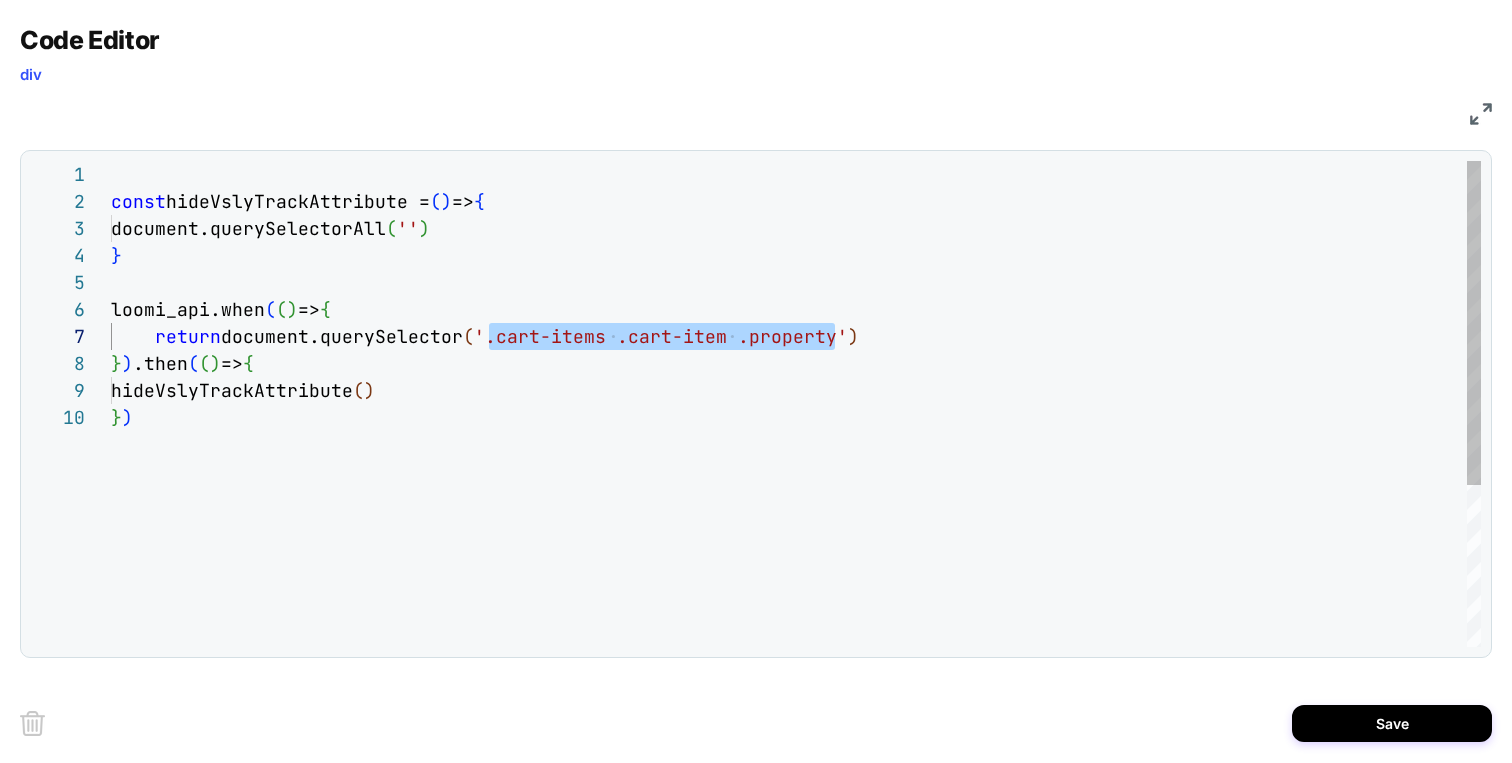 click on "} ) .then ( ( ) => { loomi_api.when ( ( ) => { const  hideVslyTrackAttribute =  ( )  =>  {     document.querySelectorAll ( '' ) }     hideVslyTrackAttribute ( )      return  document.querySelector ( '.cart-items .cart-item .property' ) } )" at bounding box center [796, 525] 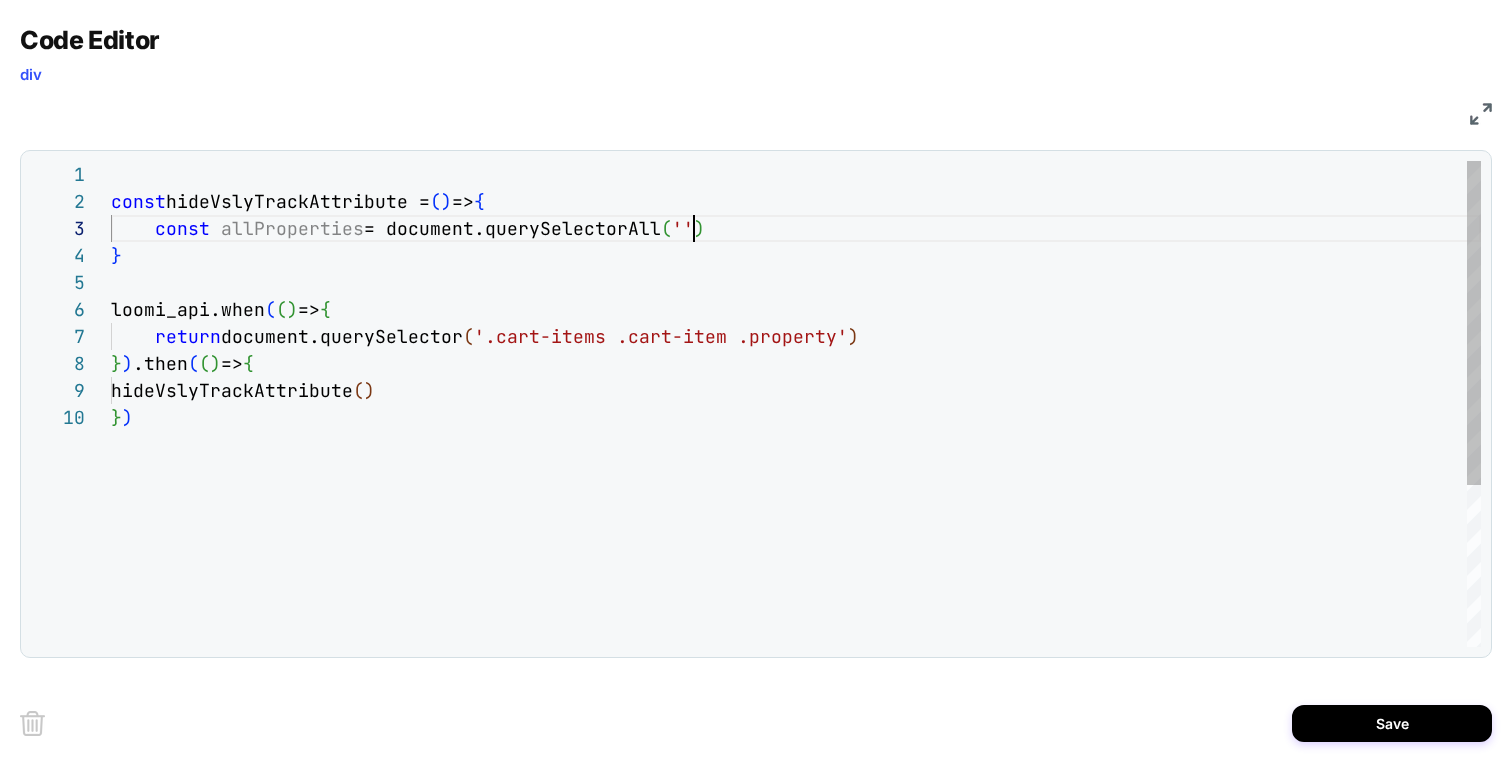 scroll, scrollTop: 54, scrollLeft: 583, axis: both 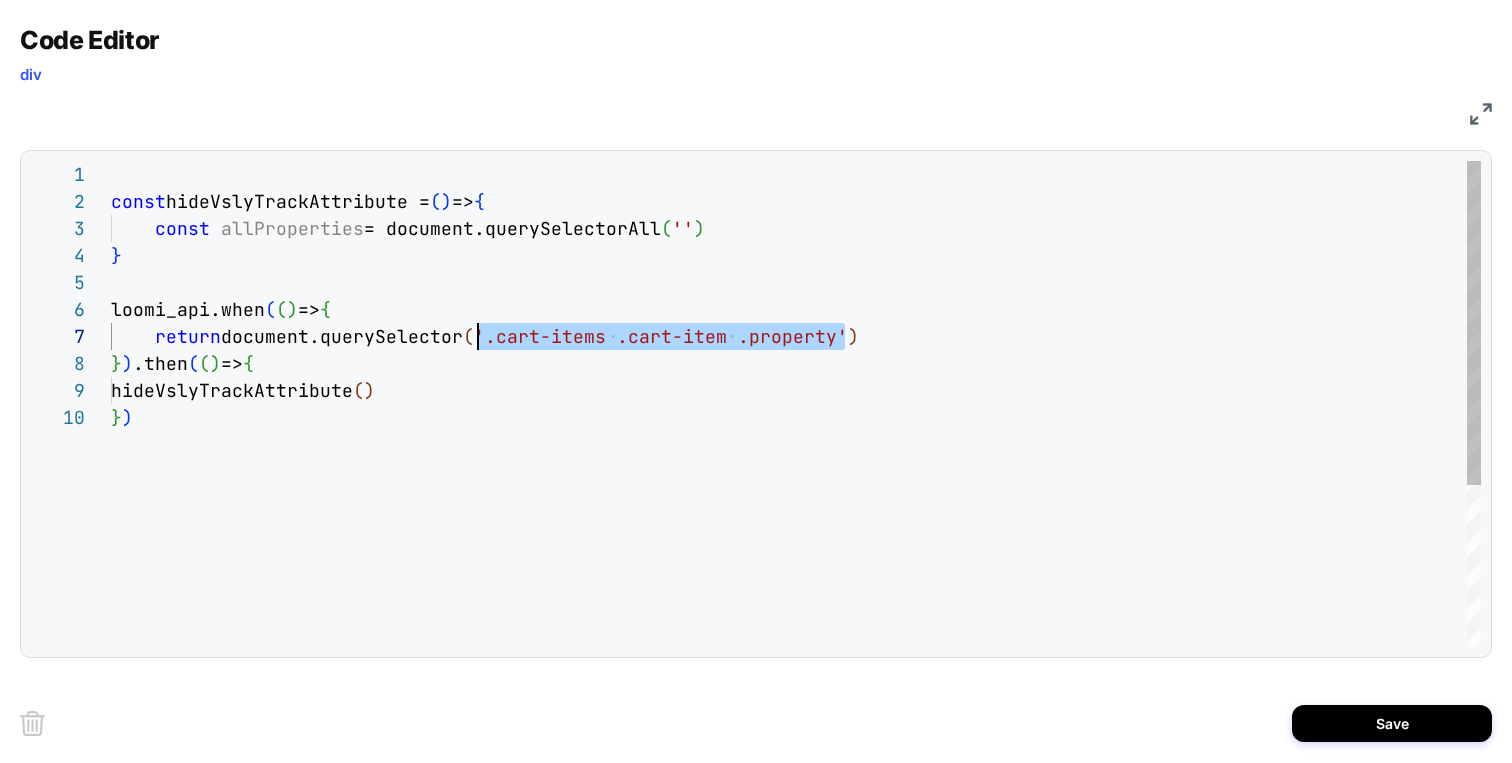 drag, startPoint x: 846, startPoint y: 347, endPoint x: 478, endPoint y: 345, distance: 368.00543 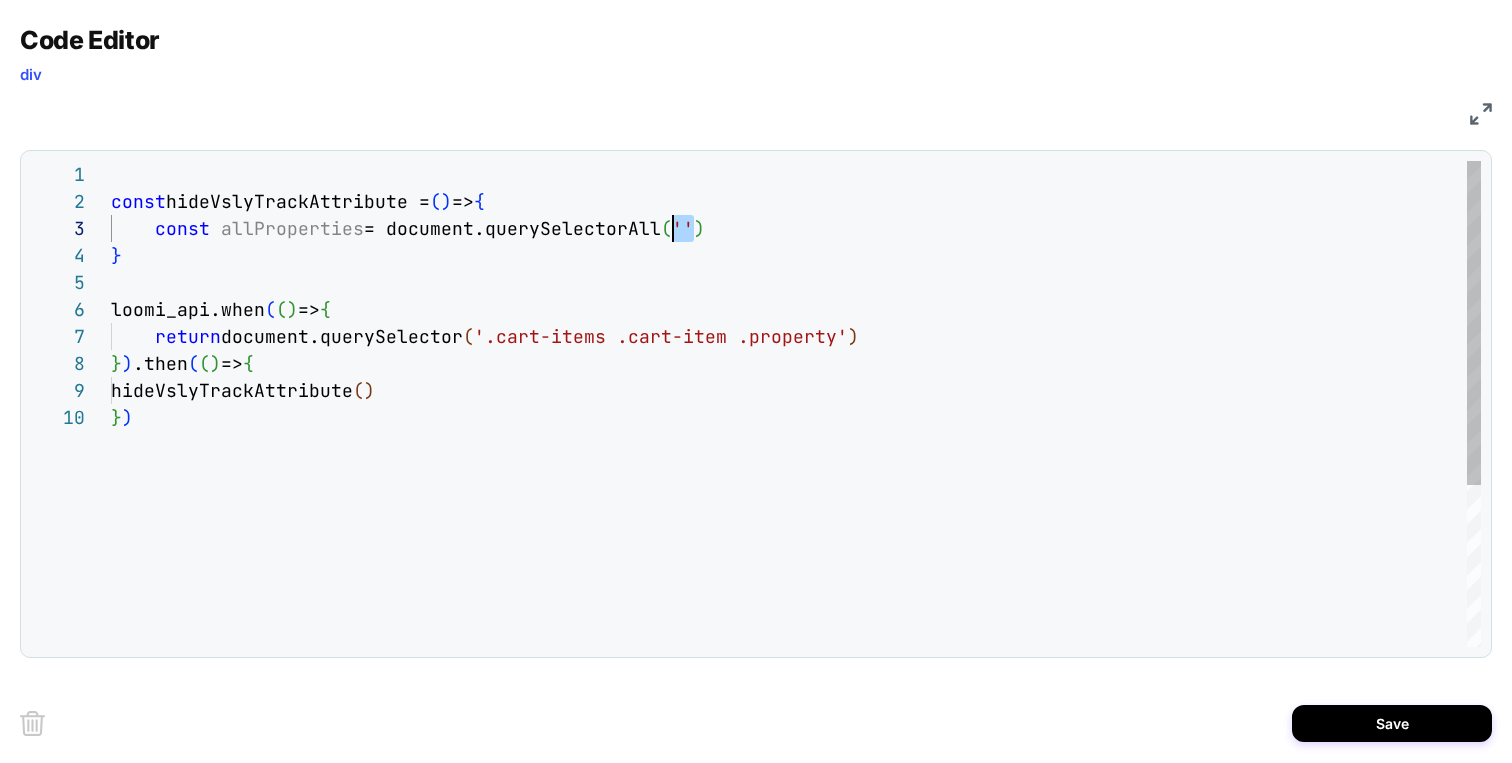 drag, startPoint x: 695, startPoint y: 229, endPoint x: 670, endPoint y: 230, distance: 25.019993 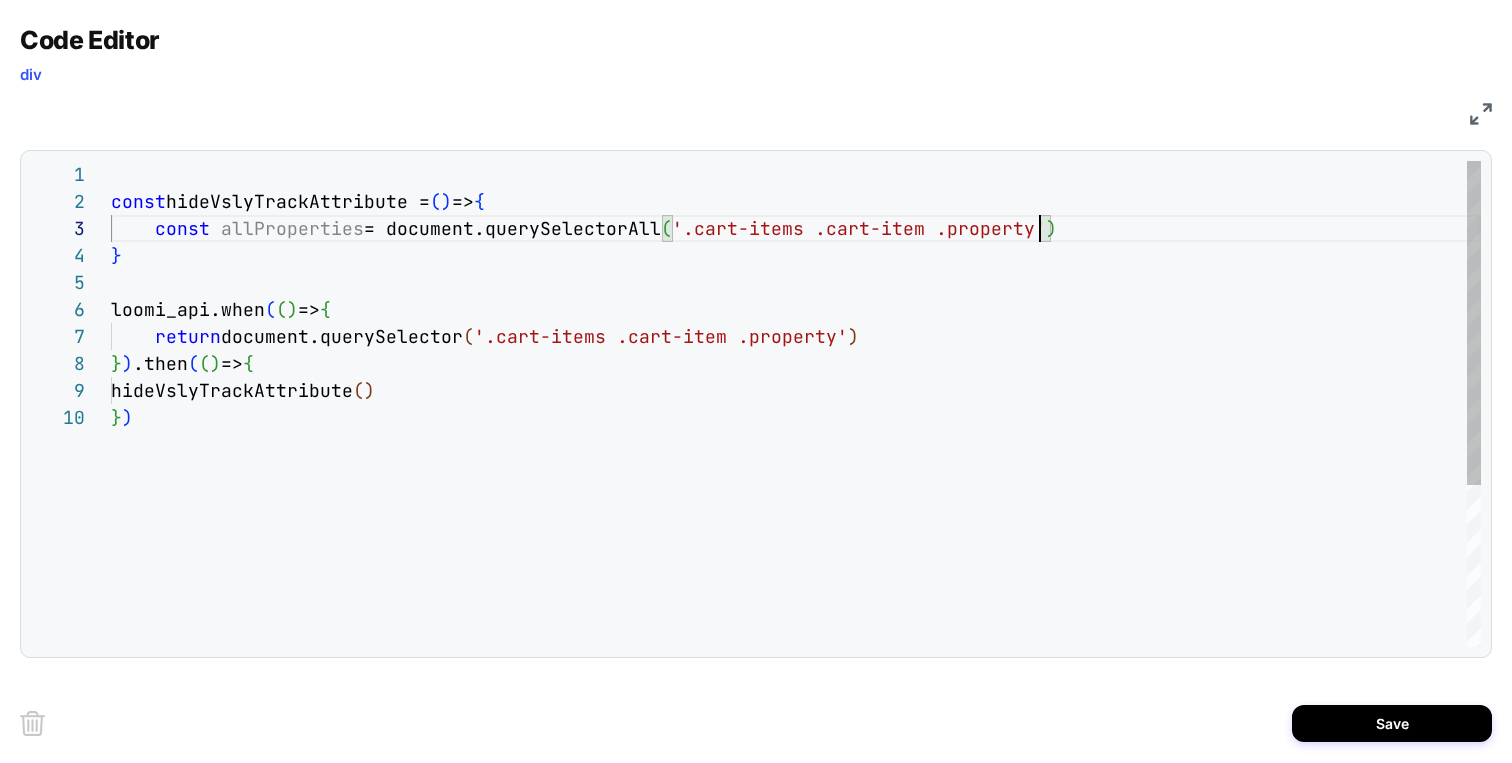 click on "} ) .then ( ( ) => { loomi_api.when ( ( ) => { const  hideVslyTrackAttribute =  ( )  =>  {      const   allProperties  = document.querySelectorAll ( '.cart-items .cart-item .property' ) }     hideVslyTrackAttribute ( )      return  document.querySelector ( '.cart-items .cart-item .property' ) } )" at bounding box center (796, 525) 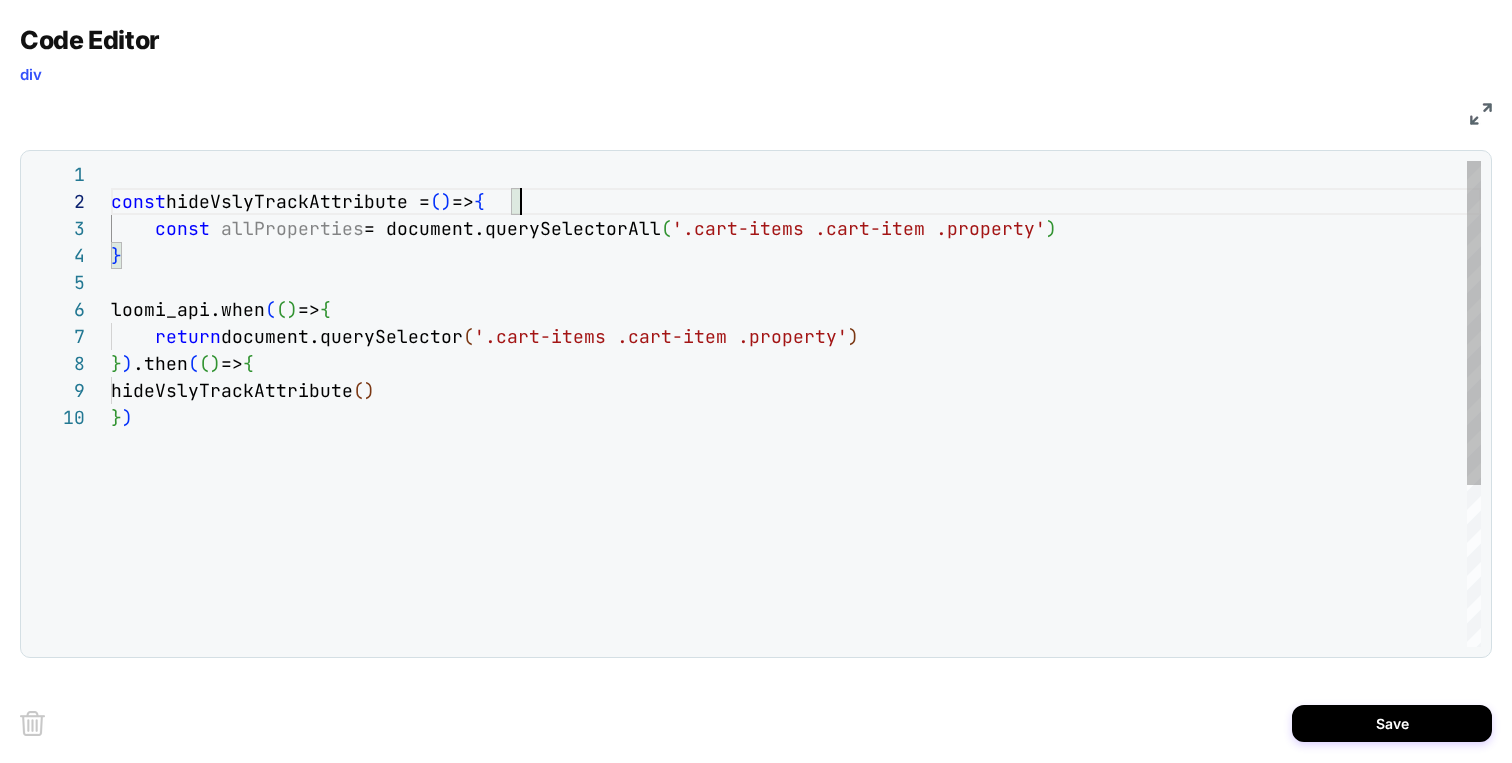 scroll, scrollTop: 27, scrollLeft: 410, axis: both 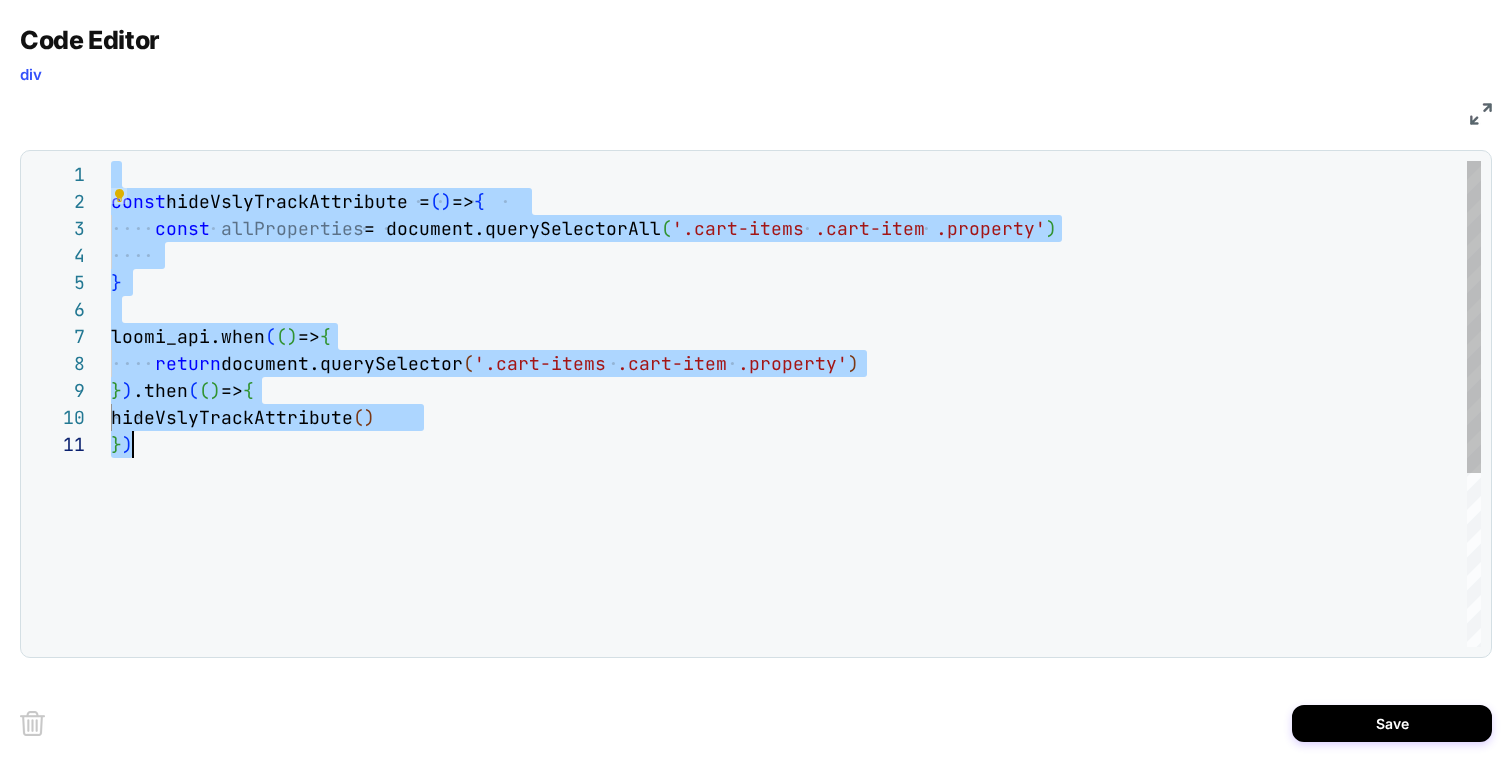 click on "} ) .then ( ( ) => { loomi_api.when ( ( ) => { const  hideVslyTrackAttribute =  ( )  =>  {      const   allProperties  = document.querySelectorAll ( '.cart-items .cart-item .property' ) }     hideVslyTrackAttribute ( )      return  document.querySelector ( '.cart-items .cart-item .property' )      } )" at bounding box center [796, 539] 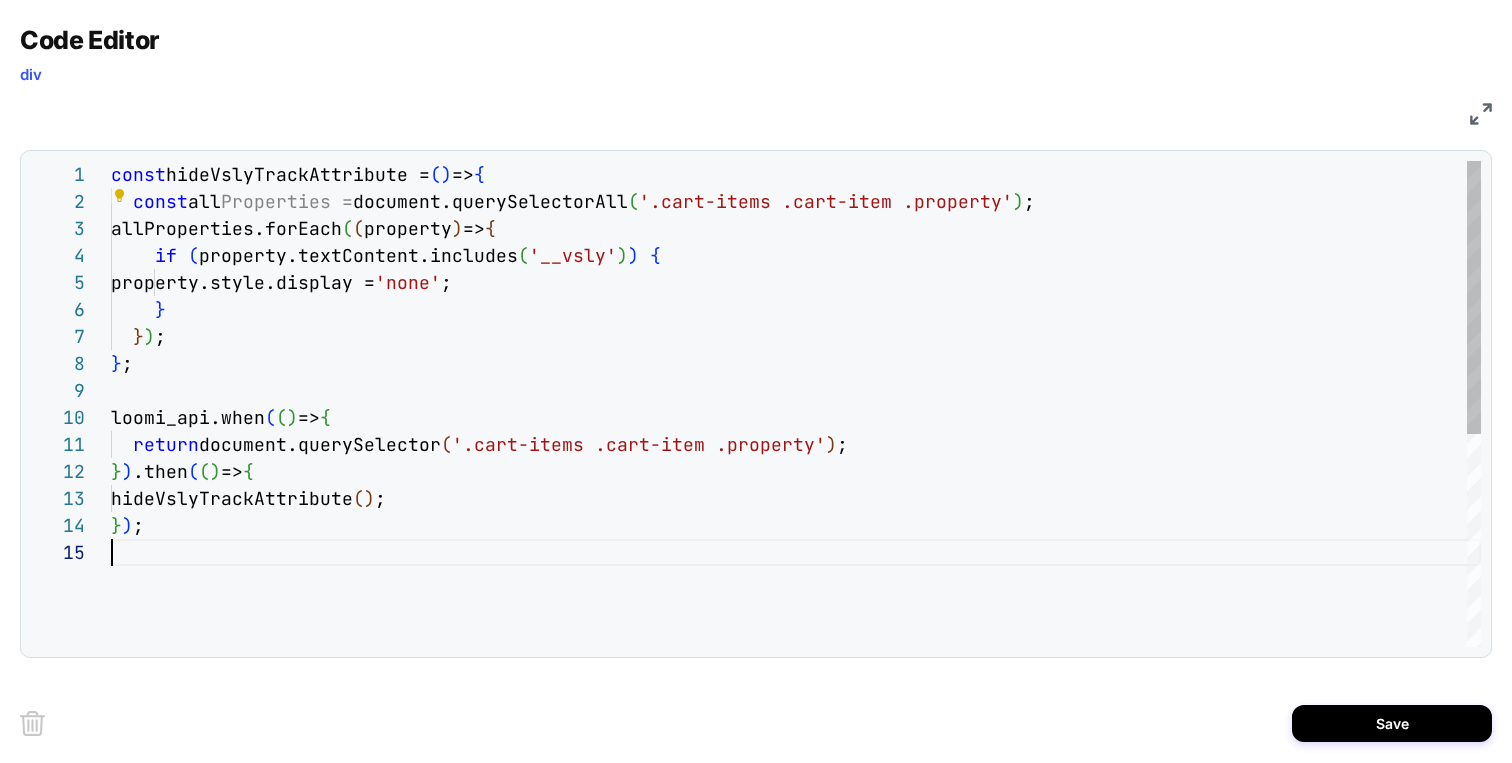 click on "const  hideVslyTrackAttribute =  ( )  =>  {      }    } ) ;    const  all Properties =  document.querySelectorAll ( '.cart-items .cart-item .property' ) ;   allProperties.forEach ( ( property )  =>  {       property.style.display =  'none' ; loomi_api.when ( ( )  =>  { } ;      if   ( property.textContent.includes ( '__vsly' ) )   {    return  document.querySelector ( '.cart-items .cart-item .property' ) ; } ) .then ( ( )  =>  {   hideVslyTrackAttribute ( ) ; } ) ;" at bounding box center [796, 593] 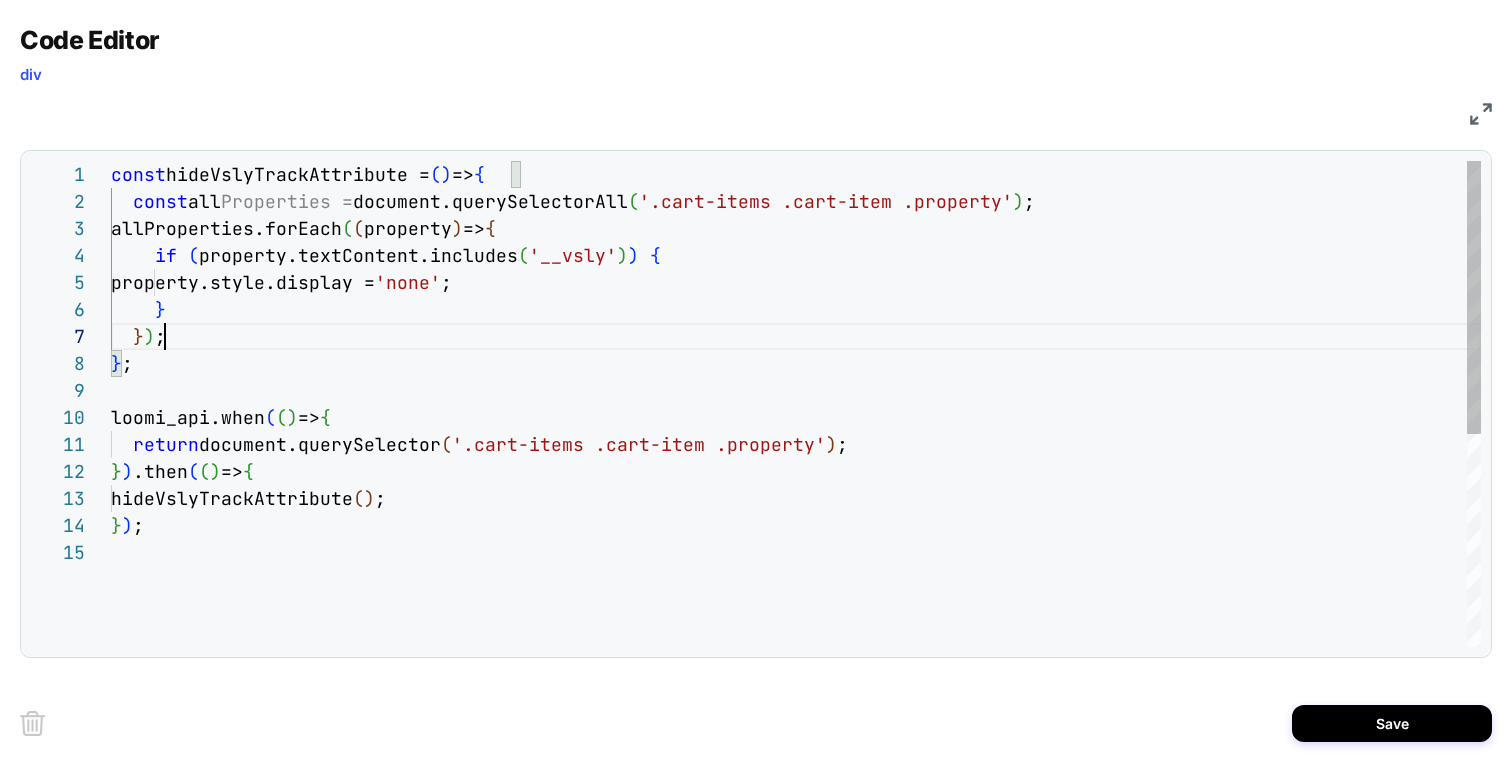 scroll, scrollTop: 0, scrollLeft: 0, axis: both 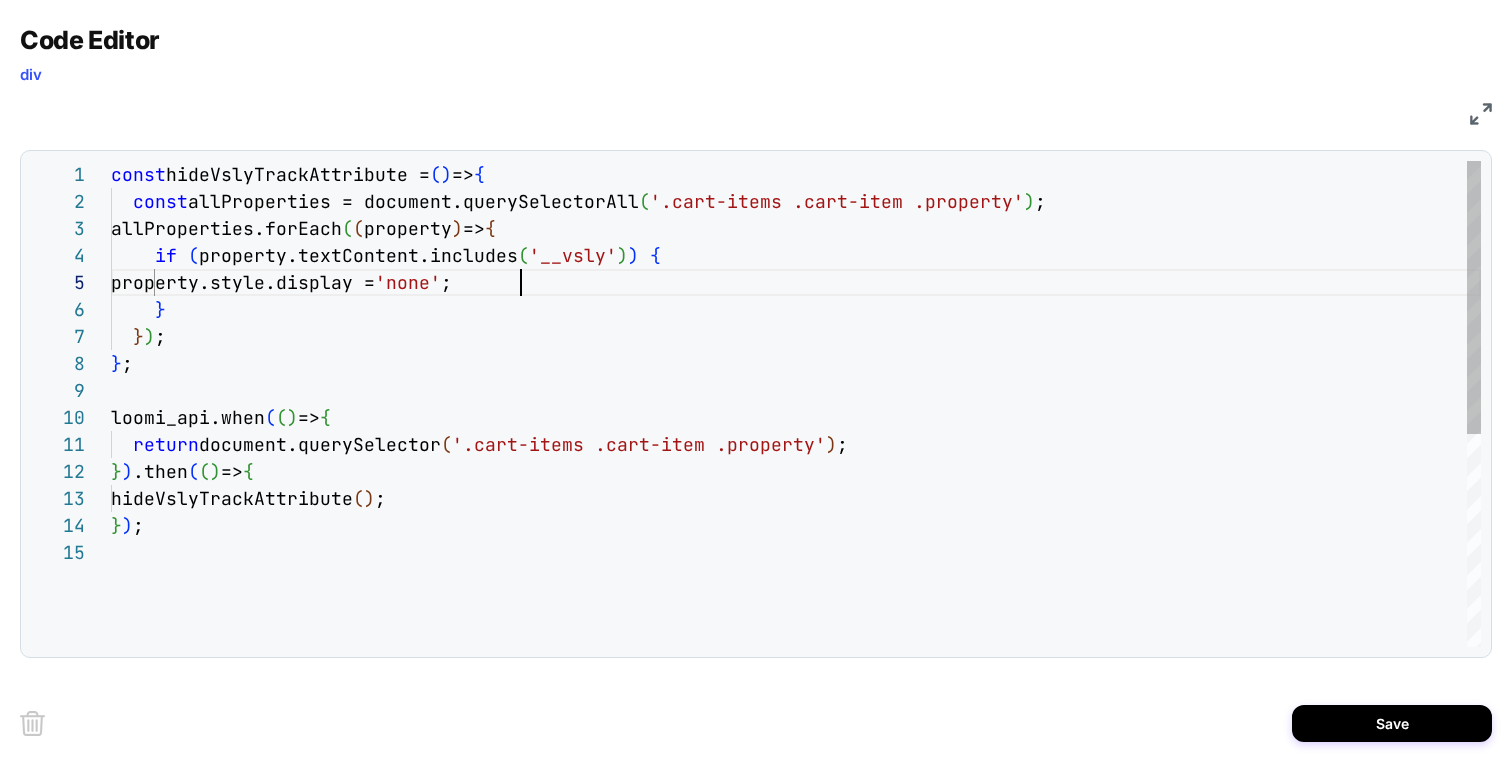 click on "const  hideVslyTrackAttribute =  ( )  =>  {      }    } ) ;    const  allProperties = document.querySelectorAll ( '.cart-items .cart-item .property' ) ;   allProperties.forEach ( ( property )  =>  {       property.style.display =  'none' ; loomi_api.when ( ( )  =>  { } ;      if   ( property.textContent.includes ( '__vsly' ) )   {    return  document.querySelector ( '.cart-items .cart-item .property' ) ; } ) .then ( ( )  =>  {   hideVslyTrackAttribute ( ) ; } ) ;" at bounding box center (796, 593) 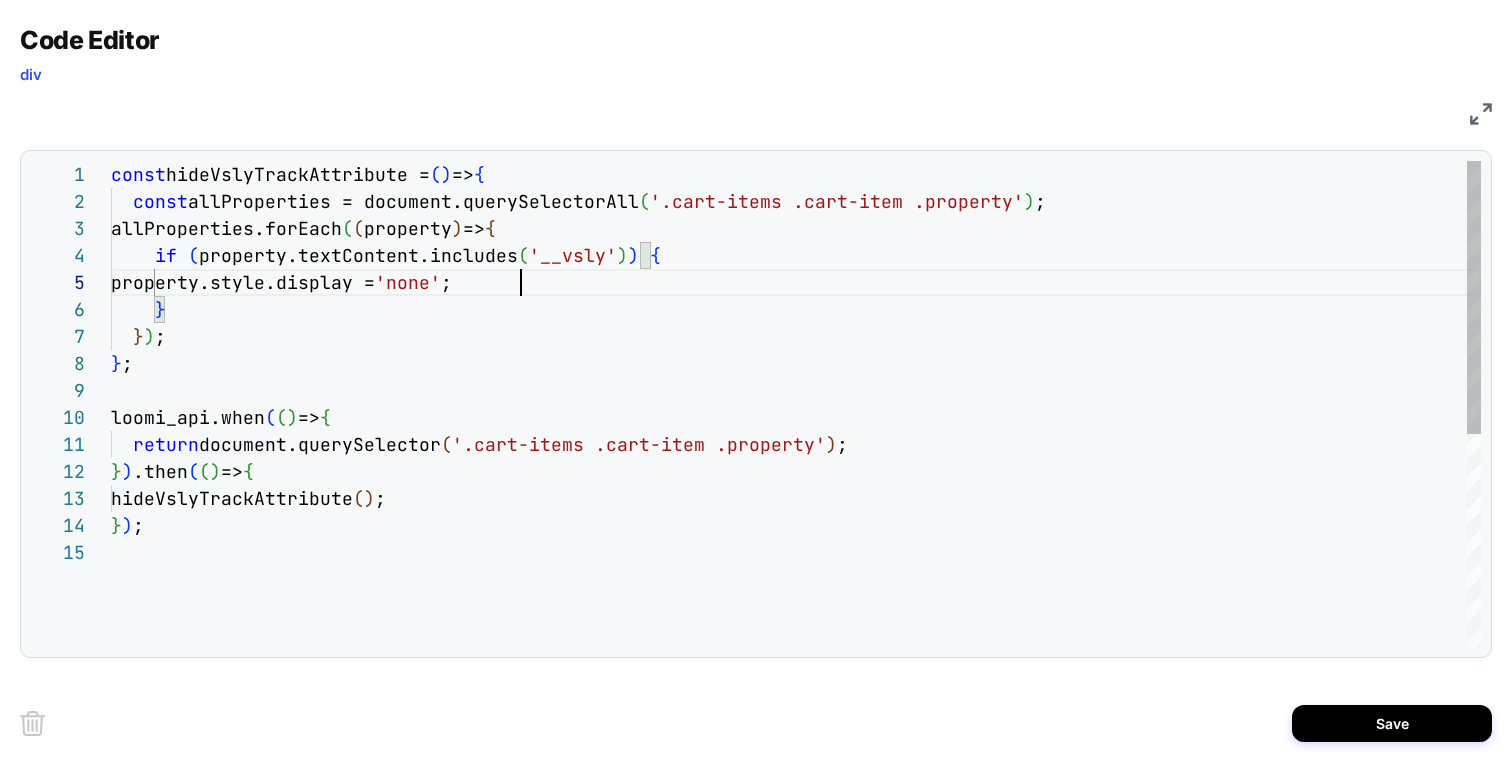 scroll, scrollTop: 0, scrollLeft: 0, axis: both 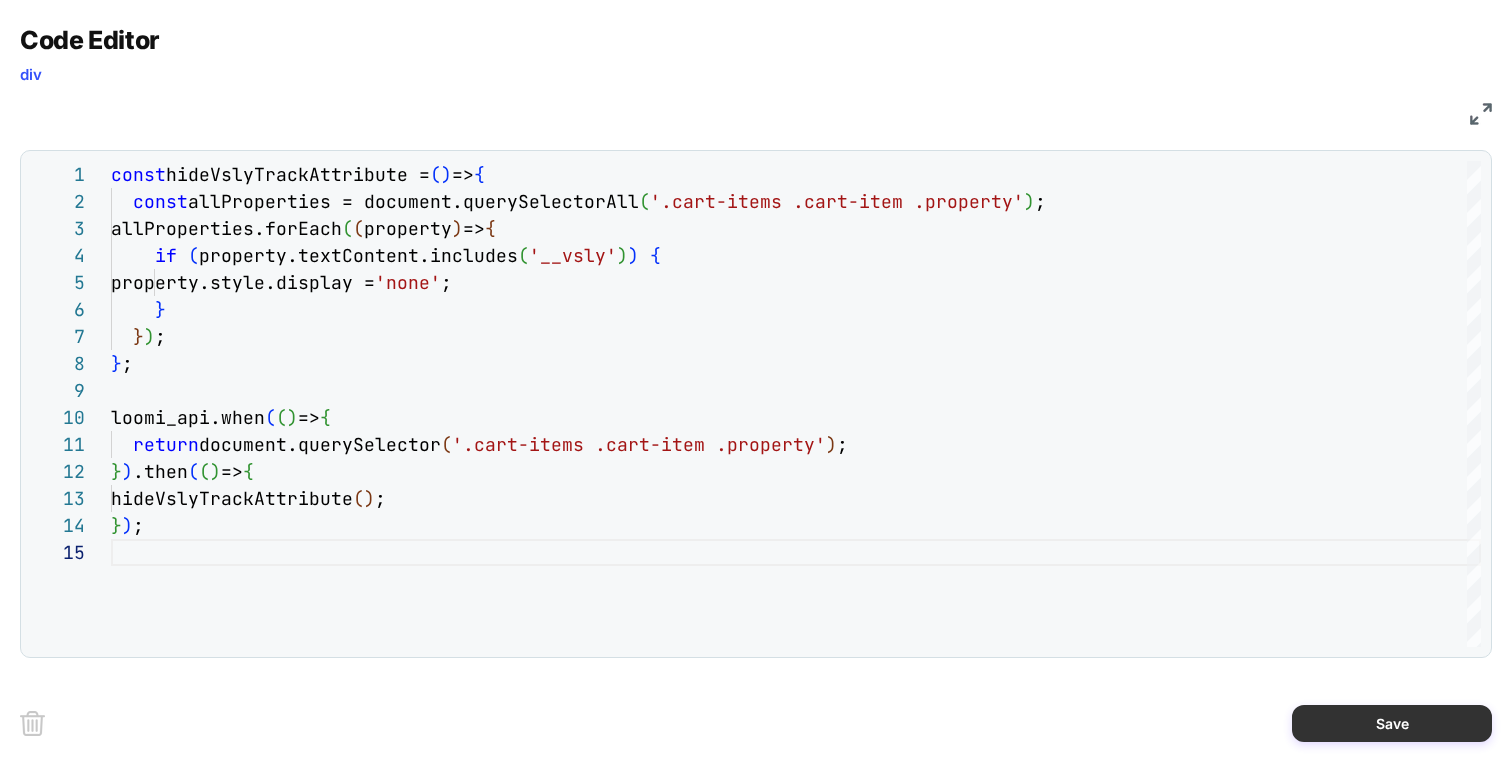 click on "Save" at bounding box center (1392, 723) 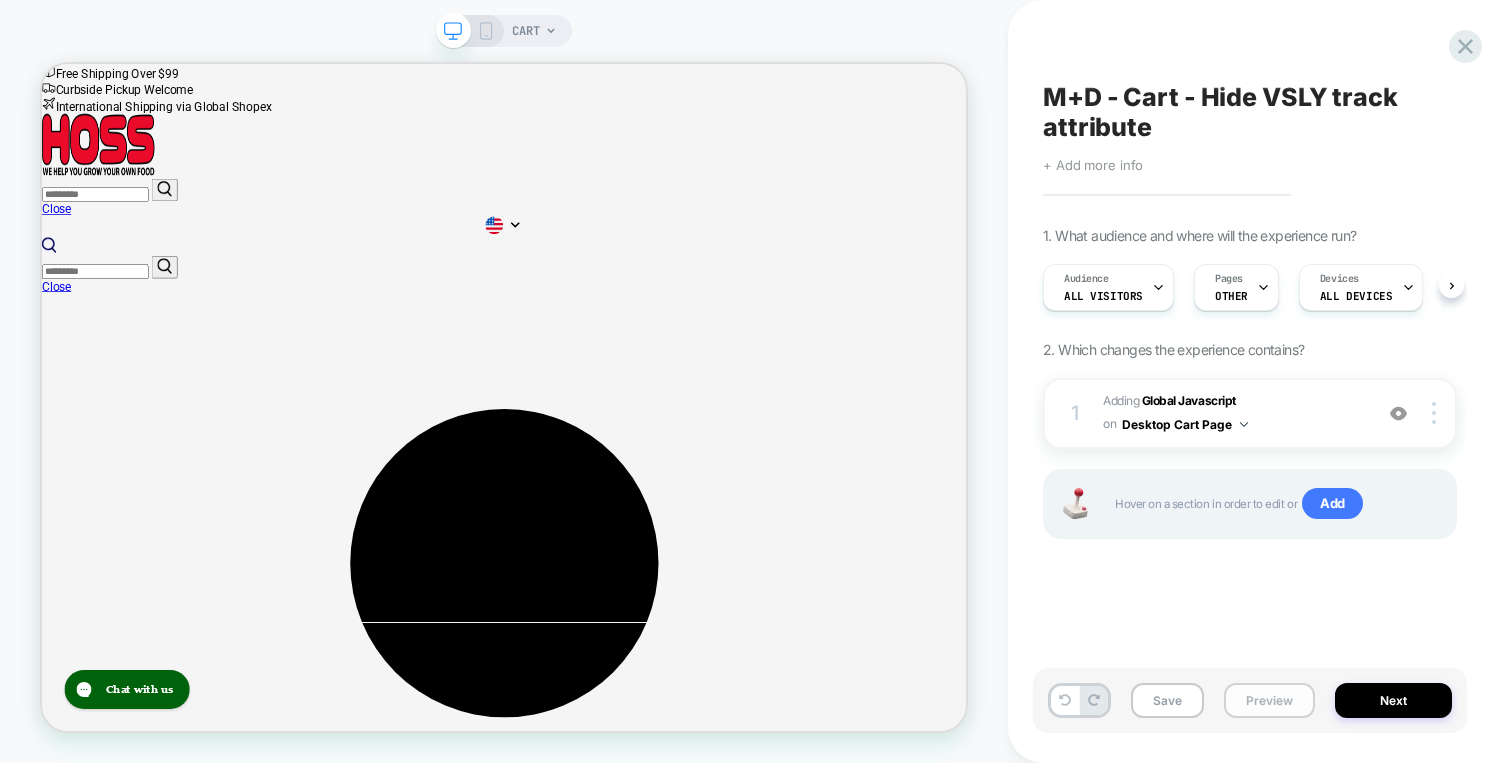 scroll, scrollTop: 0, scrollLeft: 1, axis: horizontal 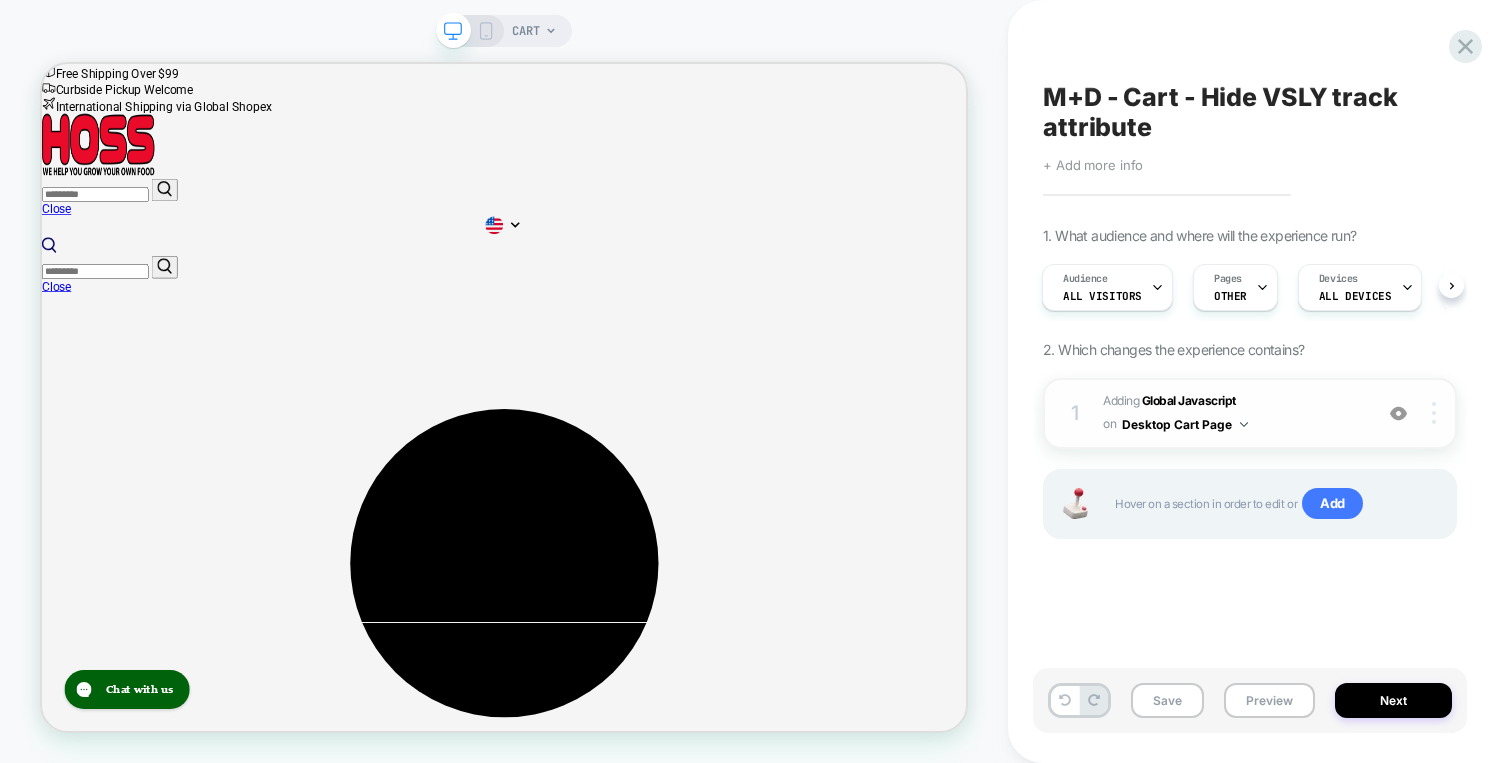 click at bounding box center (1434, 413) 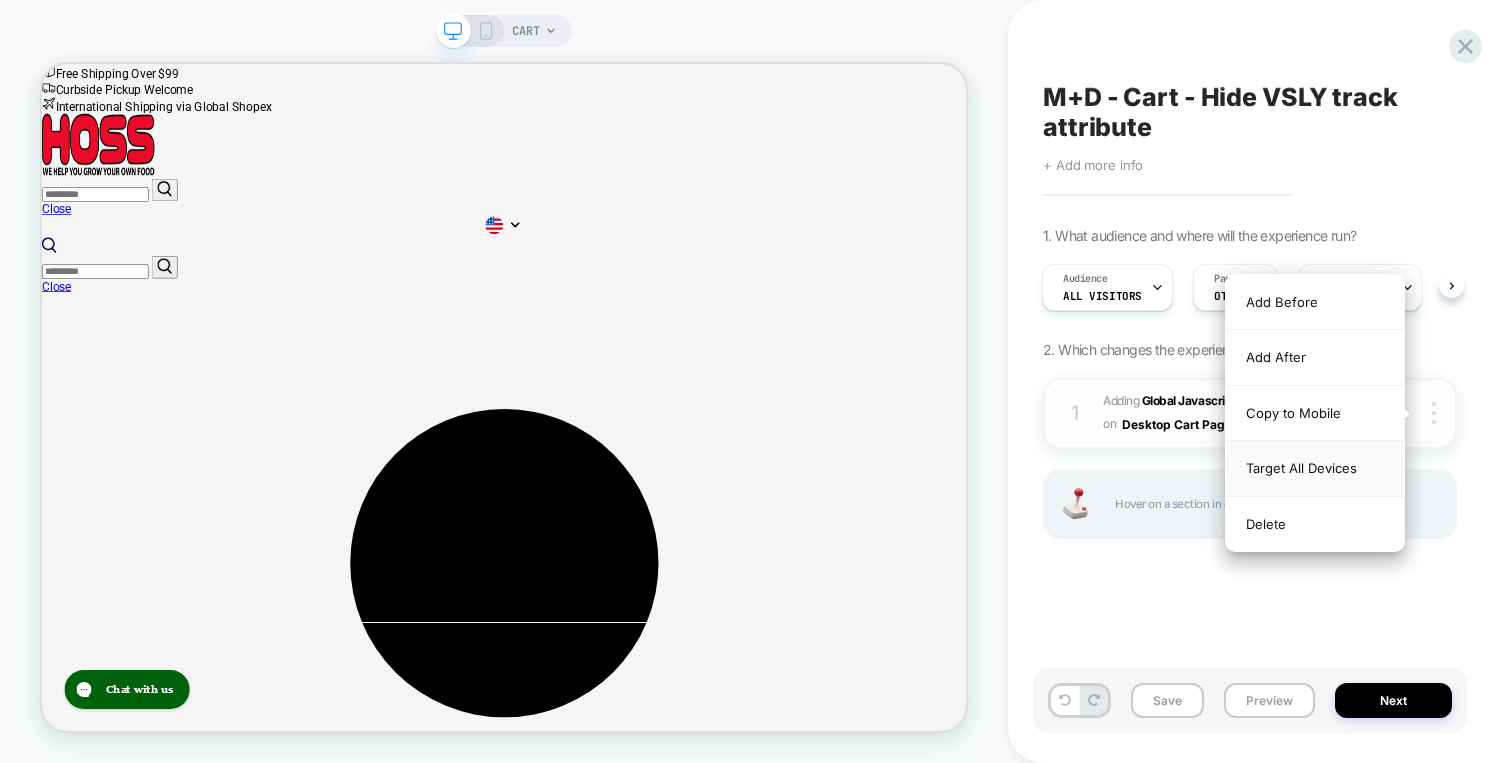 click on "Target   All Devices" at bounding box center (1315, 468) 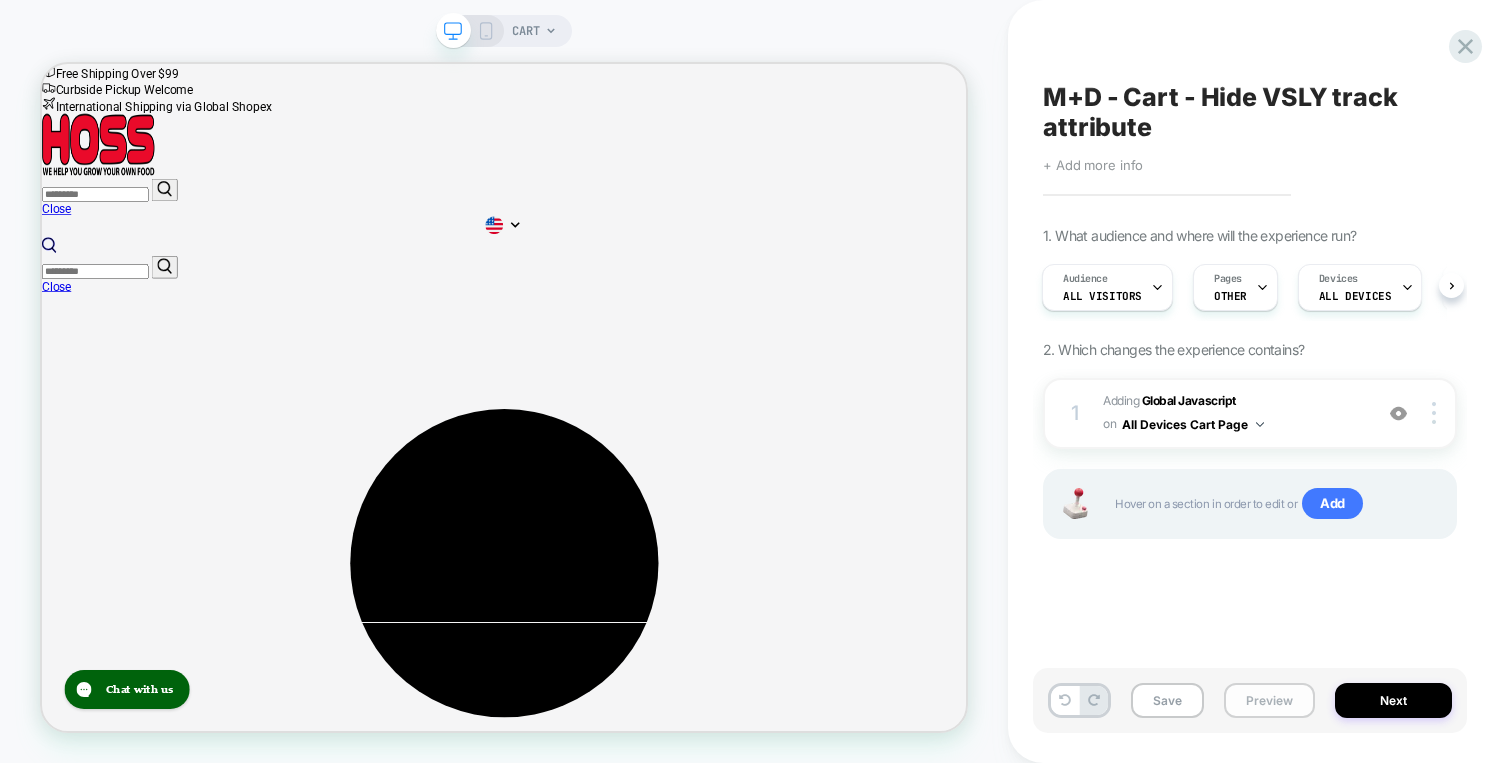 click on "Preview" at bounding box center [1269, 700] 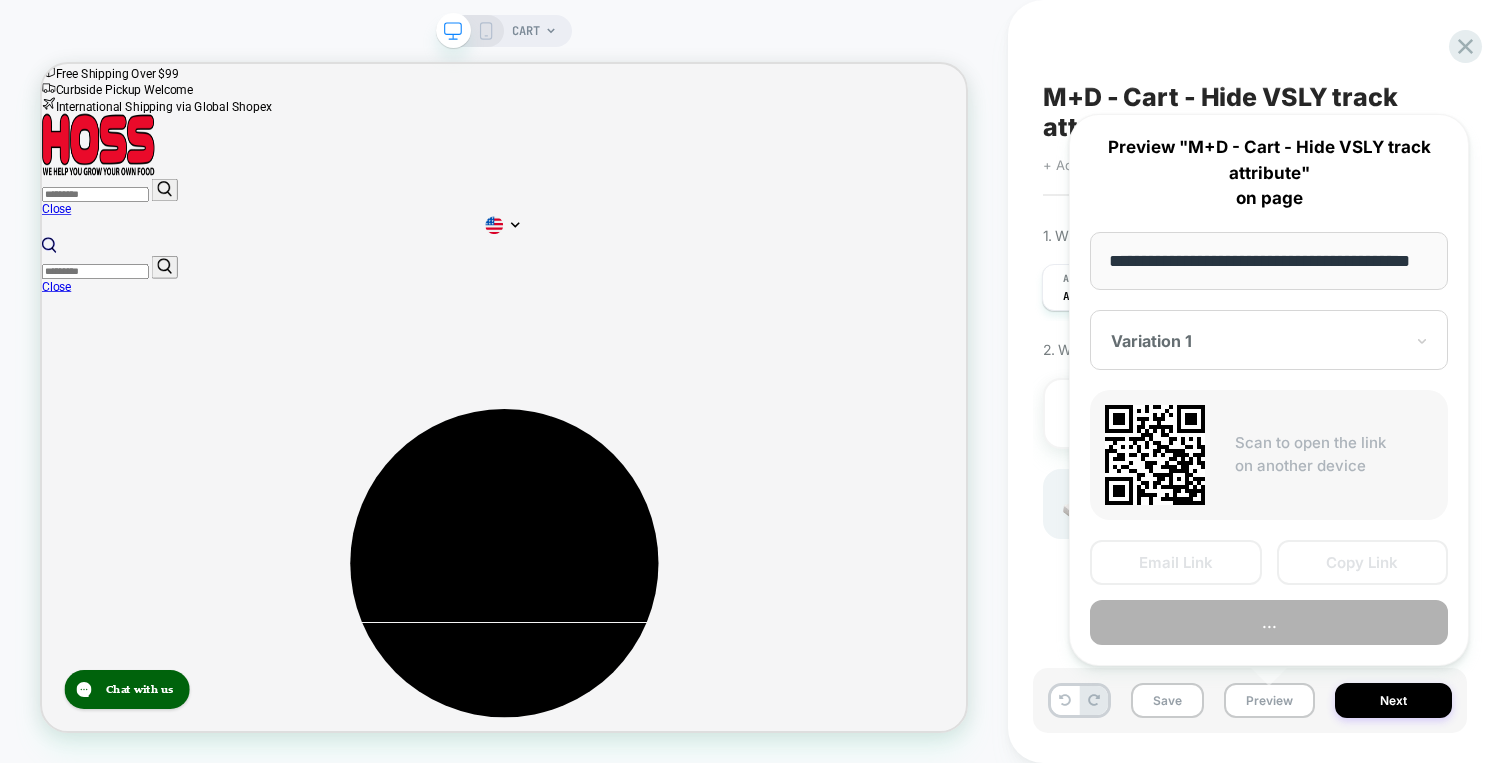 scroll, scrollTop: 0, scrollLeft: 50, axis: horizontal 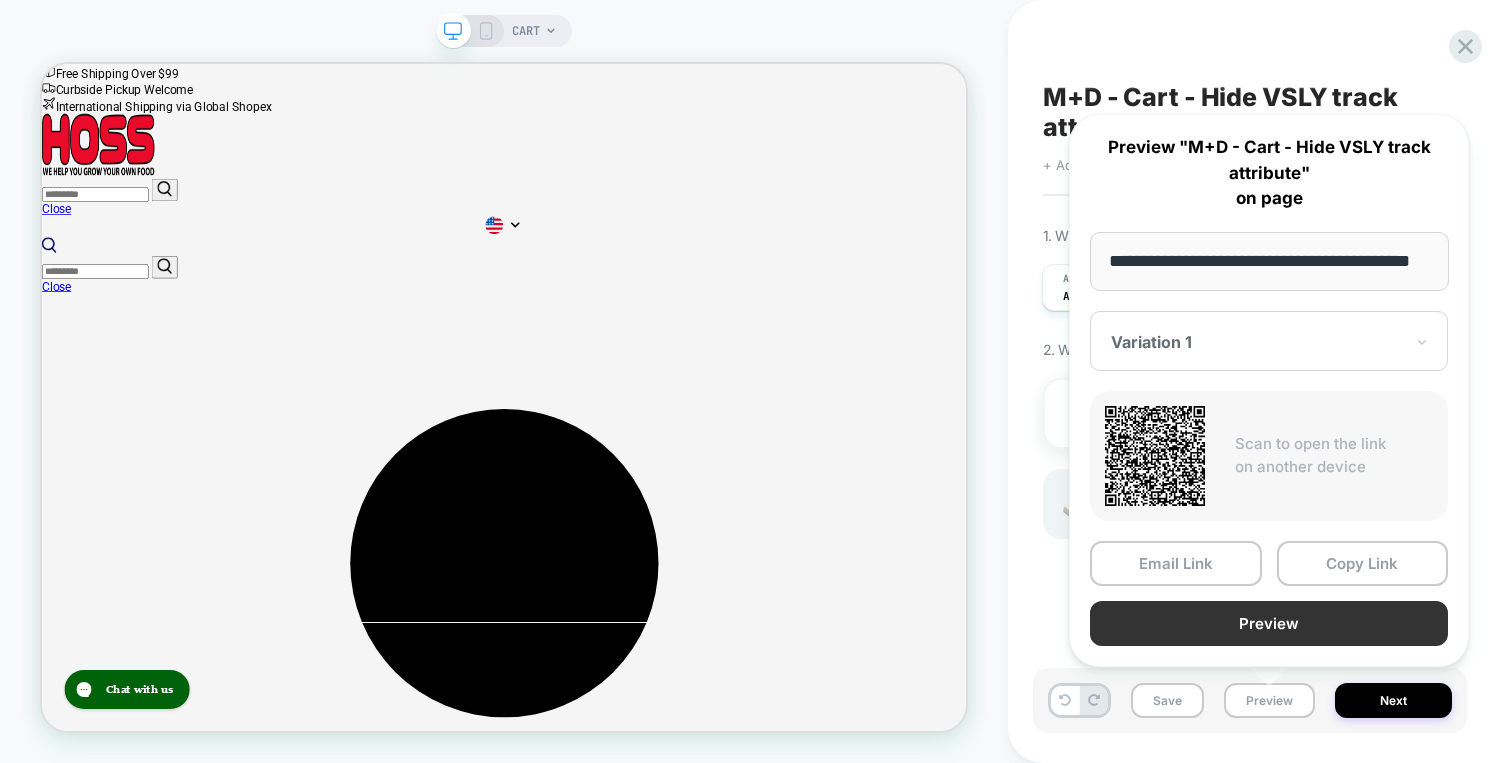 click on "Preview" at bounding box center (1269, 623) 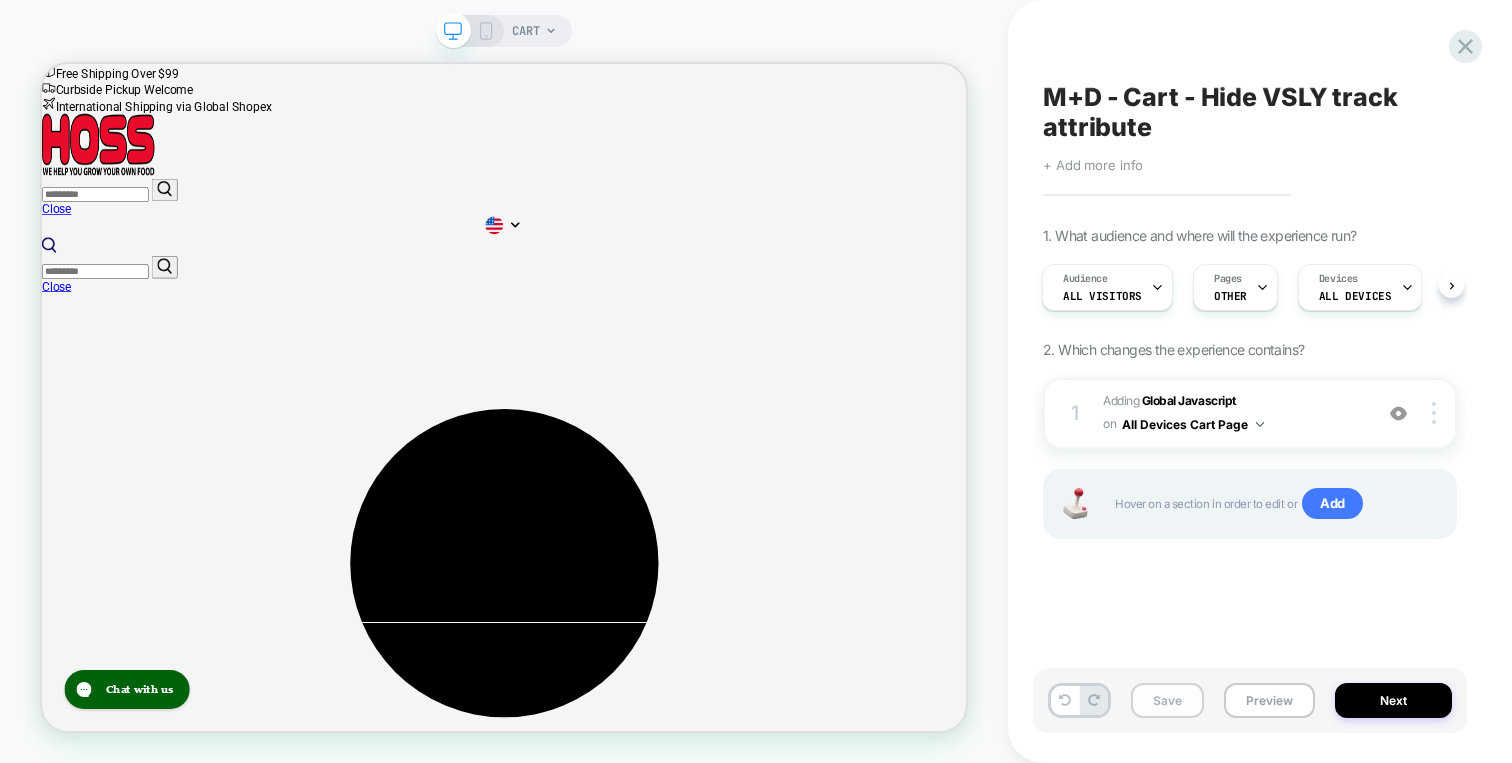 click on "Save" at bounding box center (1167, 700) 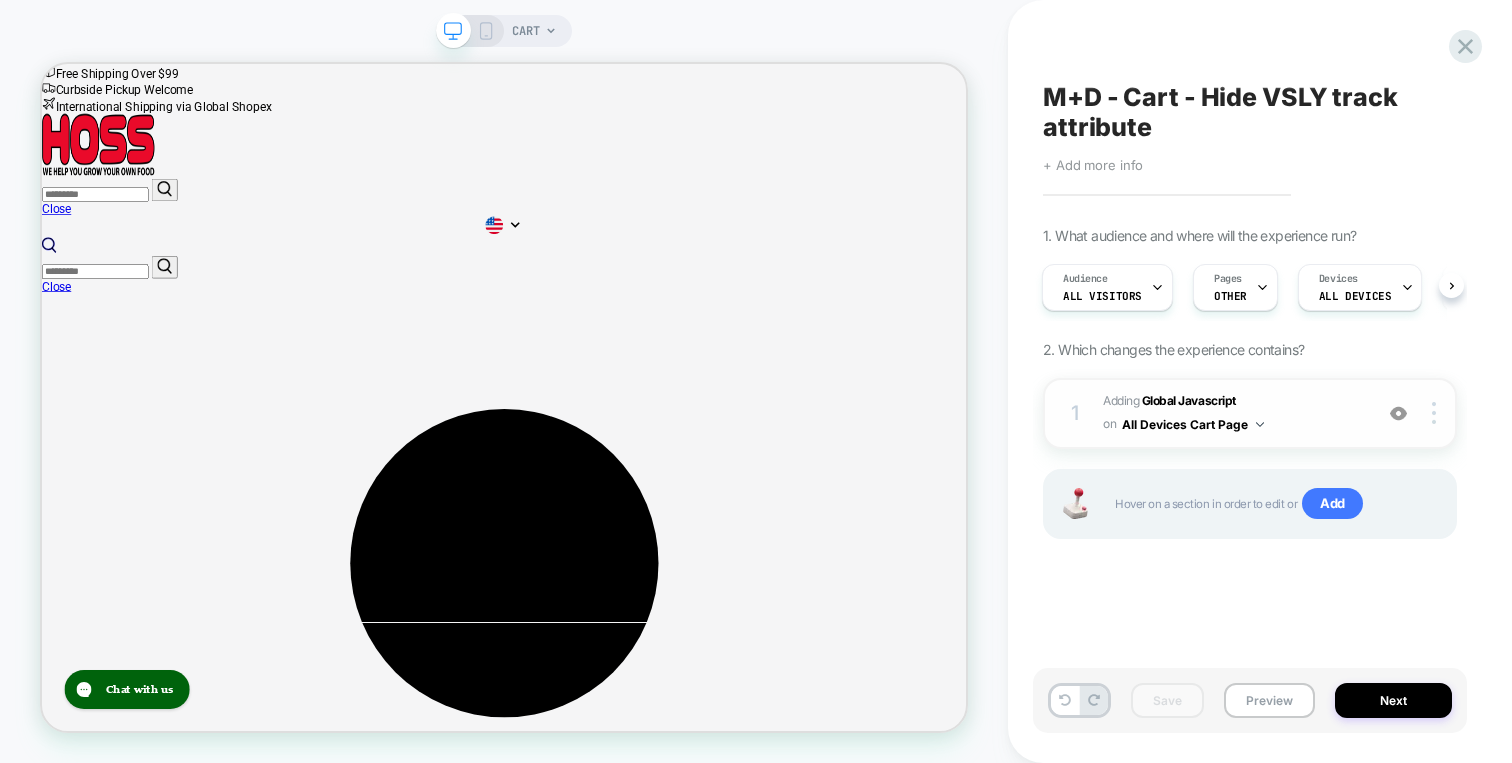 click on "1 Adding   Global Javascript   on All Devices Cart Page Add Before Add After Target   Desktop Delete" at bounding box center [1250, 413] 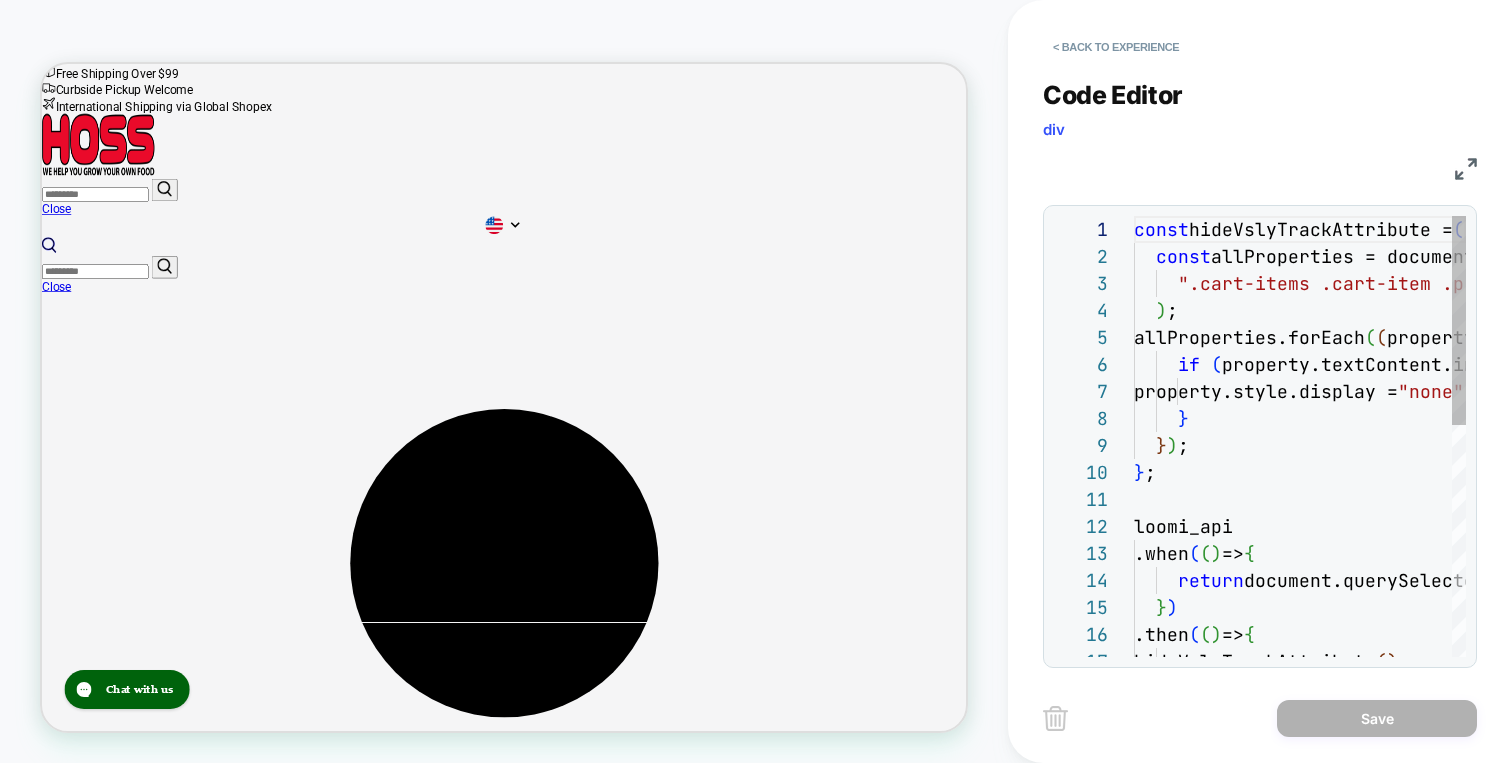 scroll, scrollTop: 270, scrollLeft: 0, axis: vertical 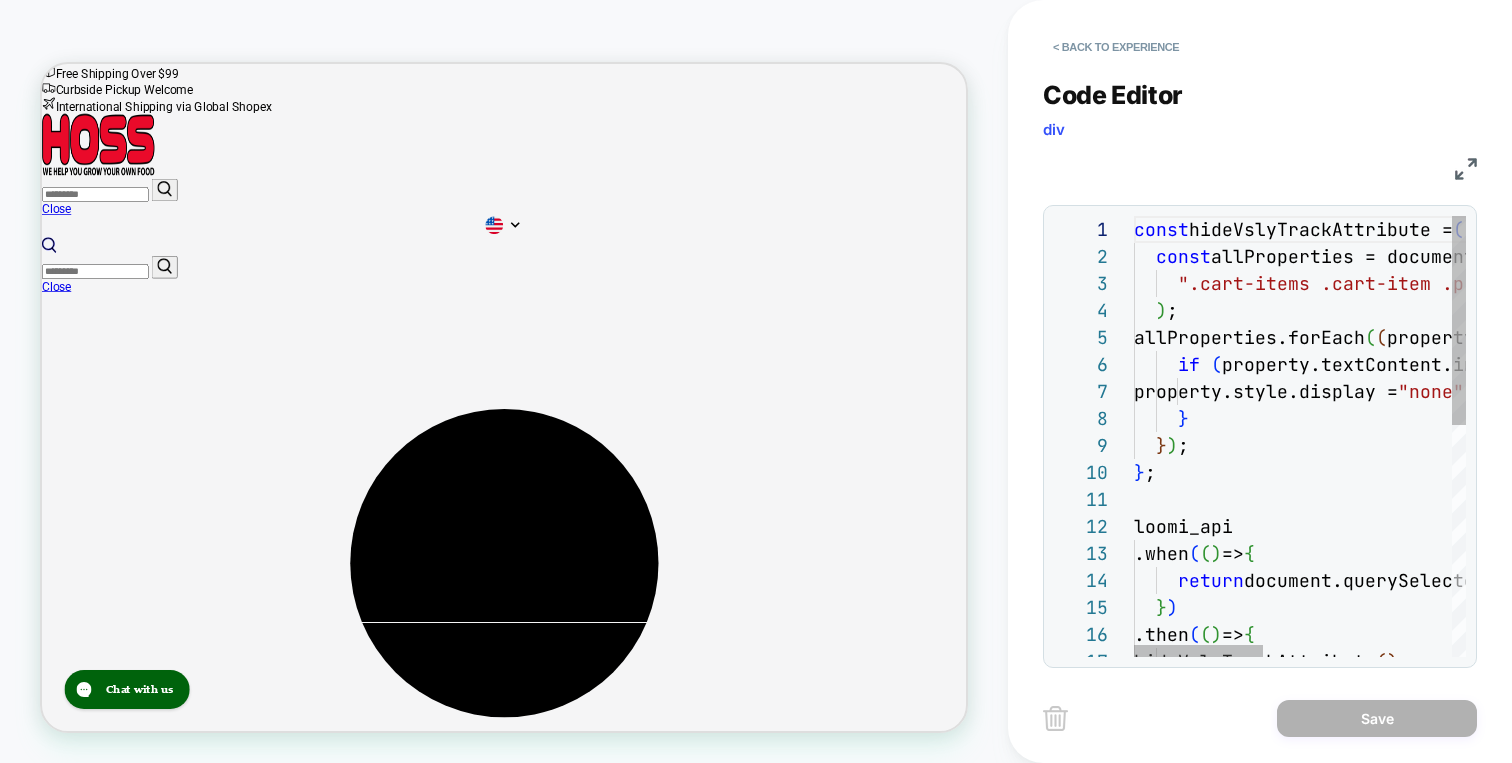 click on "const  hideVslyTrackAttribute =  ( )  =>  {    const  allProperties = document.querySelectorAll (      ".cart-items .cart-item .property"    ) ;   allProperties.forEach ( ( property )  =>  {      if   ( property.textContent.includes ( "__vsly" ) )   {       property.style.display =  "none" ;      }    } ) ; } ; loomi_api   .when ( ( )  =>  {      return  document.querySelector ( ".cart-items .cart-item .property" ) ;    } )   .then ( ( )  =>  {     hideVslyTrackAttribute ( ) ;" at bounding box center [1540, 679] 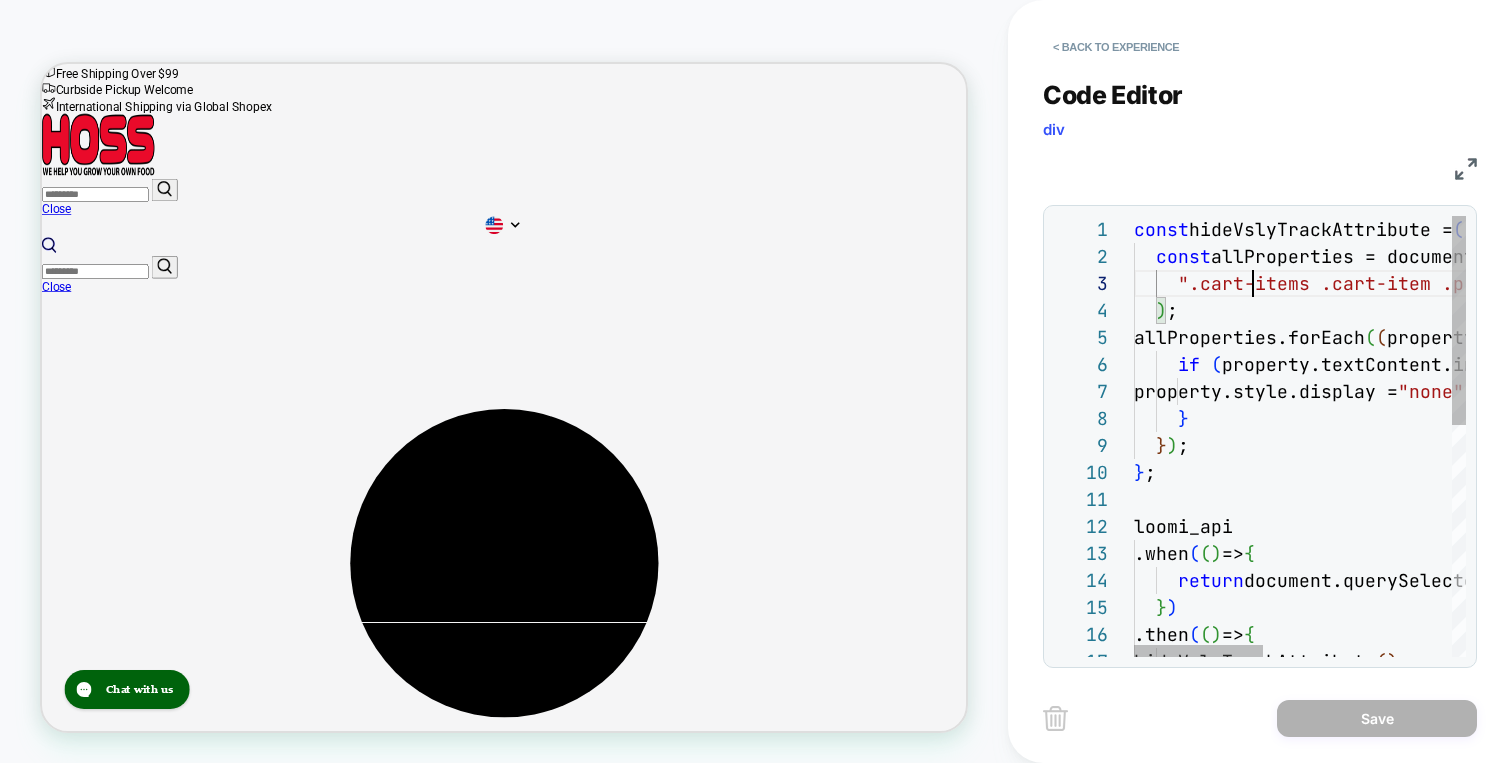 type on "**********" 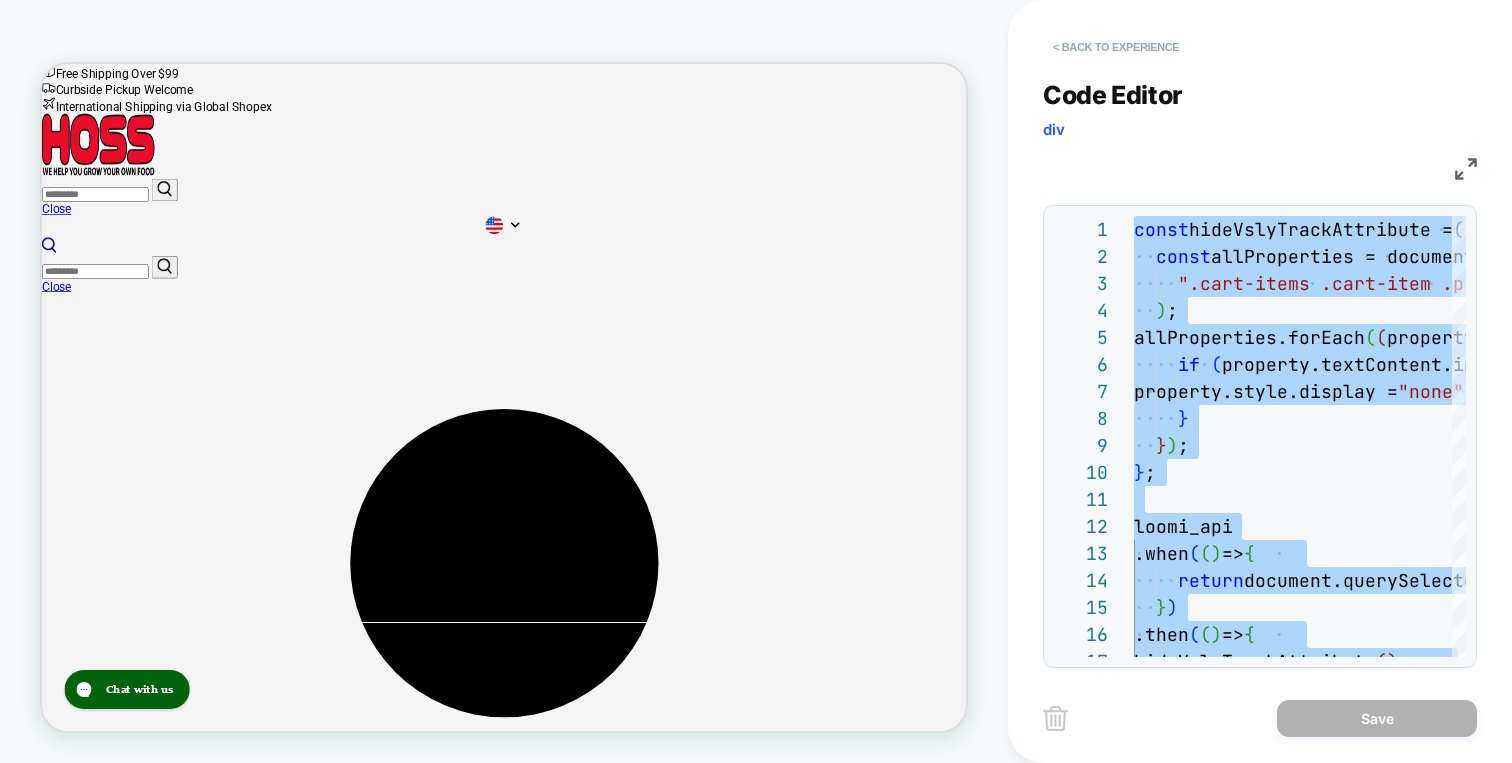 click on "< Back to experience" at bounding box center [1116, 47] 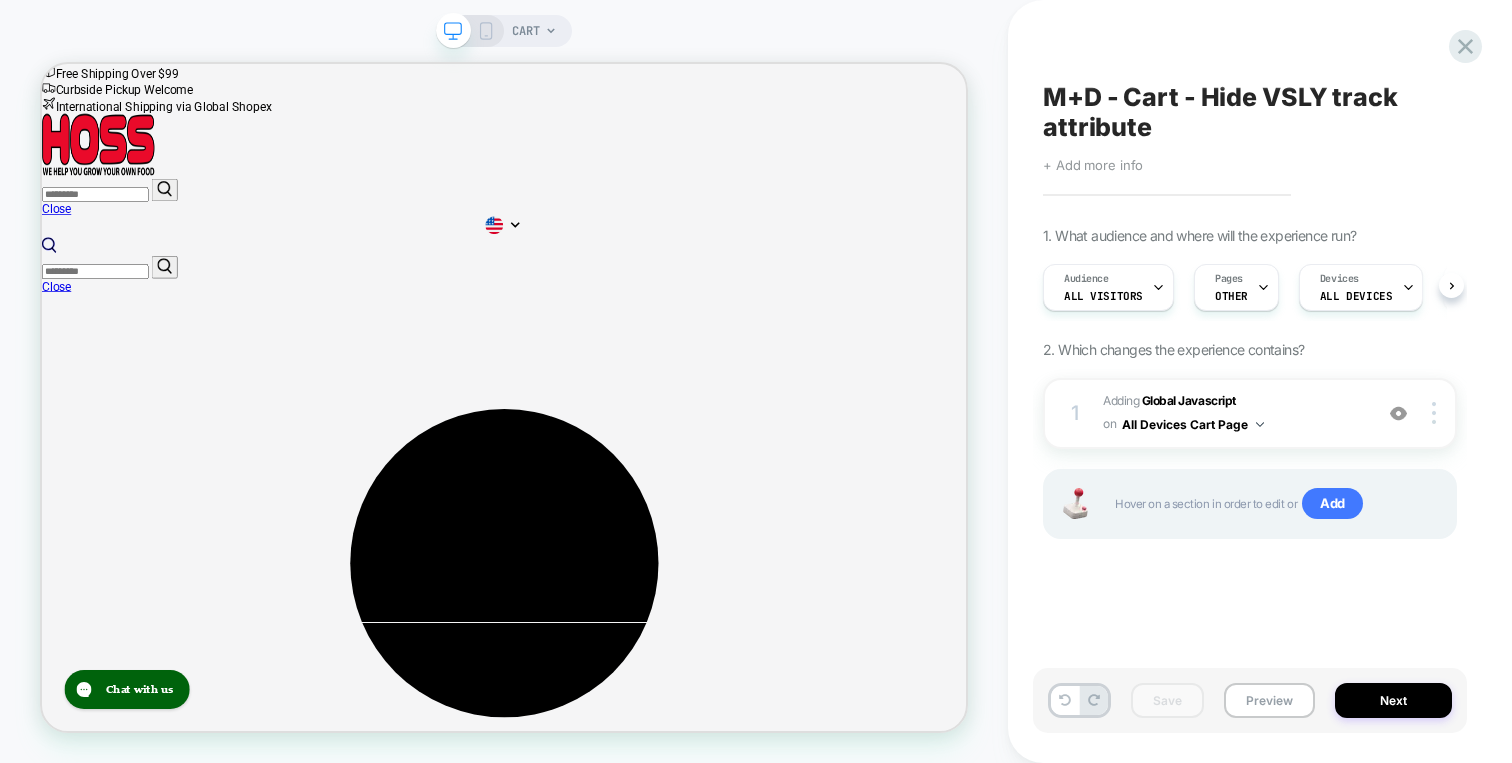 scroll, scrollTop: 0, scrollLeft: 1, axis: horizontal 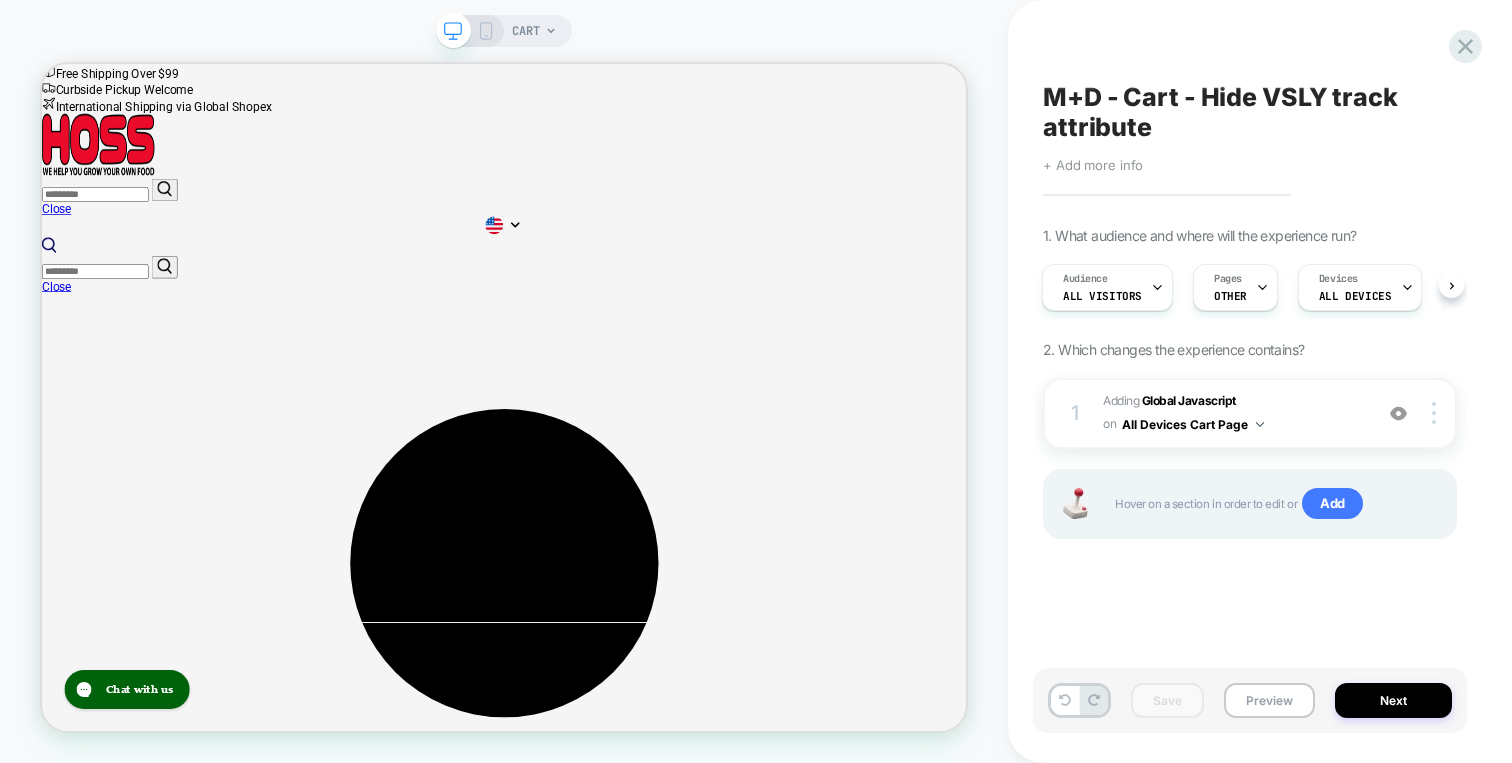 click on "M+D - Cart - Hide VSLY track attribute Click to edit experience details + Add more info 1. What audience and where will the experience run? Audience All Visitors Pages OTHER Devices ALL DEVICES Trigger Page Load 2. Which changes the experience contains? 1 Adding   Global Javascript   on All Devices Cart Page Add Before Add After Target   Desktop Delete Hover on a section in order to edit or  Add  Save Preview Next" at bounding box center [1260, 381] 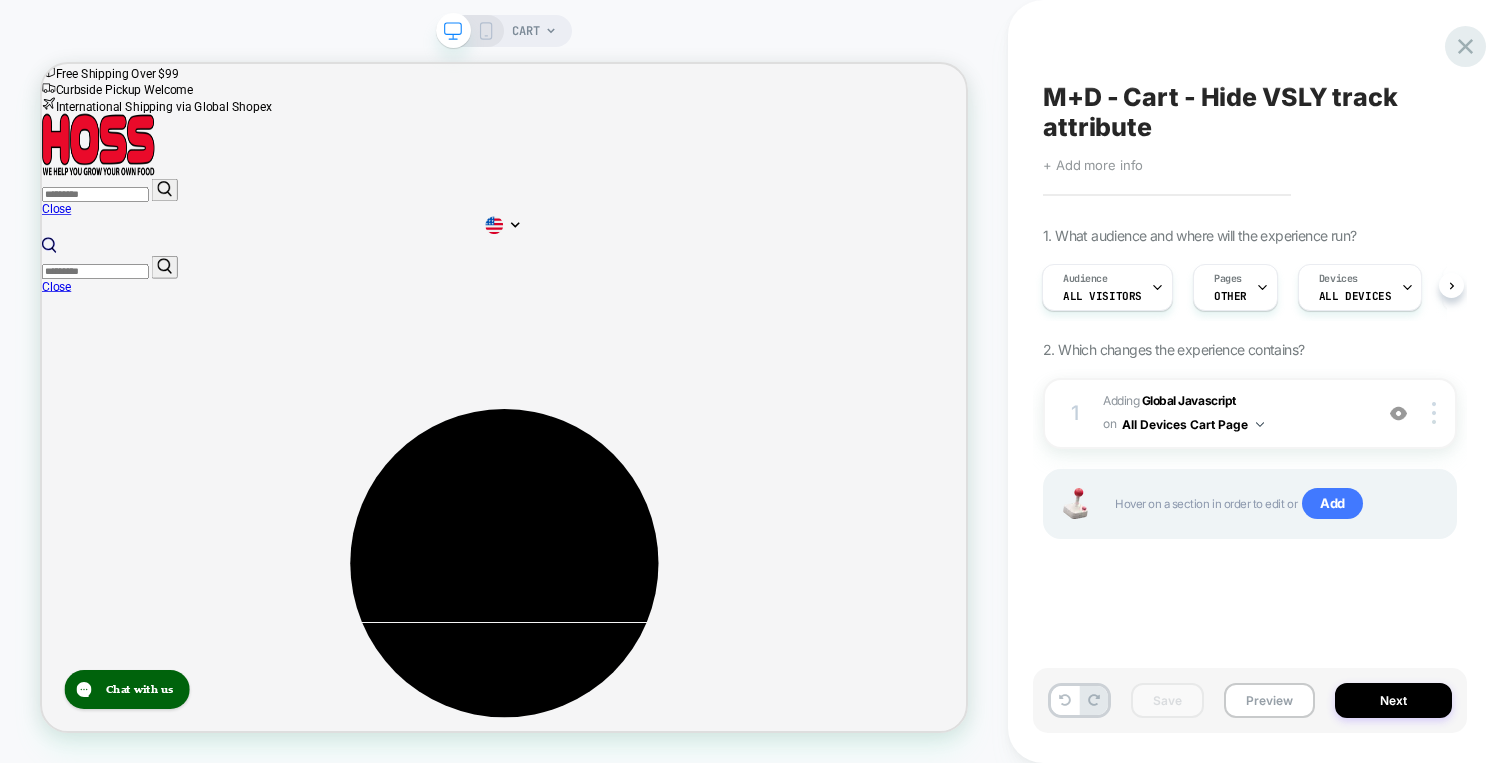 click 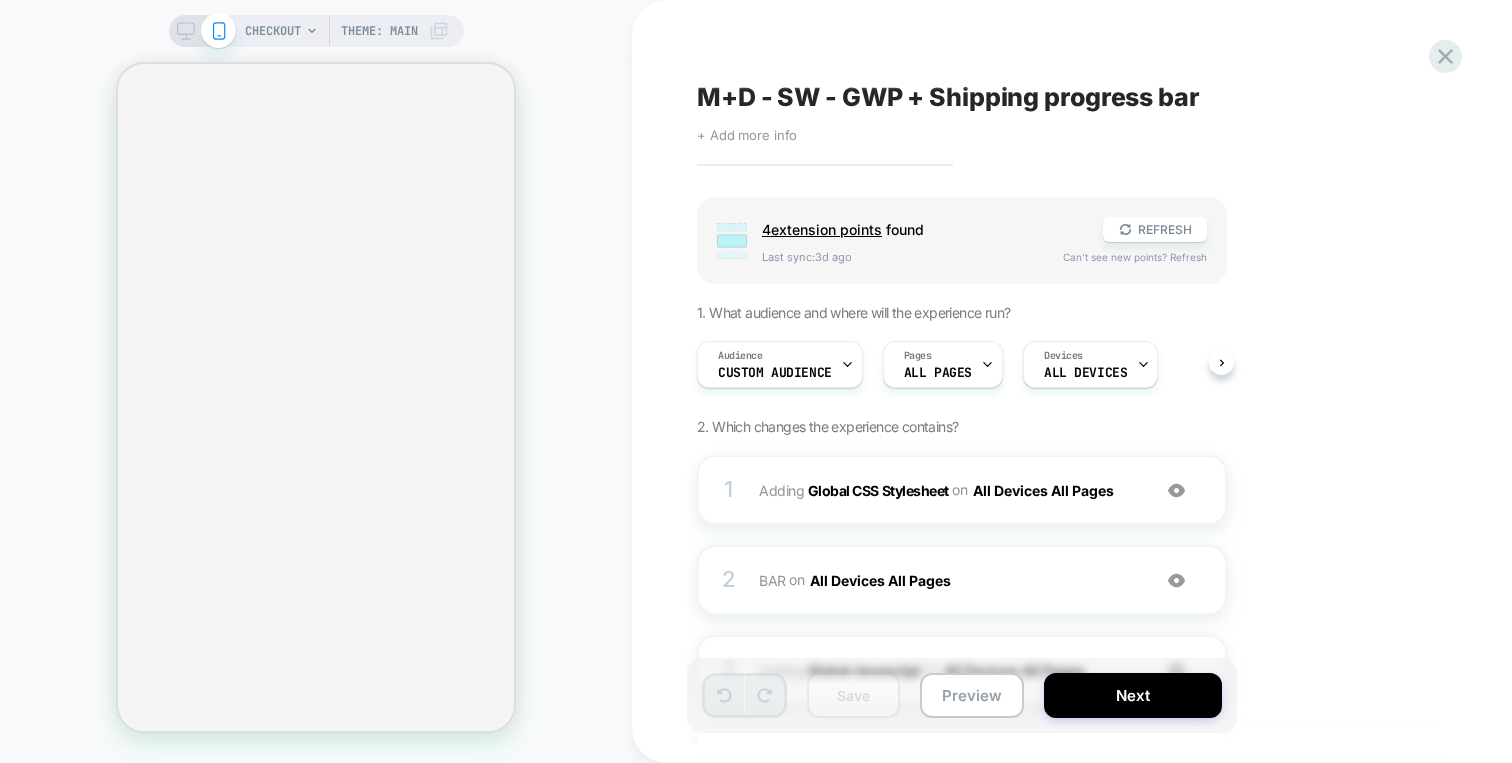 scroll, scrollTop: 0, scrollLeft: 0, axis: both 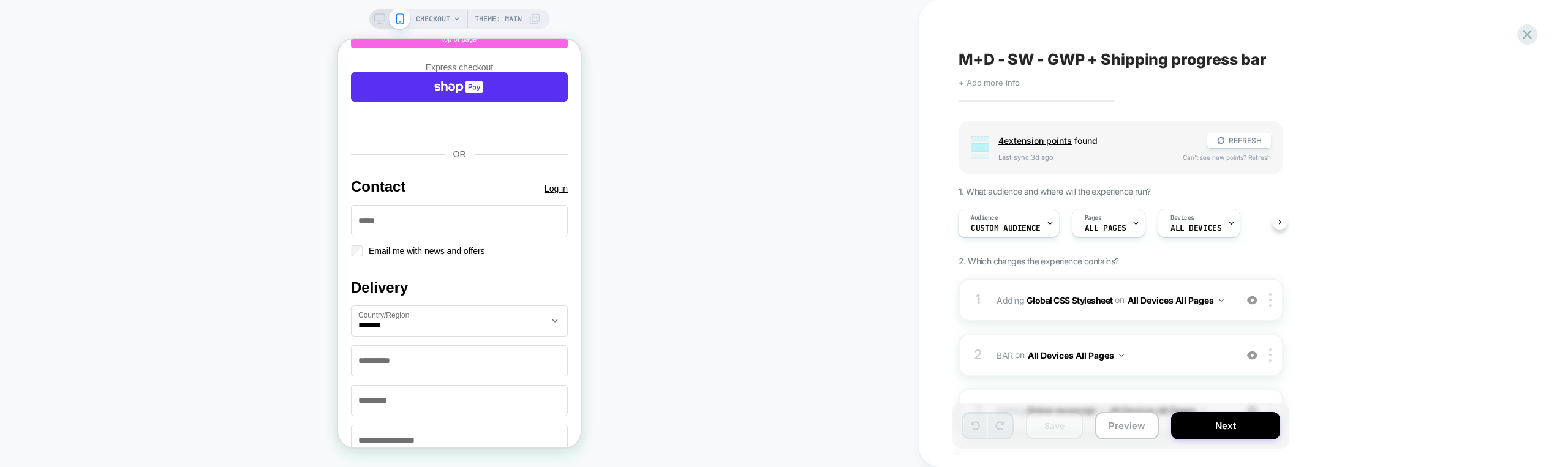 click on "M+D - SW - GWP + Shipping progress bar Click to edit experience details + Add more info Group 4  extension point s   found REFRESH Last sync:  3d ago Can't see new points? Refresh 1. What audience and where will the experience run? Audience Custom Audience Pages ALL PAGES Devices ALL DEVICES 2. Which changes the experience contains? 1 Adding   Global CSS Stylesheet   on All Devices All Pages Add Before Add After Target   Mobile Delete 2 BAR Adding Code Block AFTER #CartDrawer cart-drawer-items .cart-countdown__counter--wrapper>.progress-bar>.progress-bar__filling   on All Devices All Pages Add Before Add After Target   Mobile Delete 3 Adding   Global Javascript   on All Devices All Pages Add Before Add After Target   Mobile Delete 4 #_loomi_addon_1741802855061_dup1751387777 Adding   Custom Logic   INTO after-total after-total   on All Devices Checkout Page Add Before Add After Target   Mobile Delete Add elements by clicking on the pink sections or hovering over an existing section to edit   How do you do it?" at bounding box center (1243, 233) 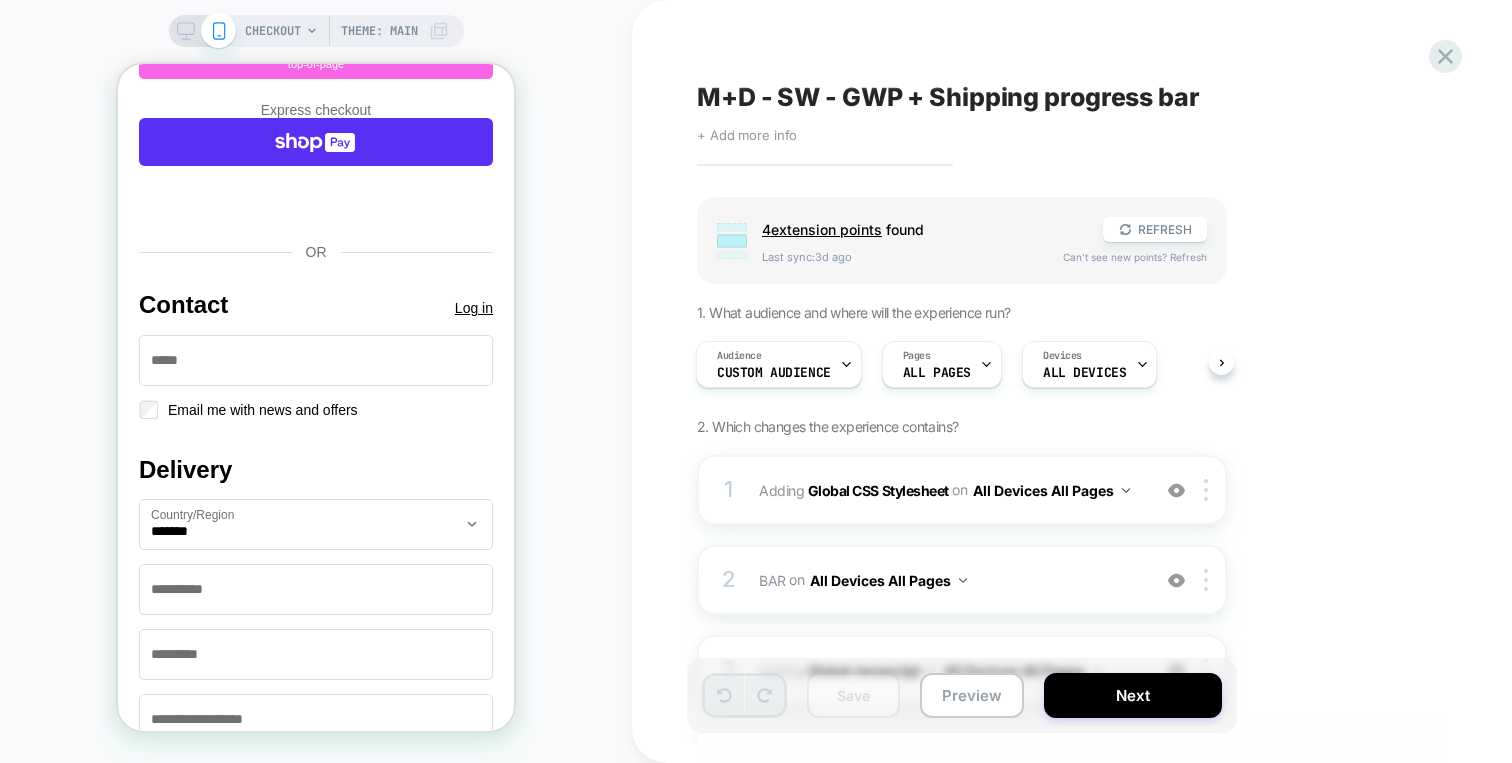 click on "Audience Custom Audience Pages ALL PAGES Devices ALL DEVICES" at bounding box center (952, 364) 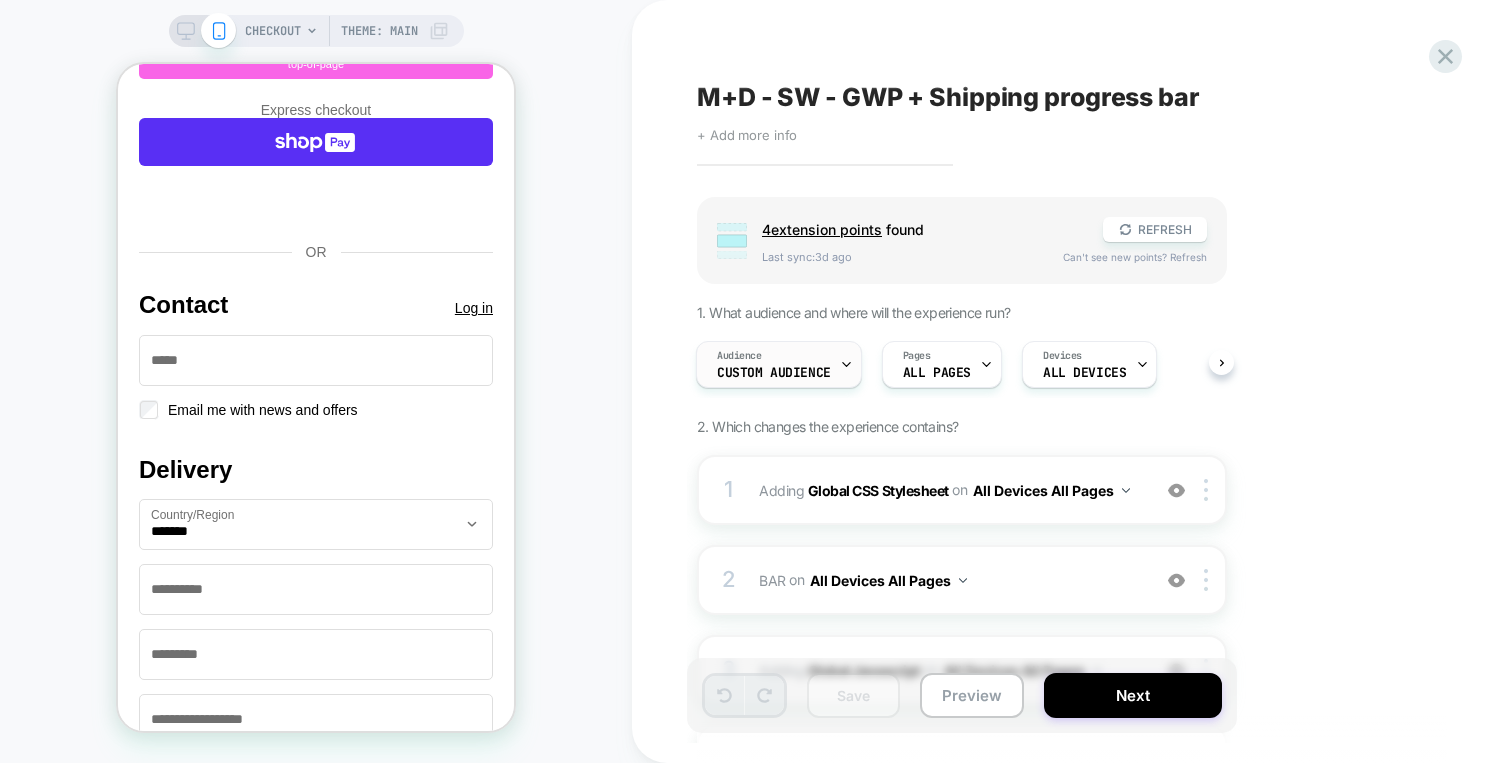 click on "Audience Custom Audience" at bounding box center (779, 364) 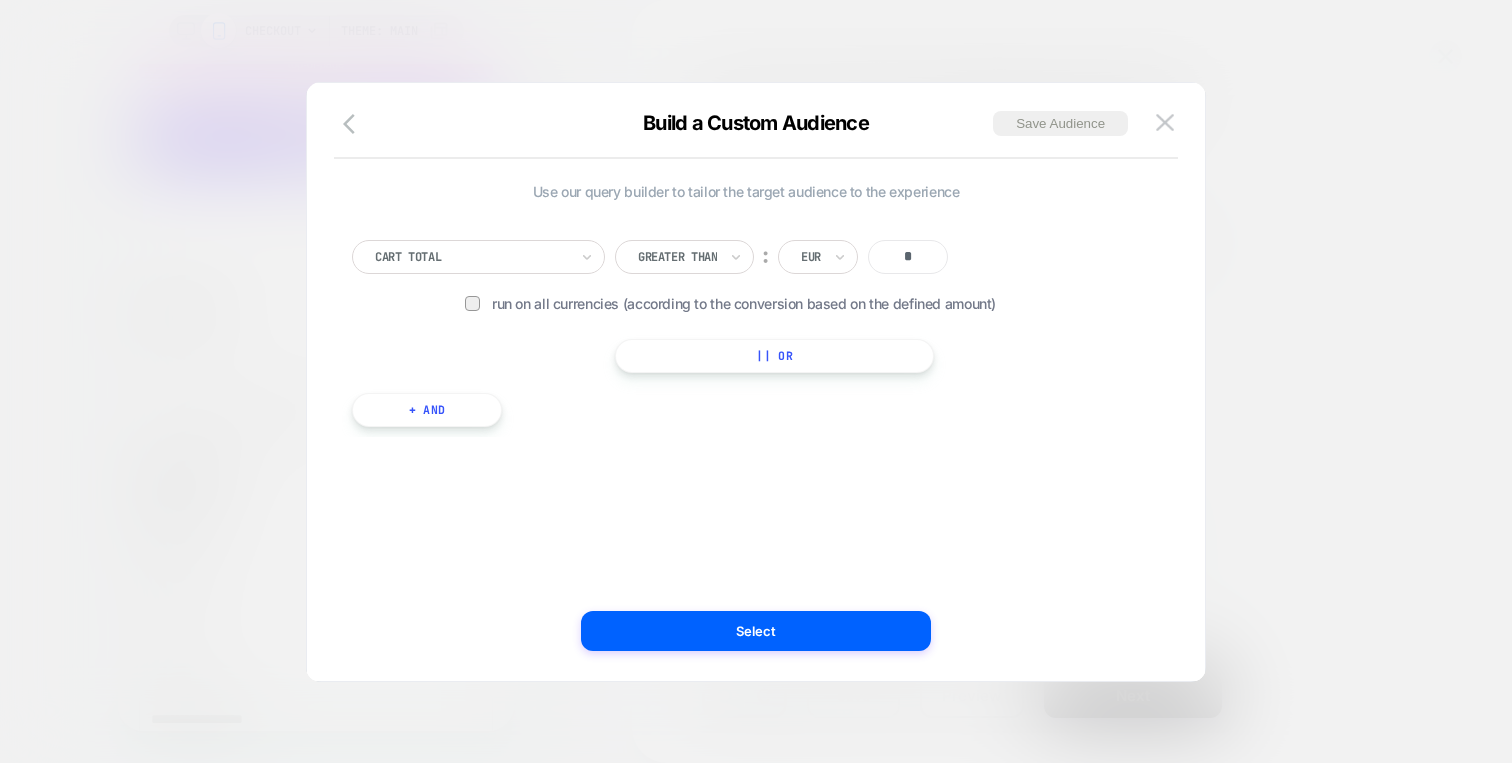 click on "Build a Custom Audience Save Audience Use our query builder to tailor the target audience to the experience Cart Total Greater Than ︰ EUR * Run on all currencies (according to the conversion based on the defined amount) || Or + And Select" at bounding box center [756, 392] 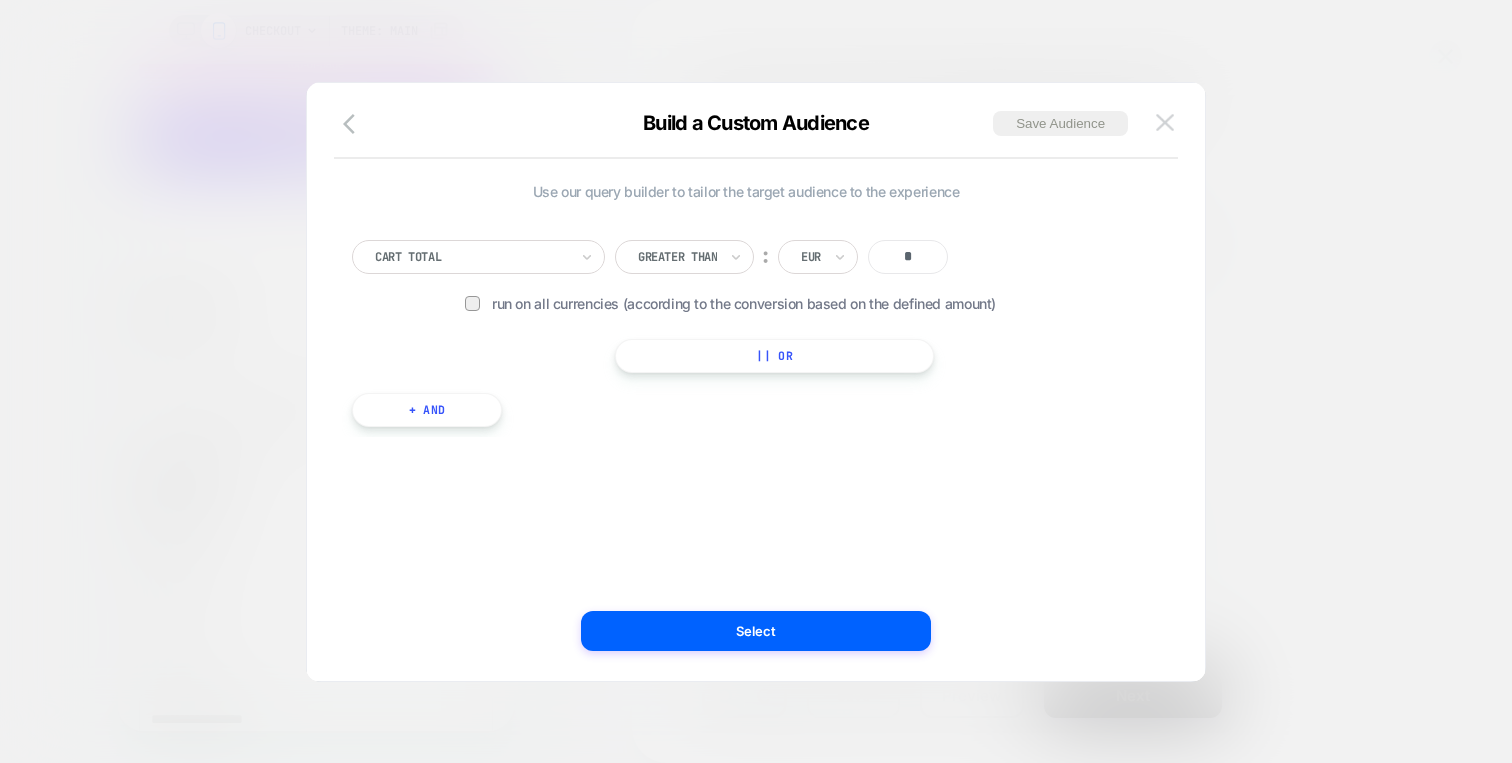 click at bounding box center [1165, 122] 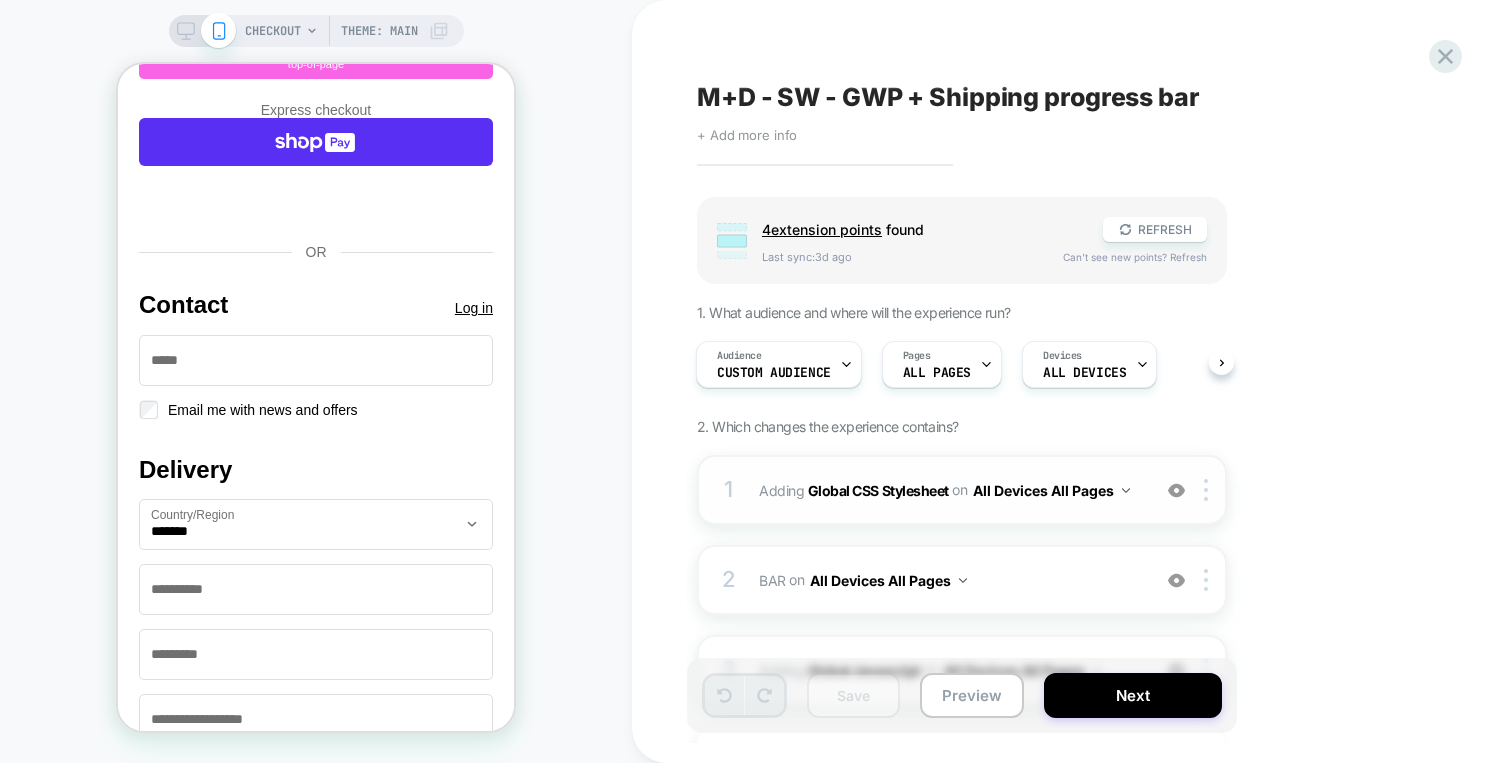 click on "1 Adding   Global CSS Stylesheet   on All Devices All Pages Add Before Add After Target   Mobile Delete" at bounding box center [962, 490] 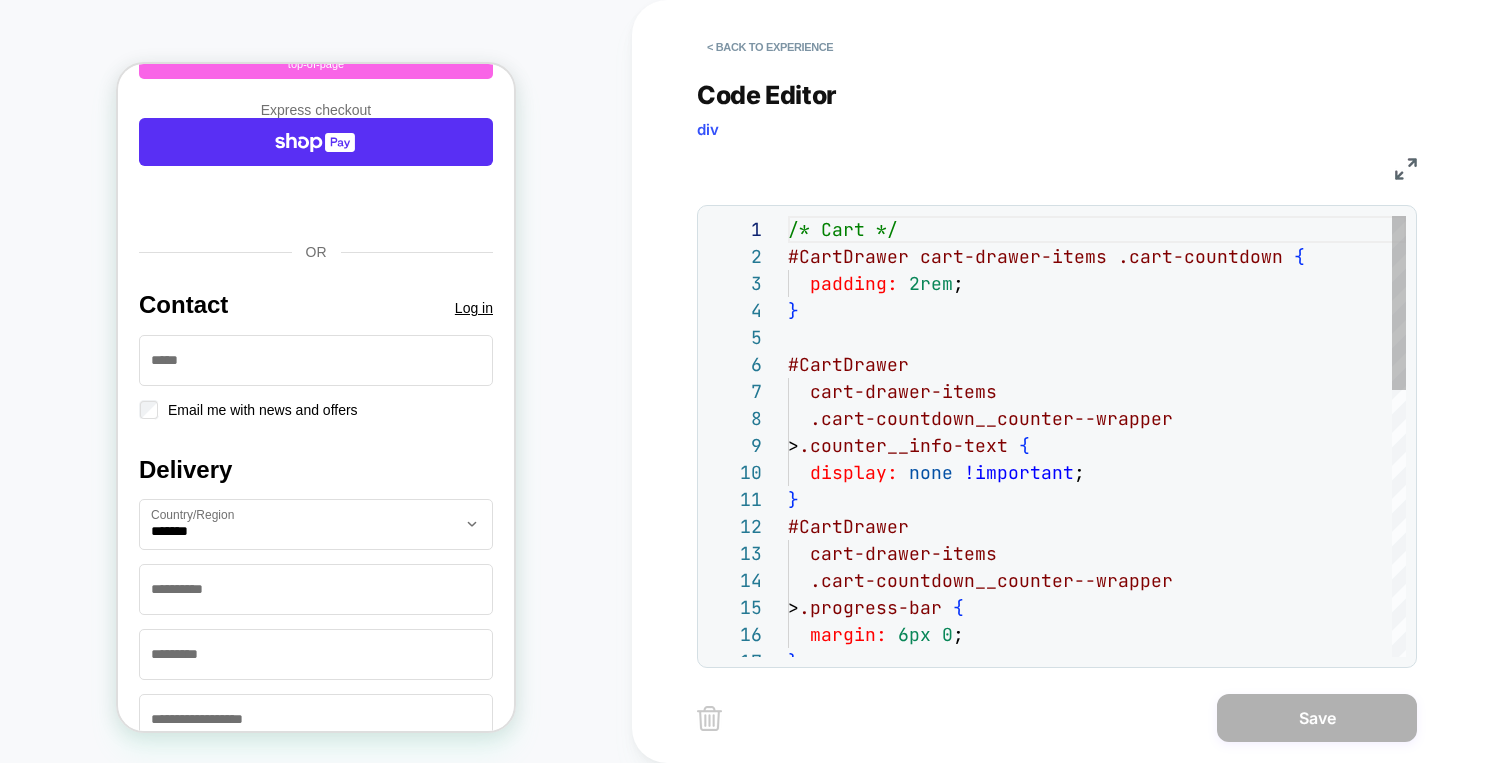scroll, scrollTop: 270, scrollLeft: 0, axis: vertical 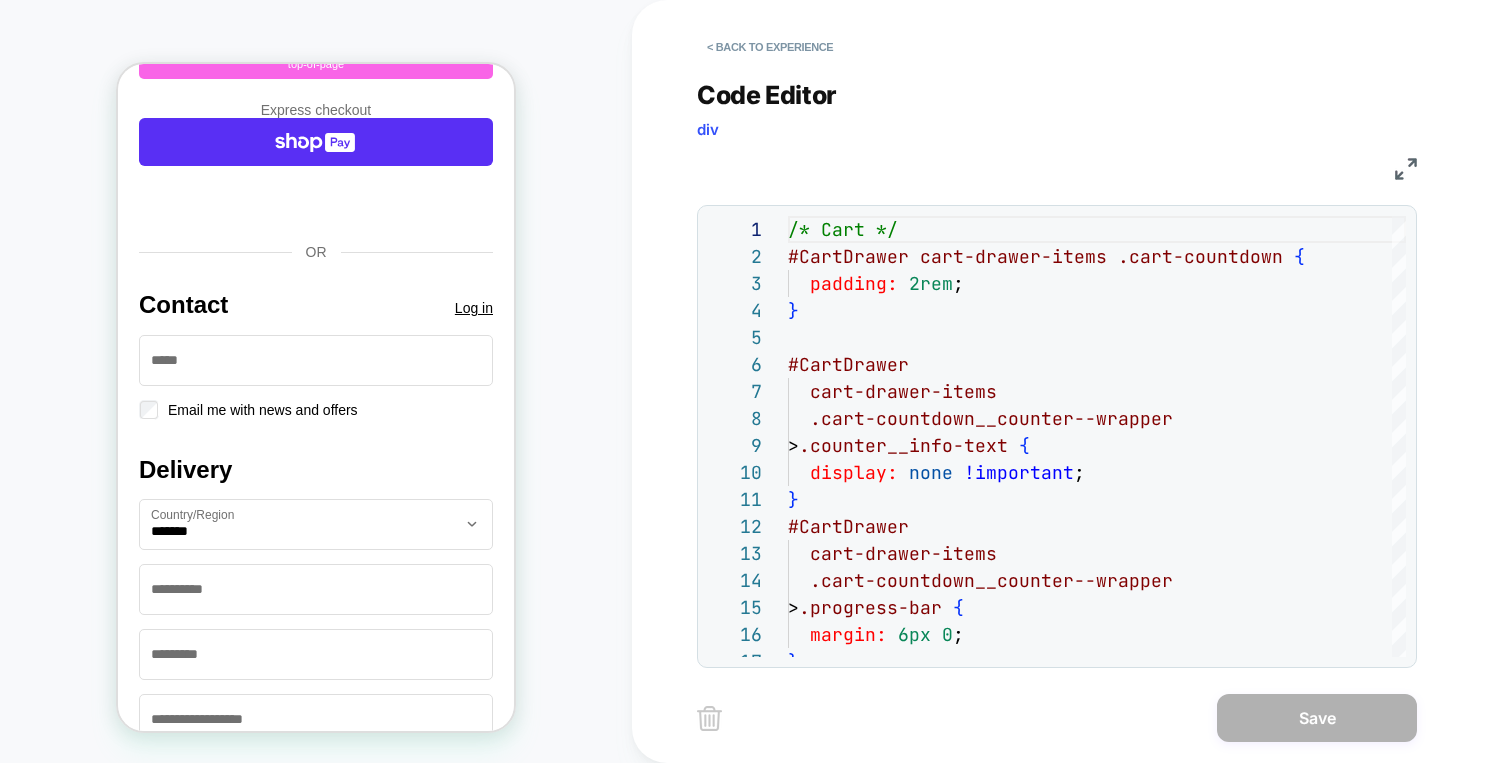 click on "< Back to experience" at bounding box center (1137, 30) 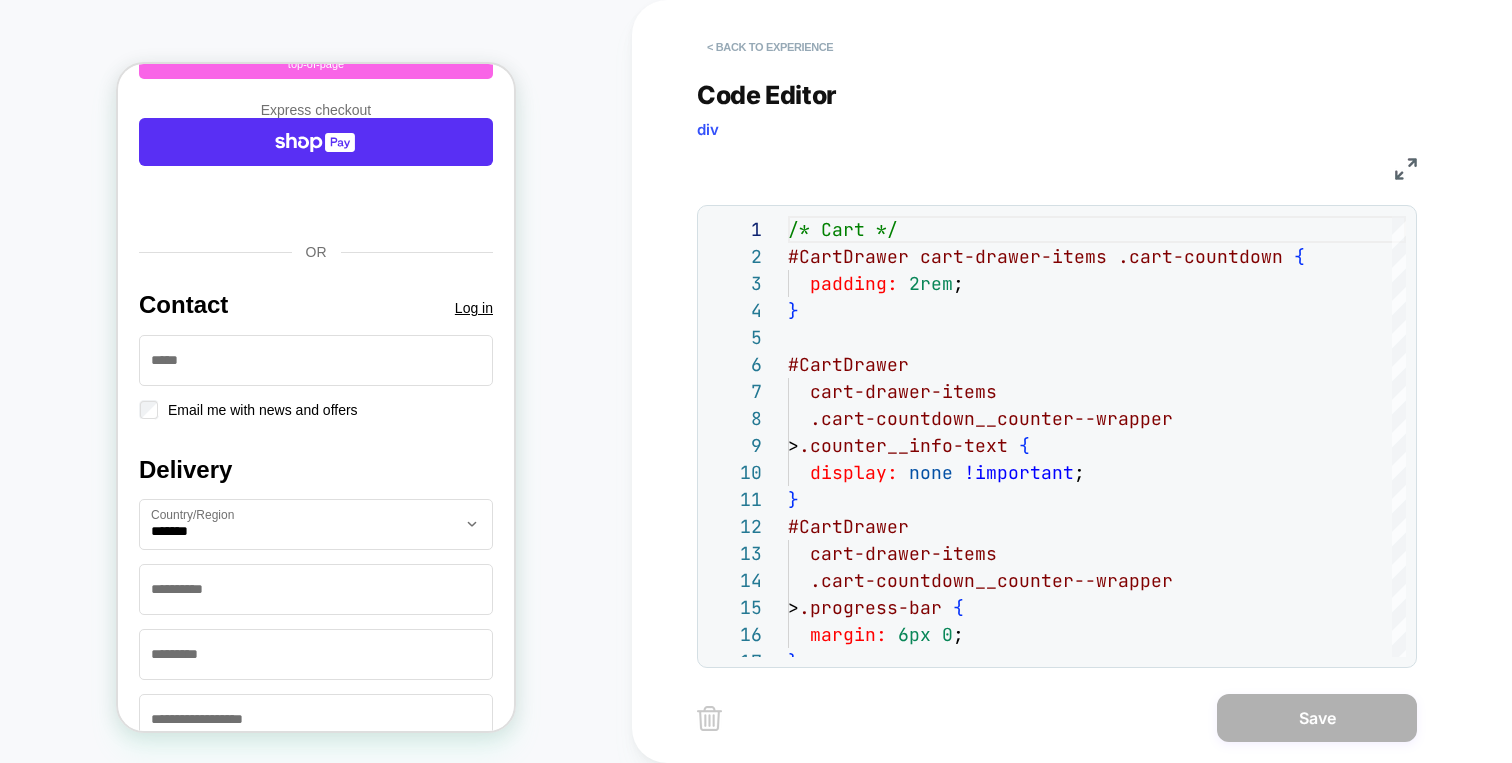 click on "< Back to experience" at bounding box center (770, 47) 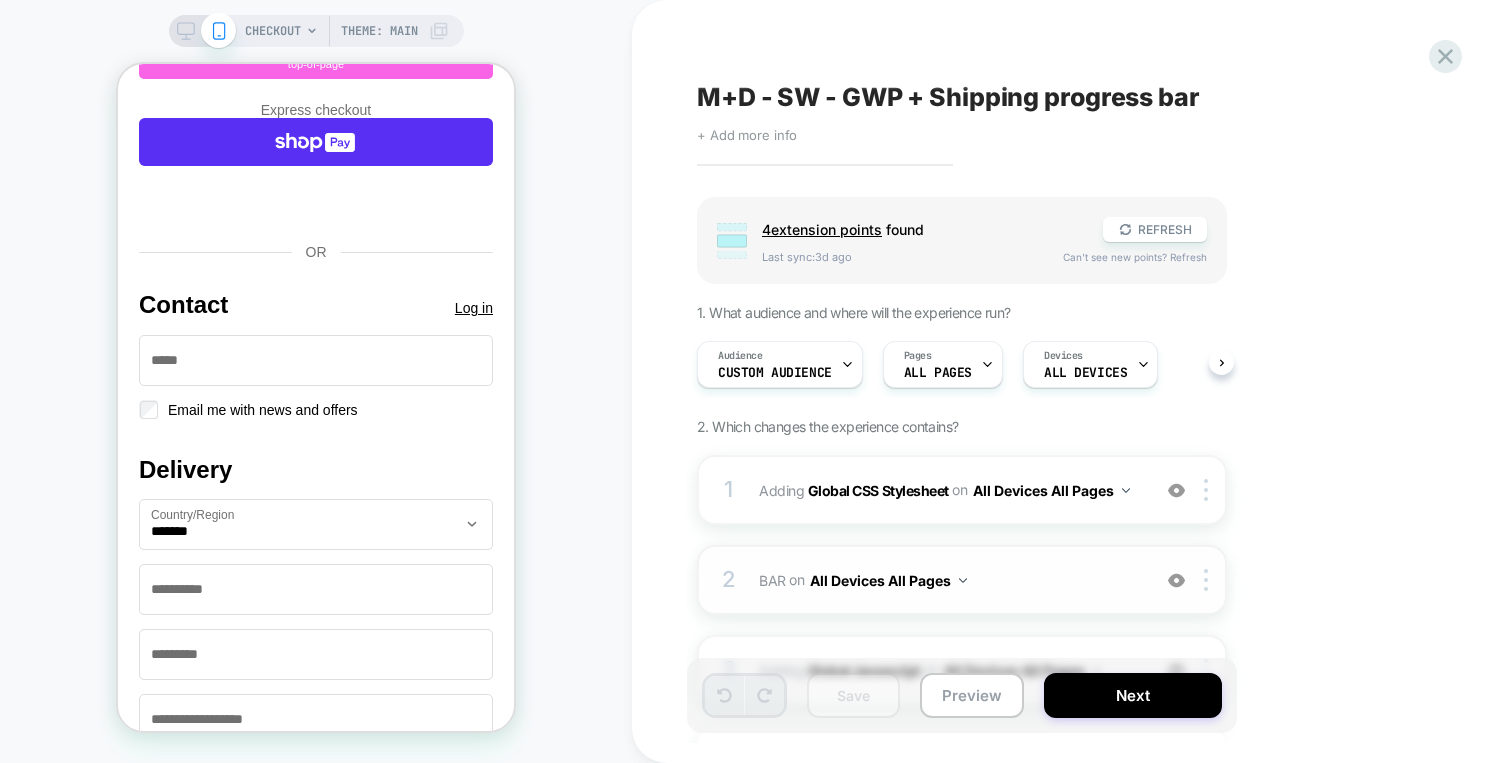 scroll, scrollTop: 0, scrollLeft: 1, axis: horizontal 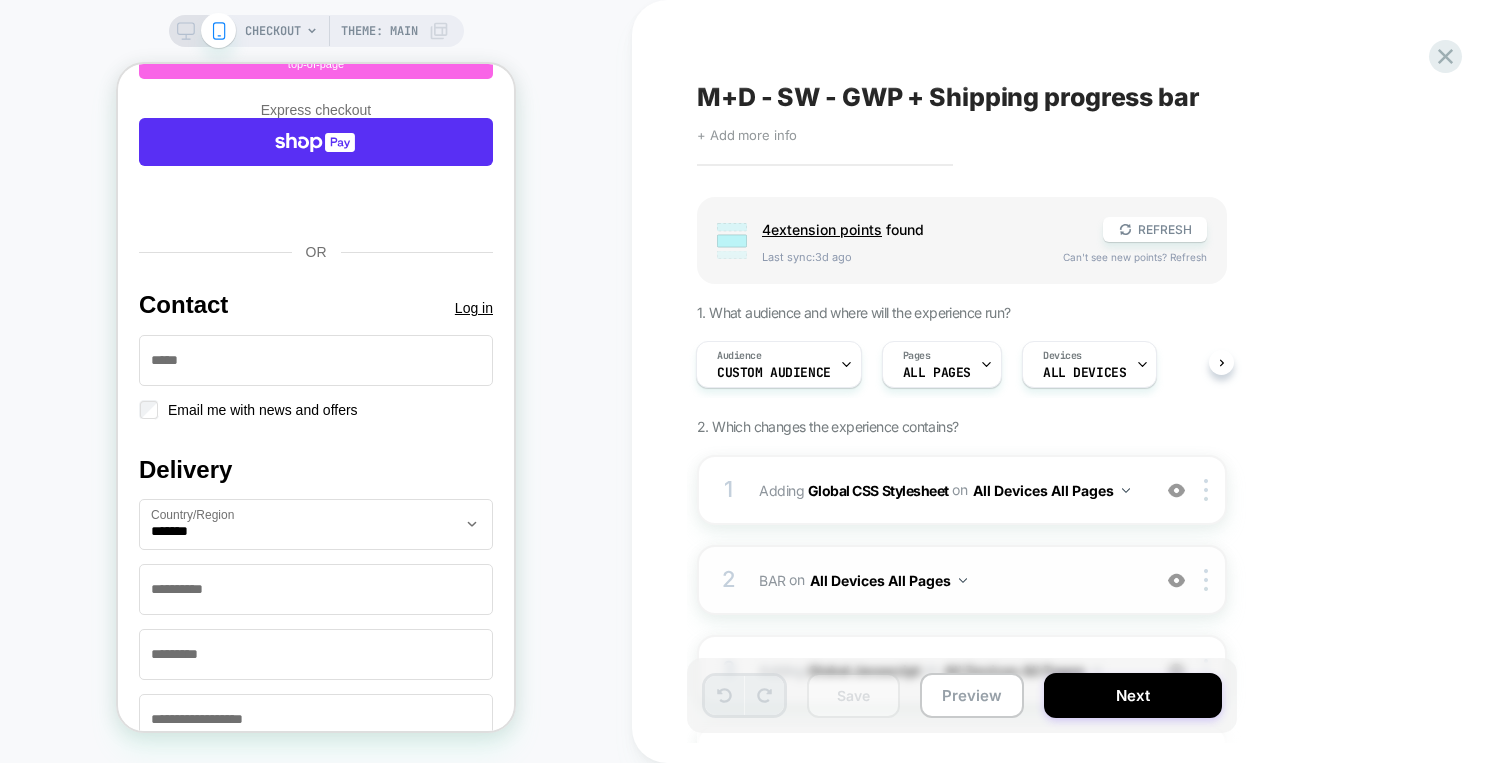 click on "2 BAR Adding Code Block AFTER #CartDrawer cart-drawer-items .cart-countdown__counter--wrapper>.progress-bar>.progress-bar__filling   on All Devices All Pages Add Before Add After Target   Mobile Delete" at bounding box center (962, 580) 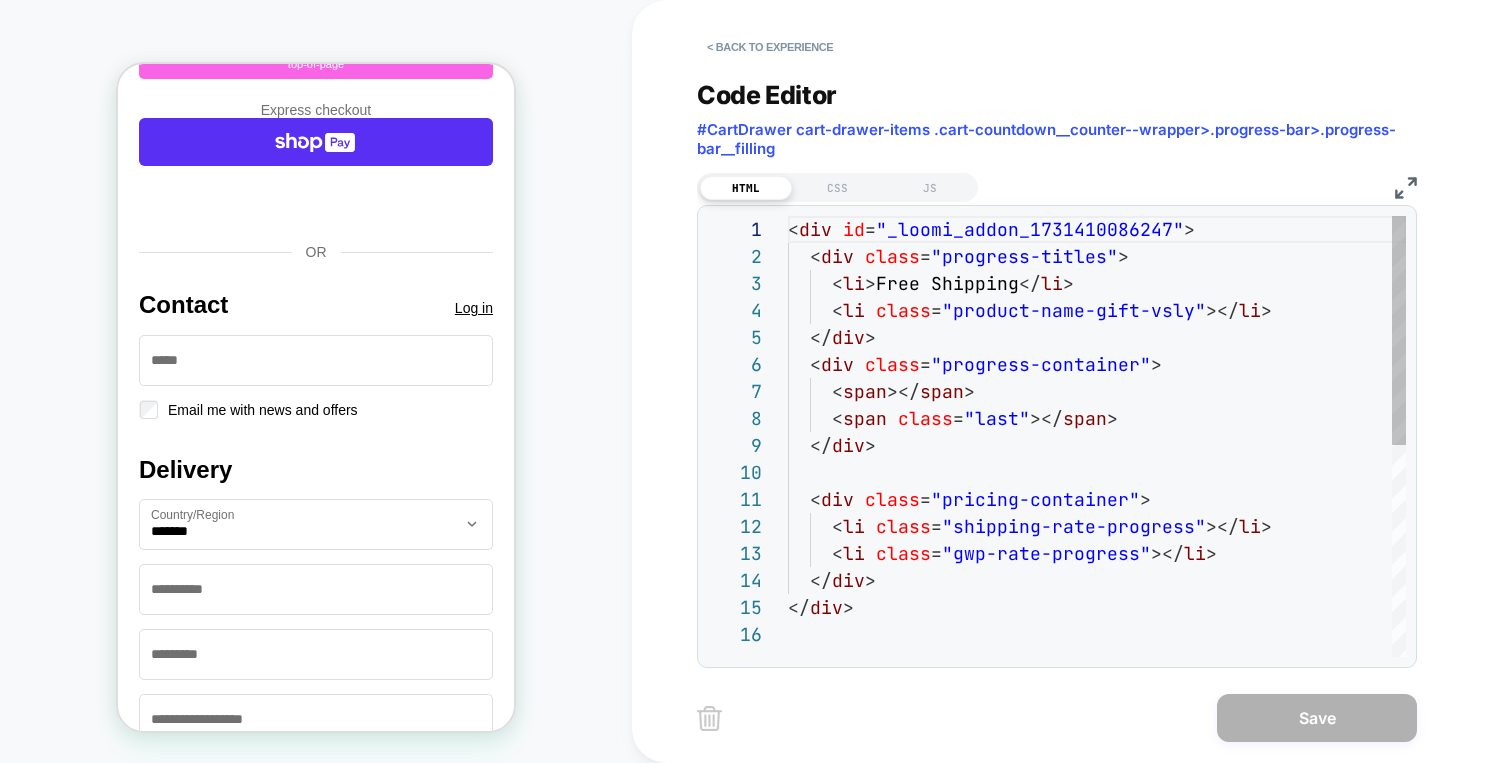 scroll, scrollTop: 270, scrollLeft: 0, axis: vertical 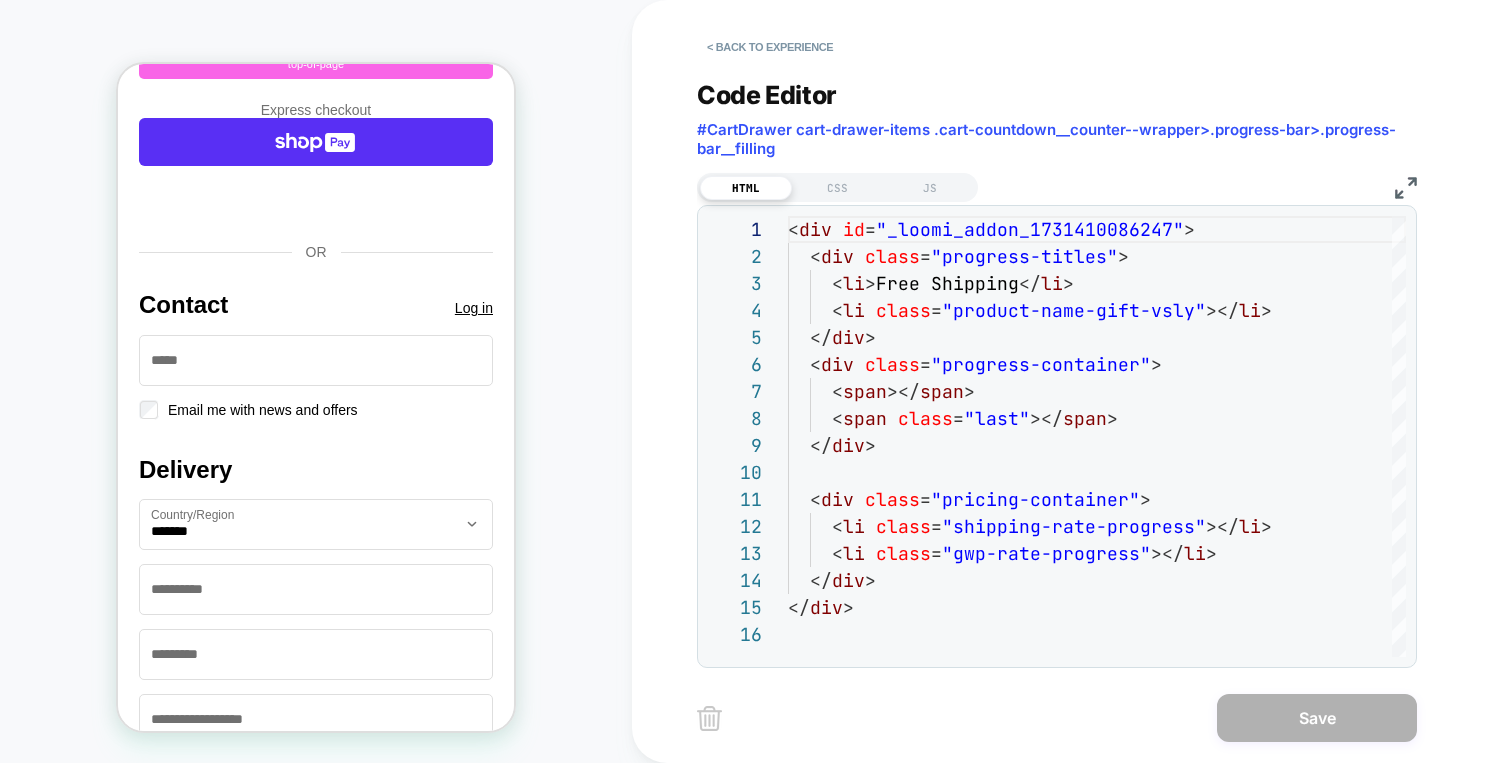 click on "HTML CSS JS" at bounding box center [837, 187] 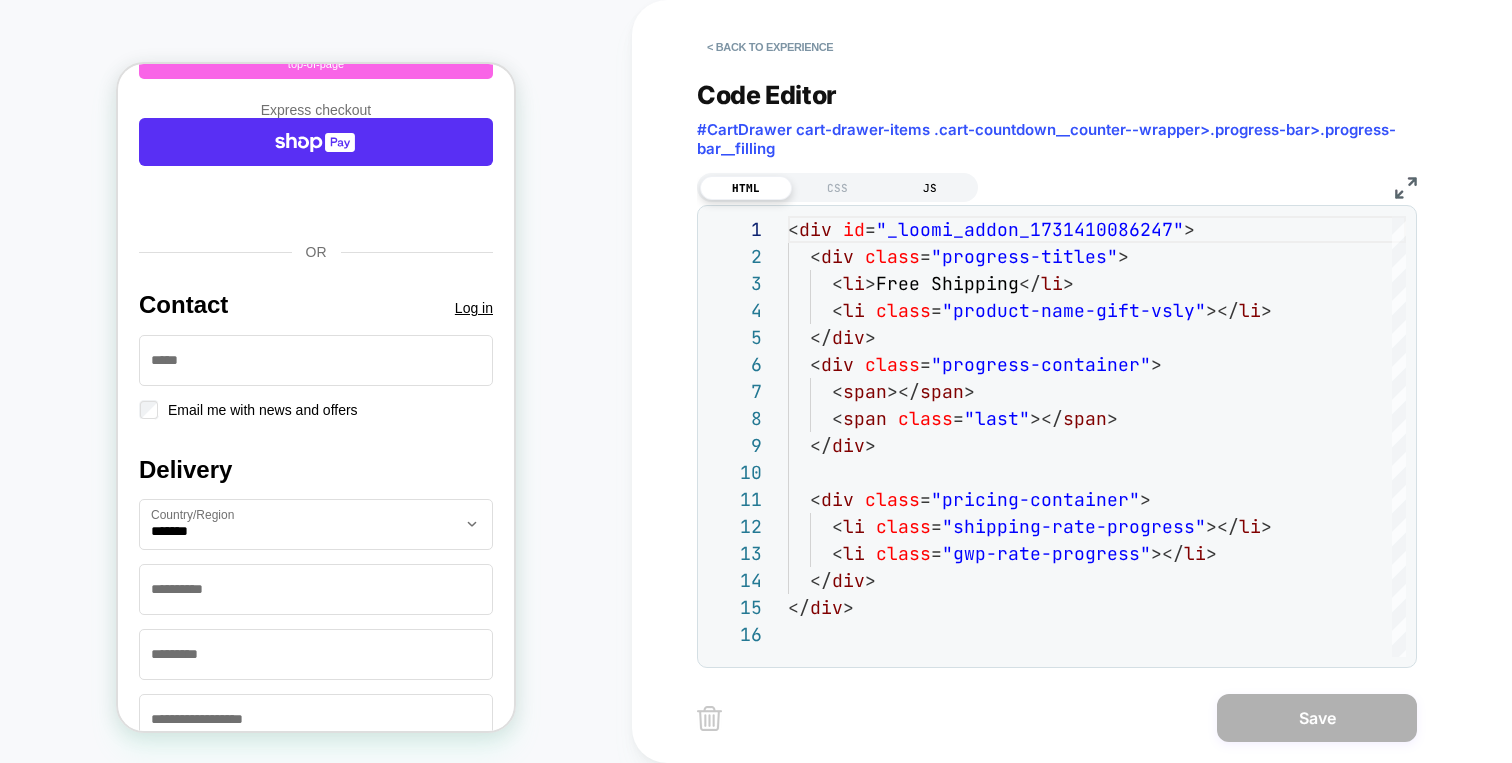 click on "JS" at bounding box center (930, 188) 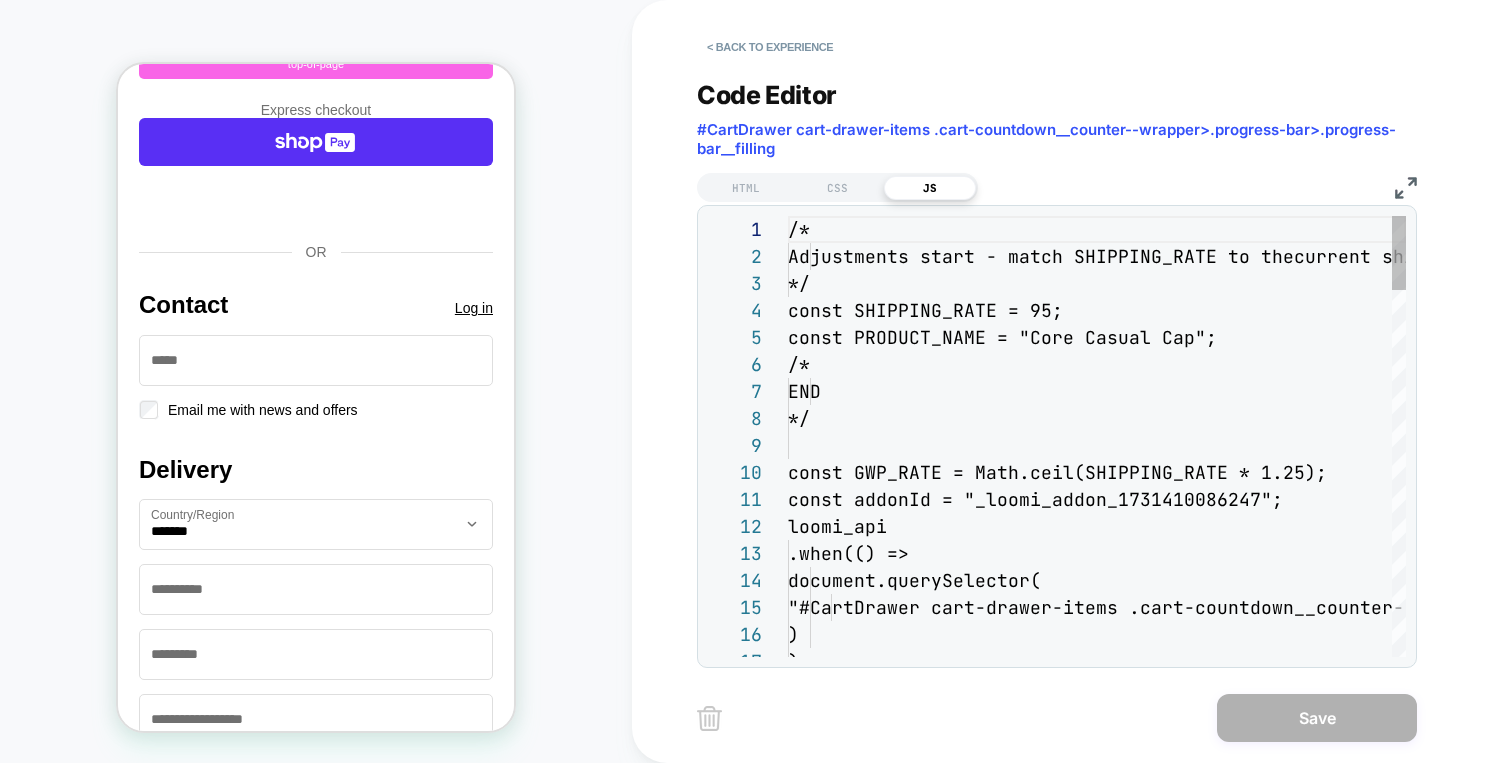 scroll, scrollTop: 270, scrollLeft: 0, axis: vertical 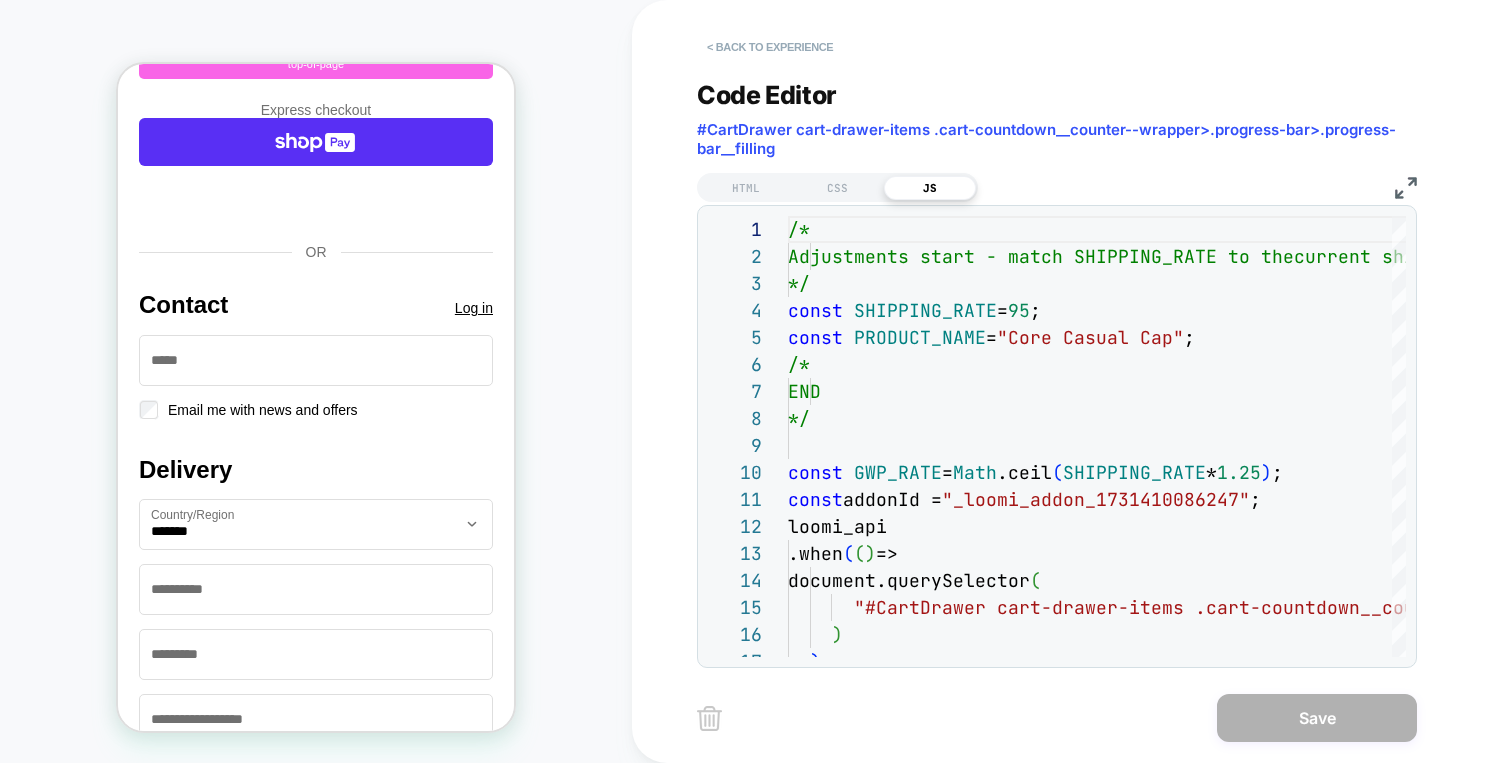 click on "< Back to experience" at bounding box center (770, 47) 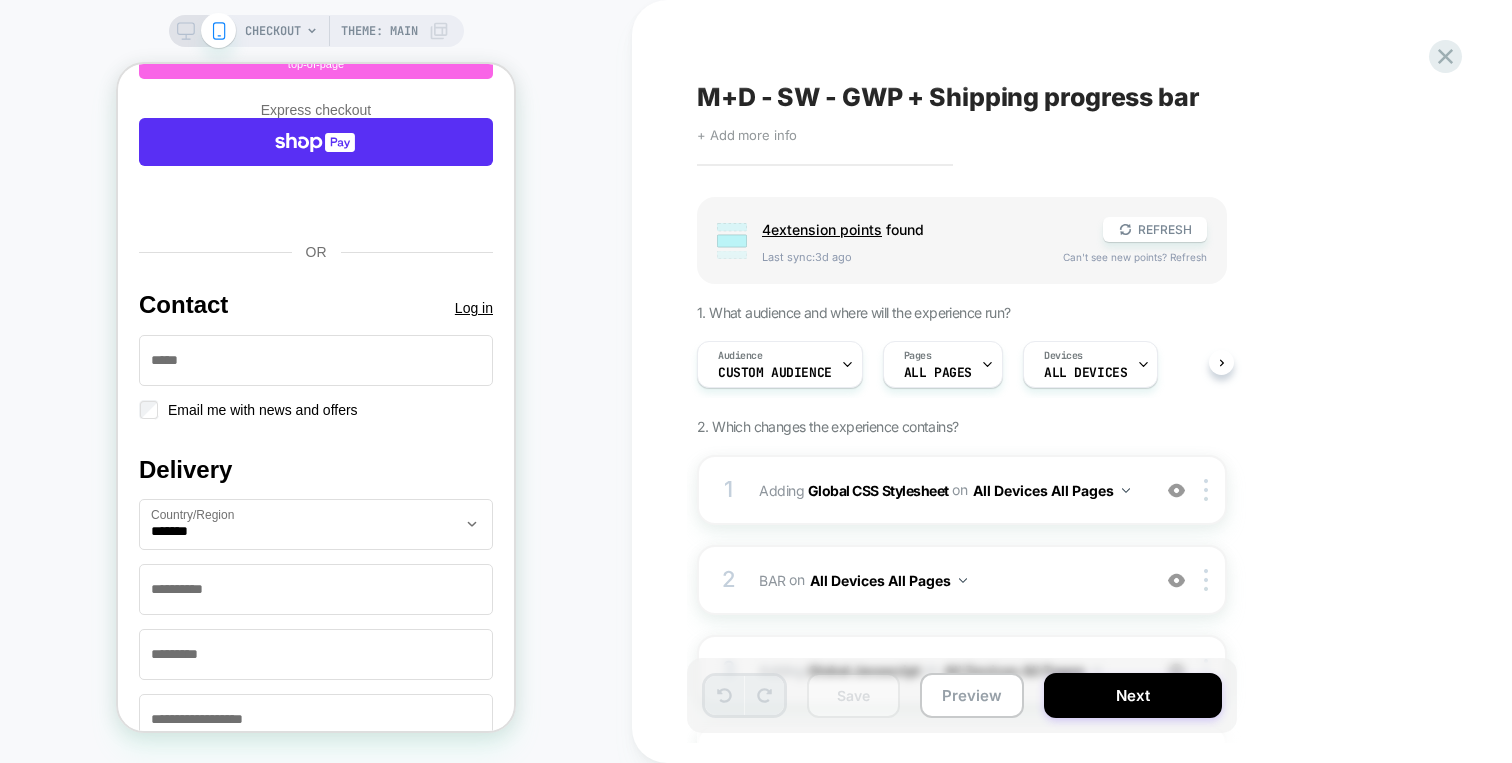 scroll, scrollTop: 0, scrollLeft: 1, axis: horizontal 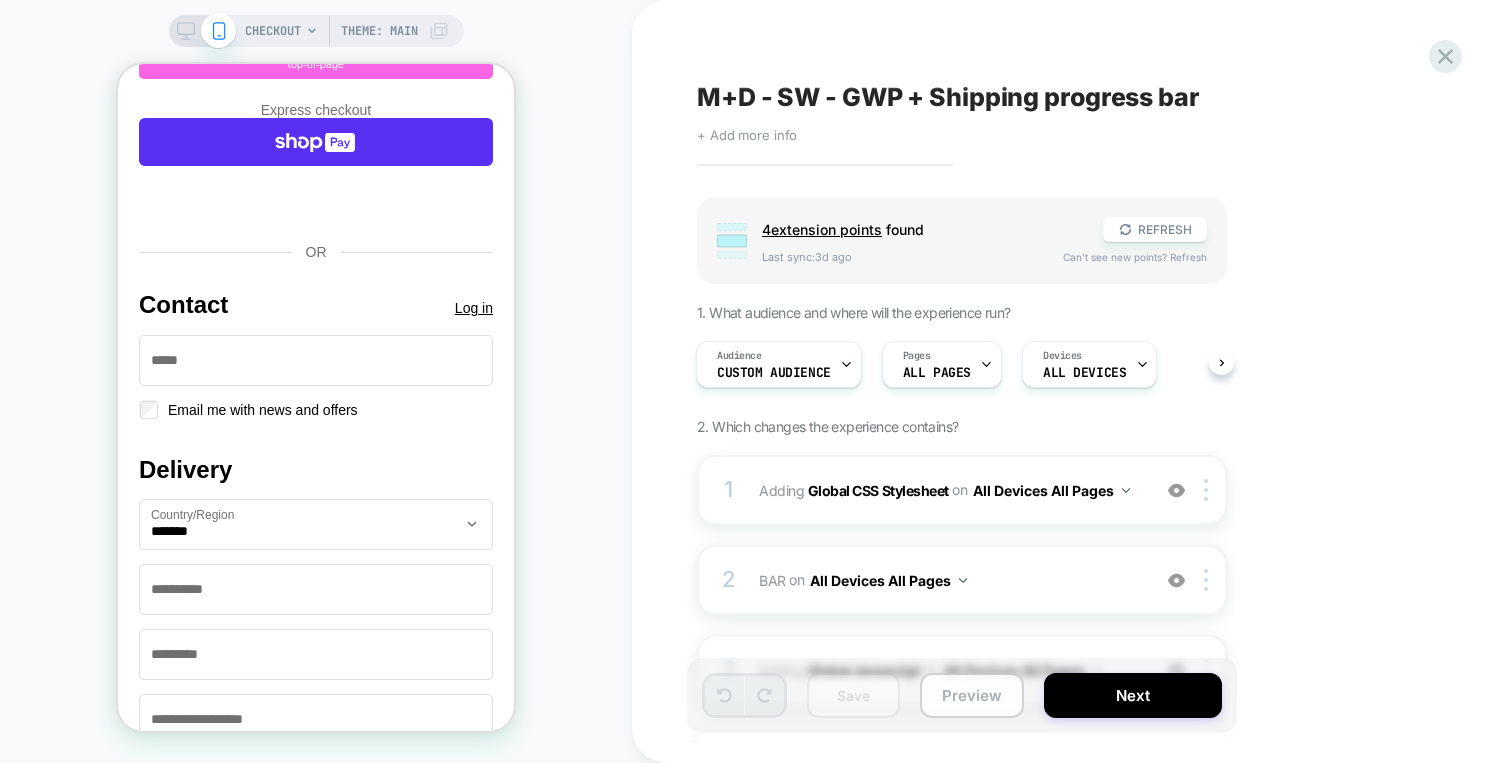 click on "Preview" at bounding box center (972, 695) 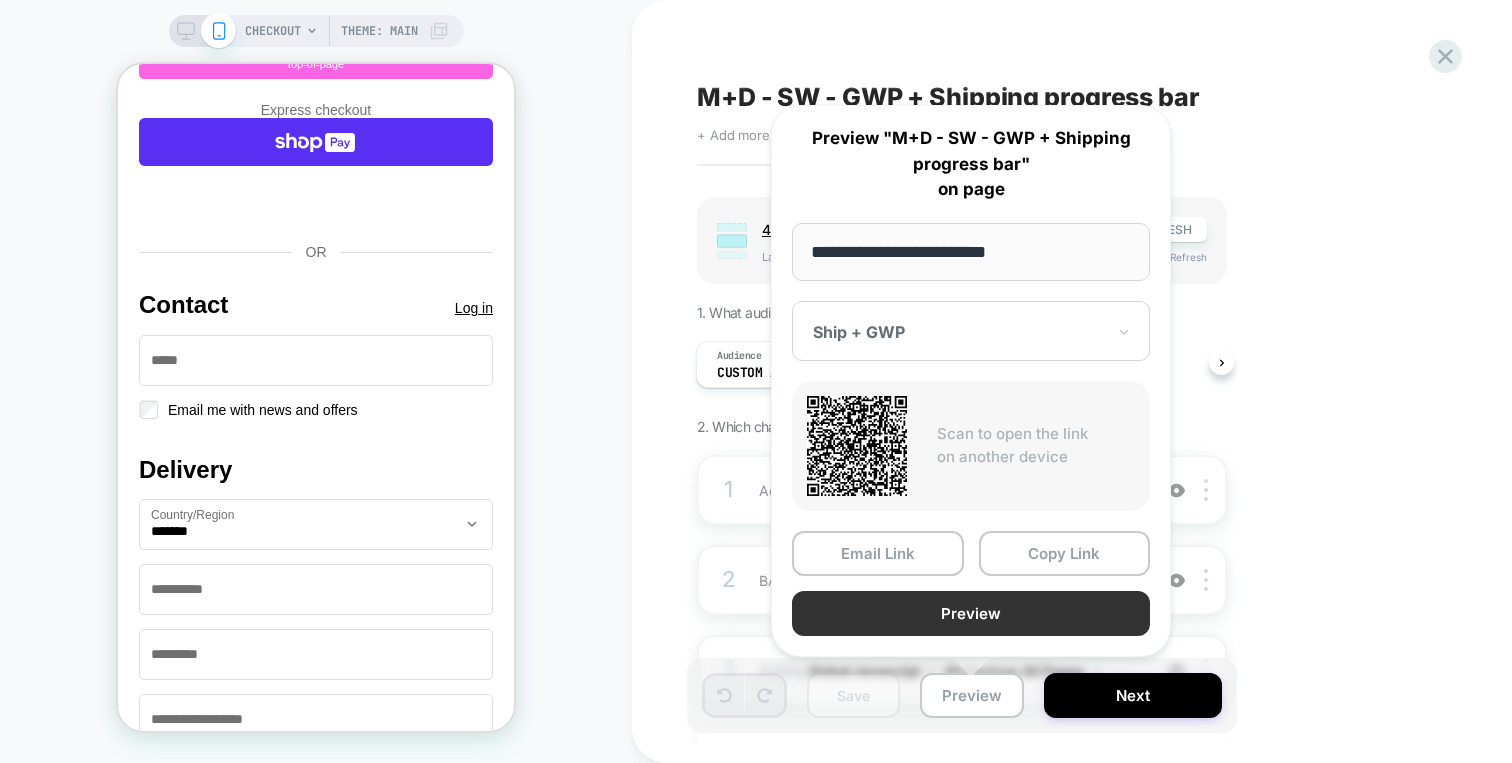 click on "Preview" at bounding box center (971, 613) 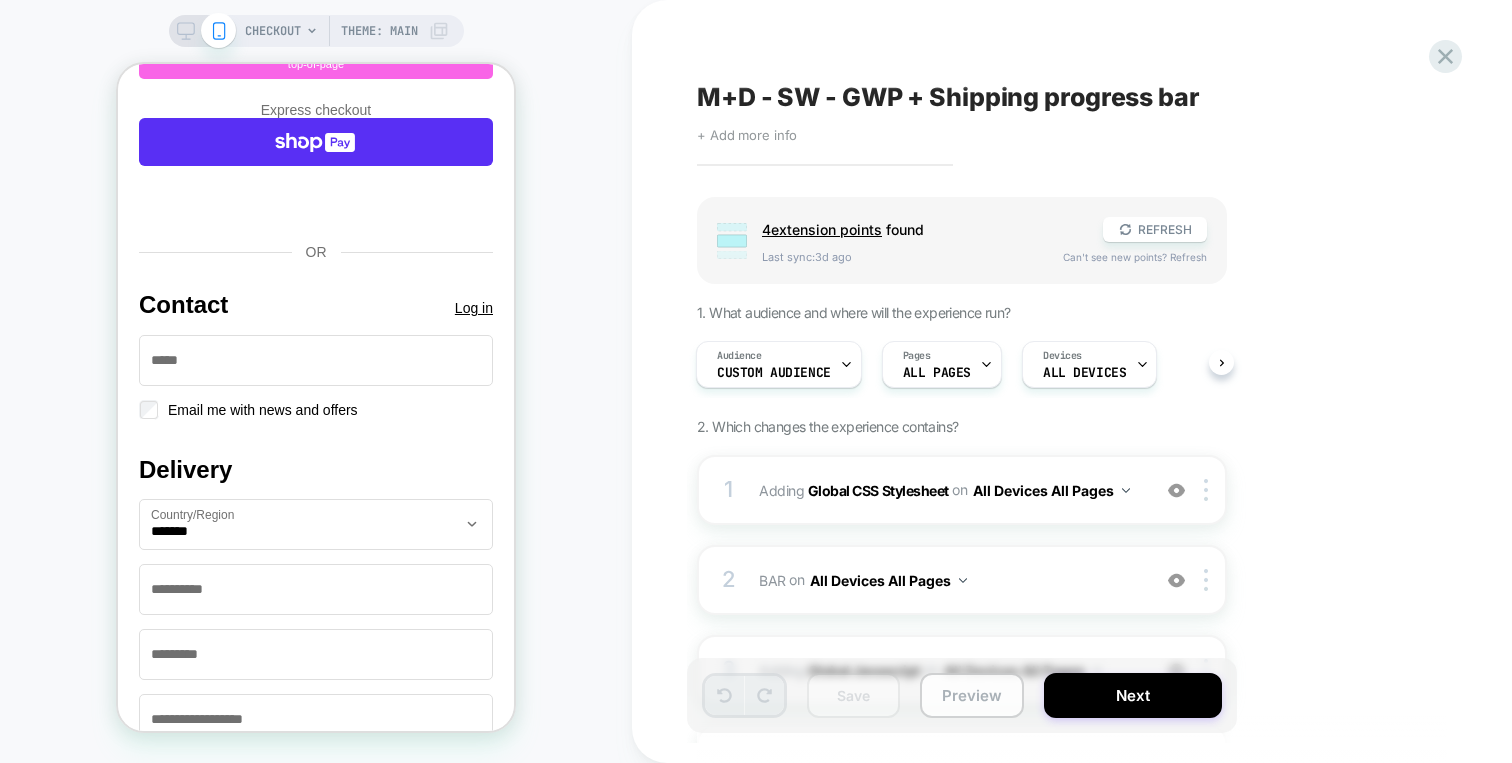 click on "Preview" at bounding box center (972, 695) 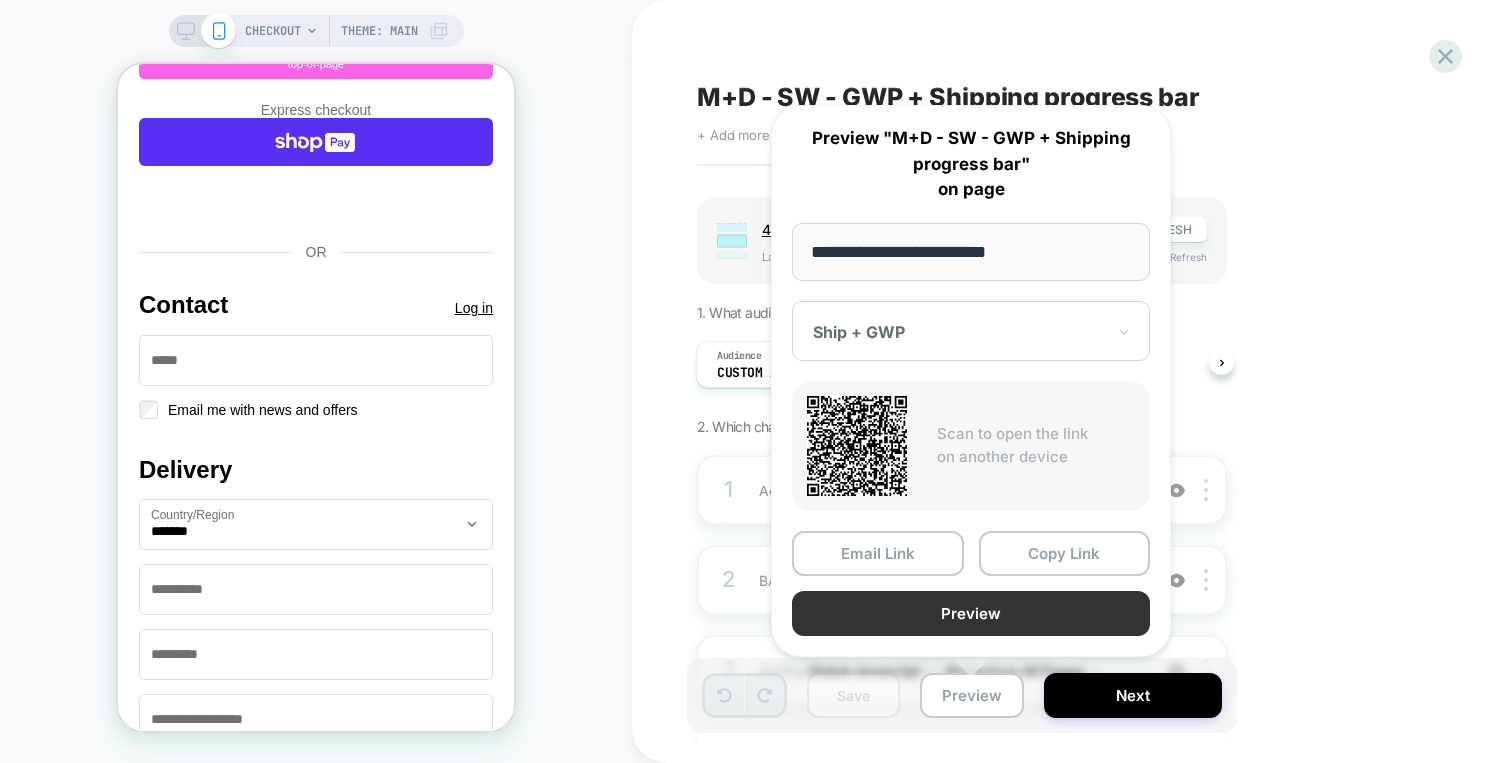 click on "Preview" at bounding box center (971, 613) 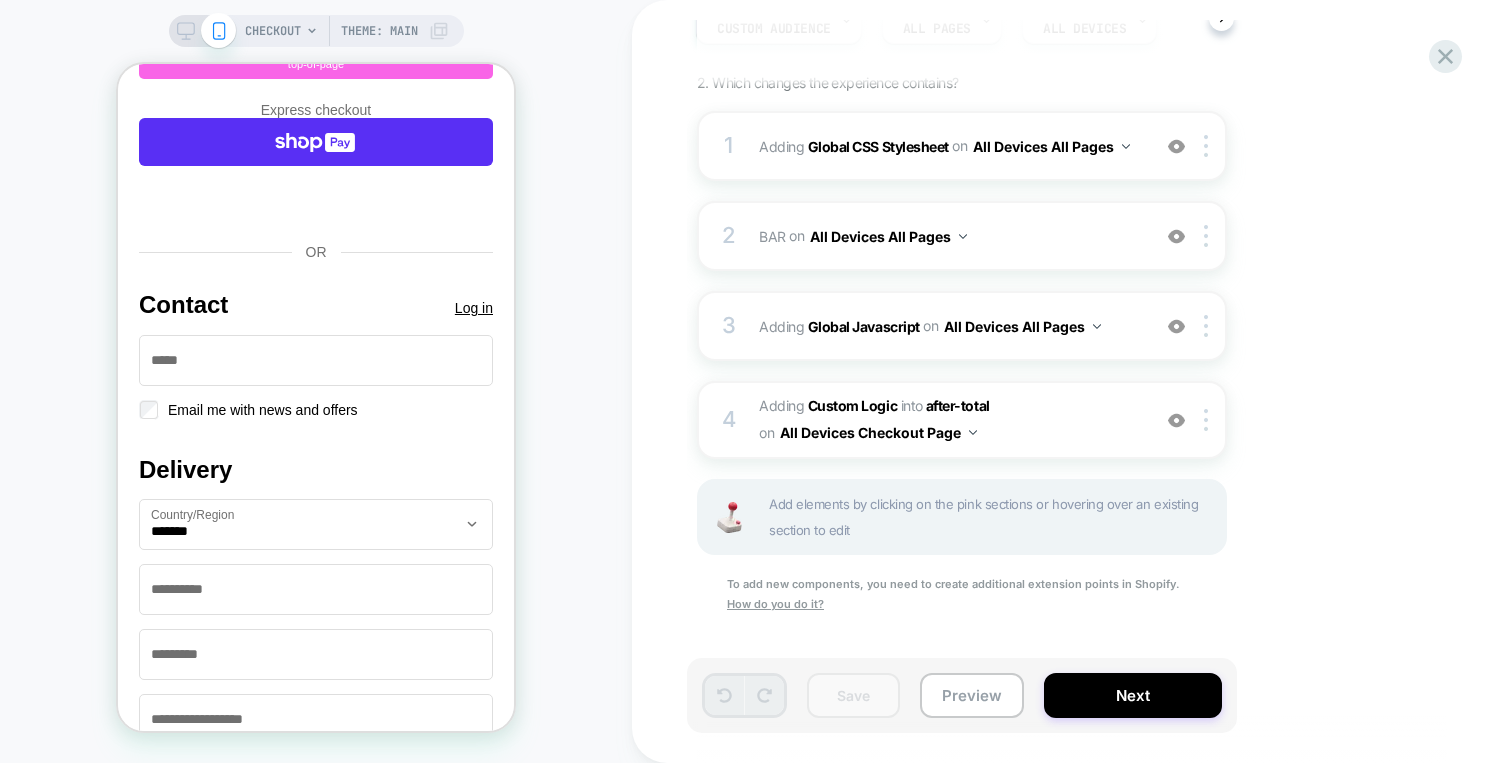 scroll, scrollTop: 0, scrollLeft: 0, axis: both 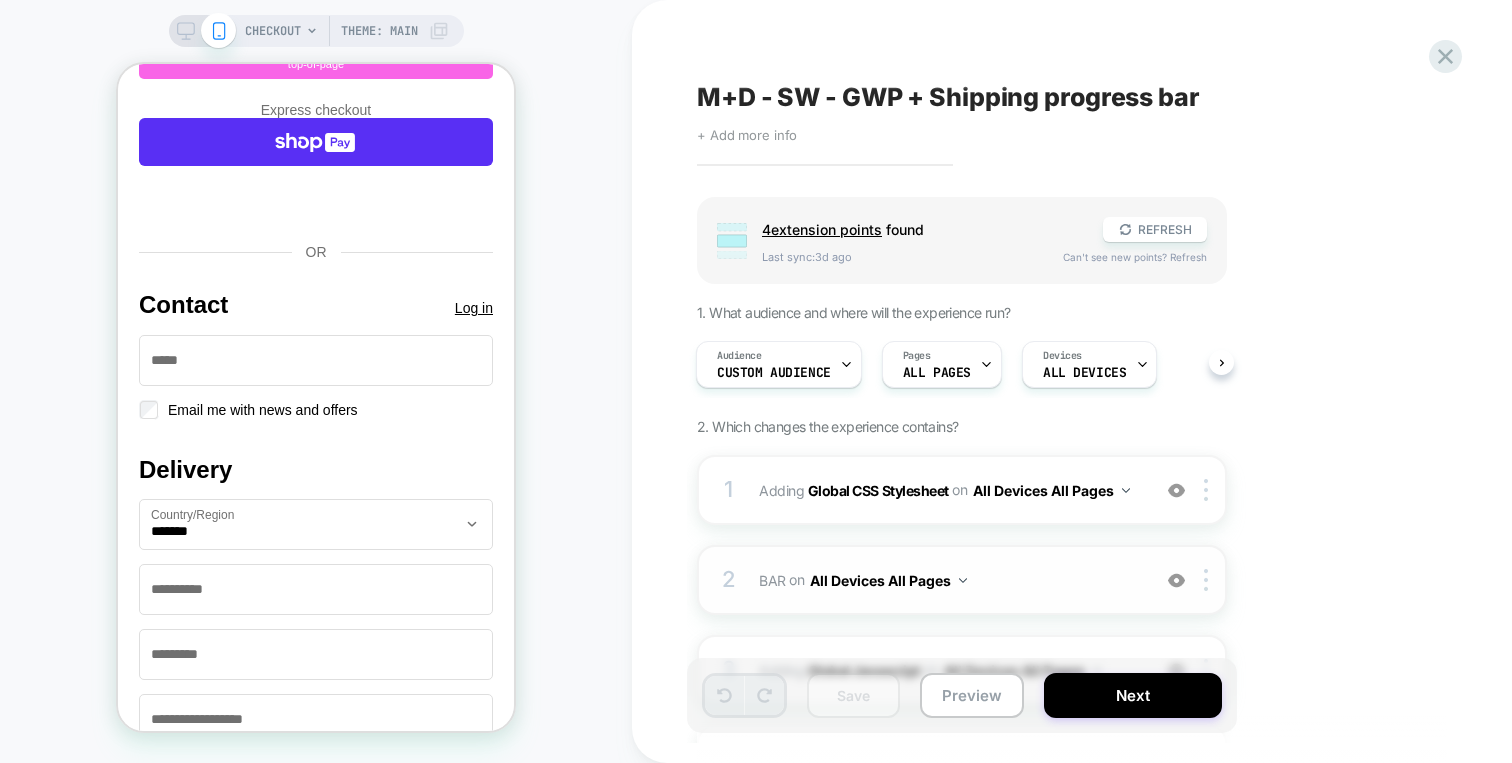 click on "2 BAR Adding Code Block AFTER #CartDrawer cart-drawer-items .cart-countdown__counter--wrapper>.progress-bar>.progress-bar__filling   on All Devices All Pages Add Before Add After Target   Mobile Delete" at bounding box center [962, 580] 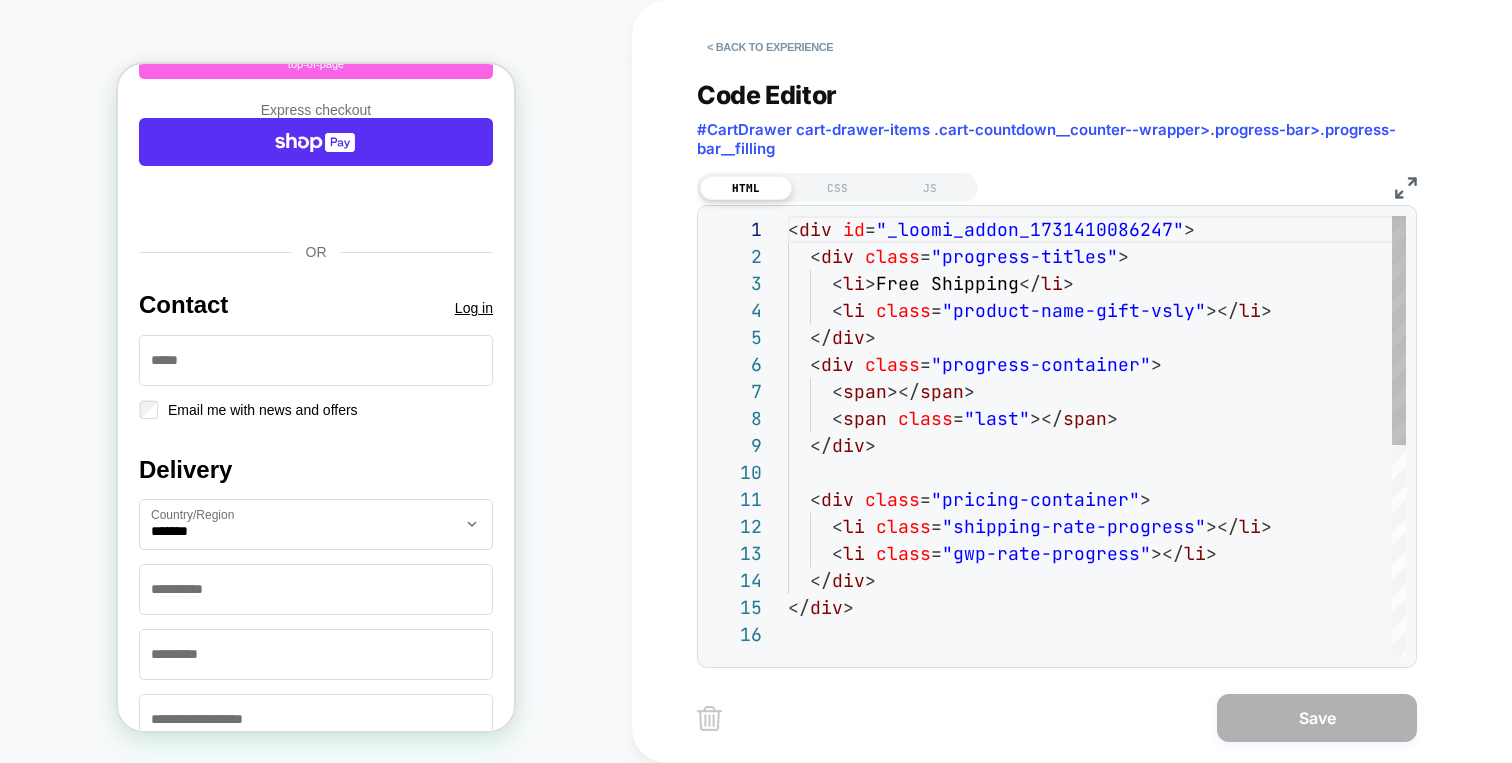 scroll, scrollTop: 270, scrollLeft: 0, axis: vertical 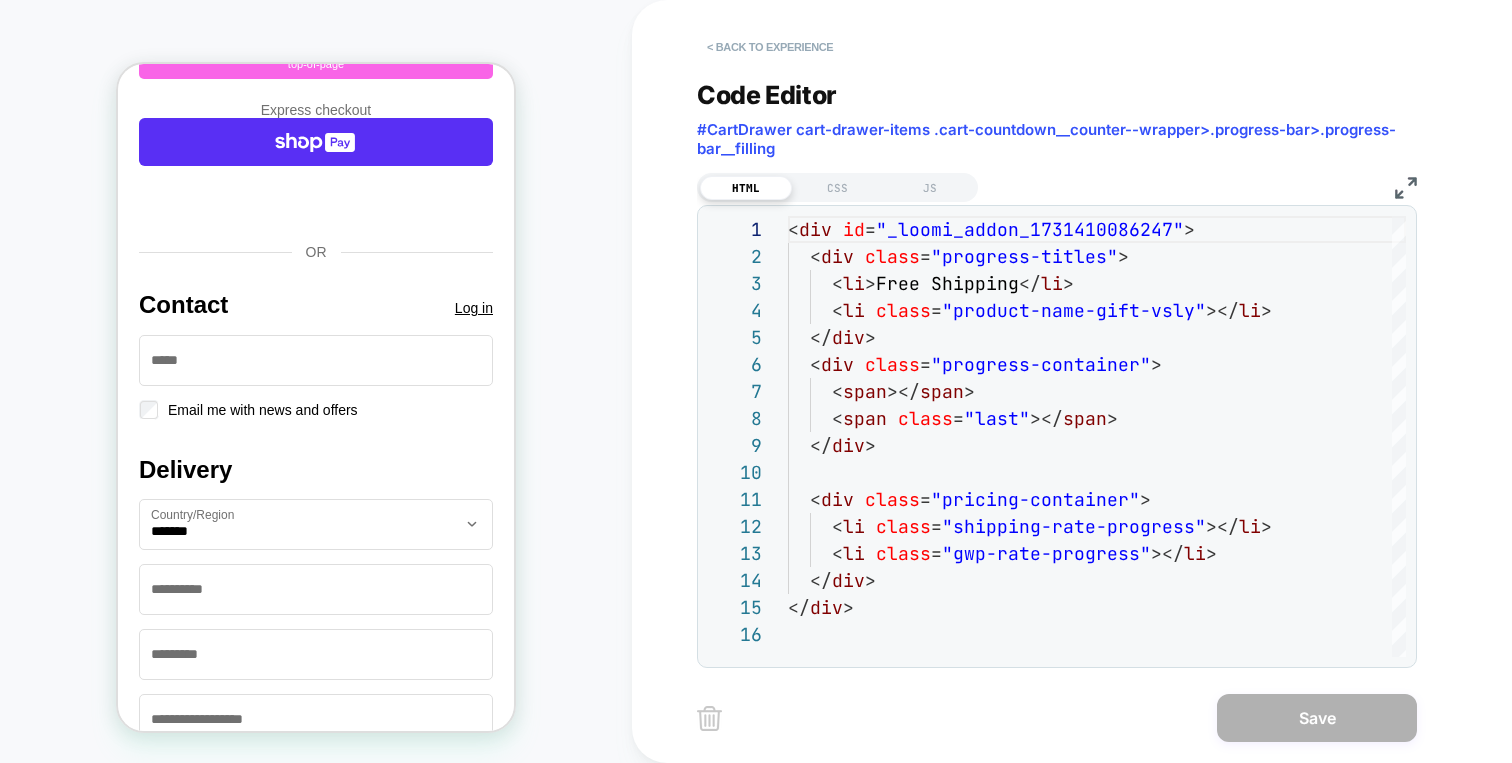 click on "< Back to experience" at bounding box center [770, 47] 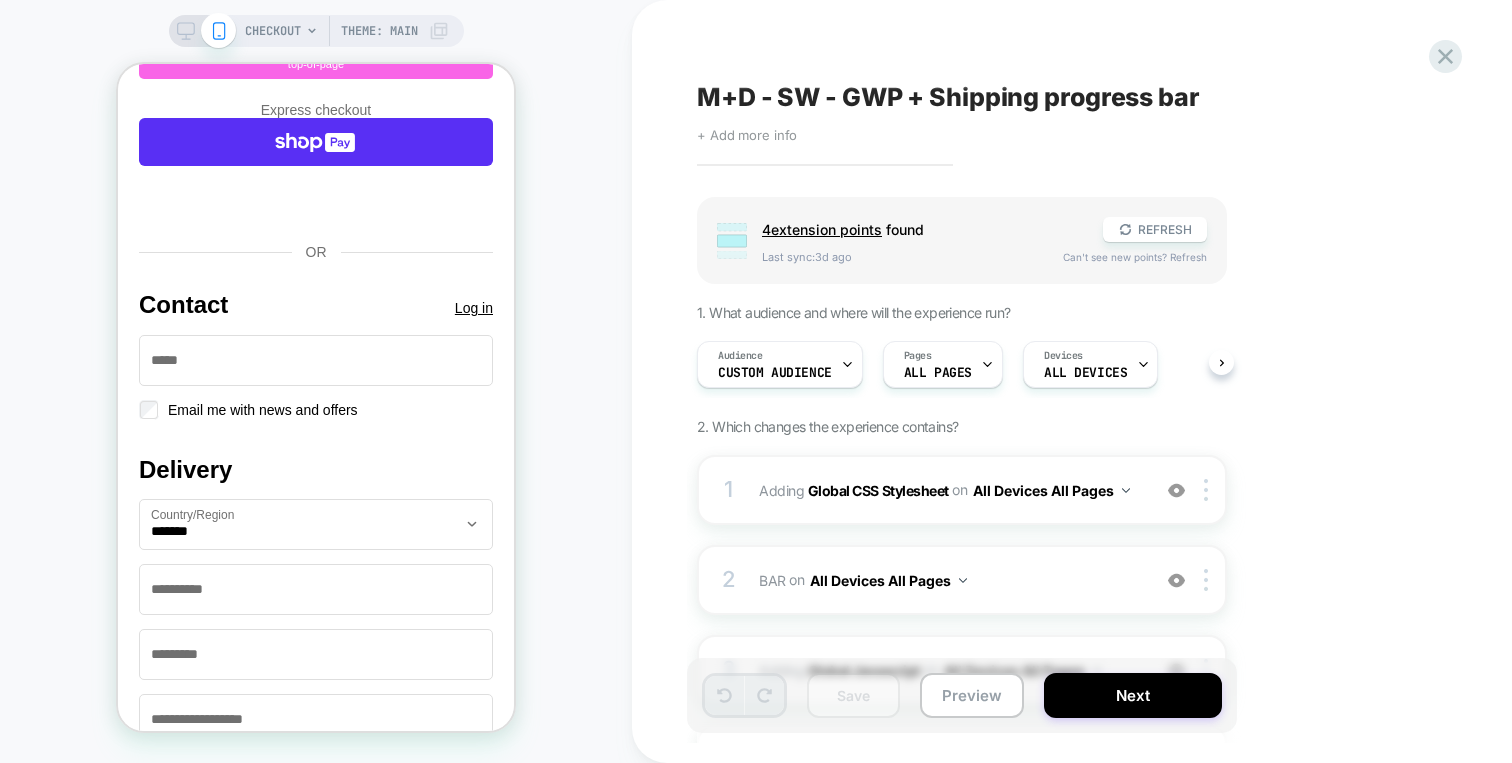 scroll, scrollTop: 0, scrollLeft: 1, axis: horizontal 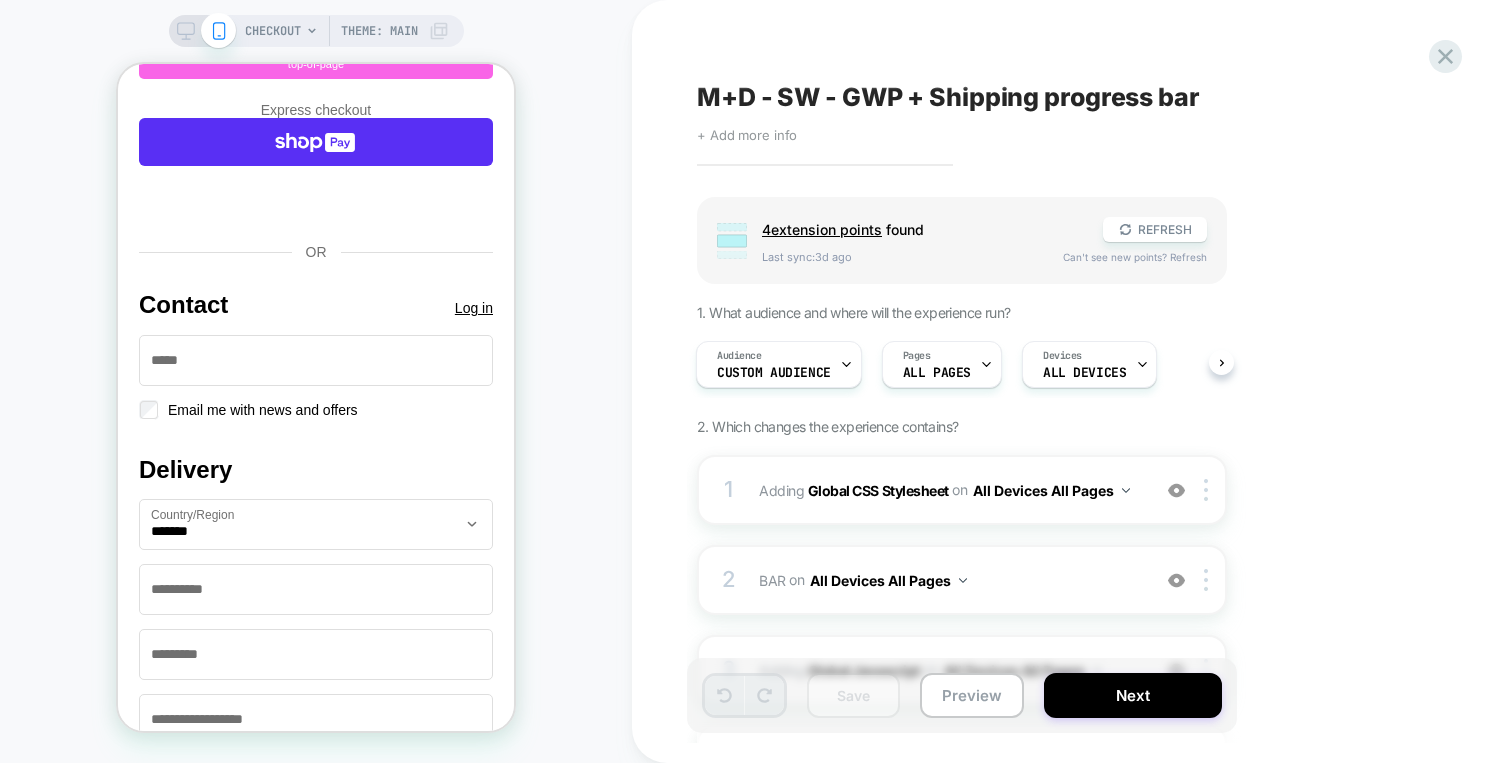 click on "Save Preview Next" at bounding box center (962, 695) 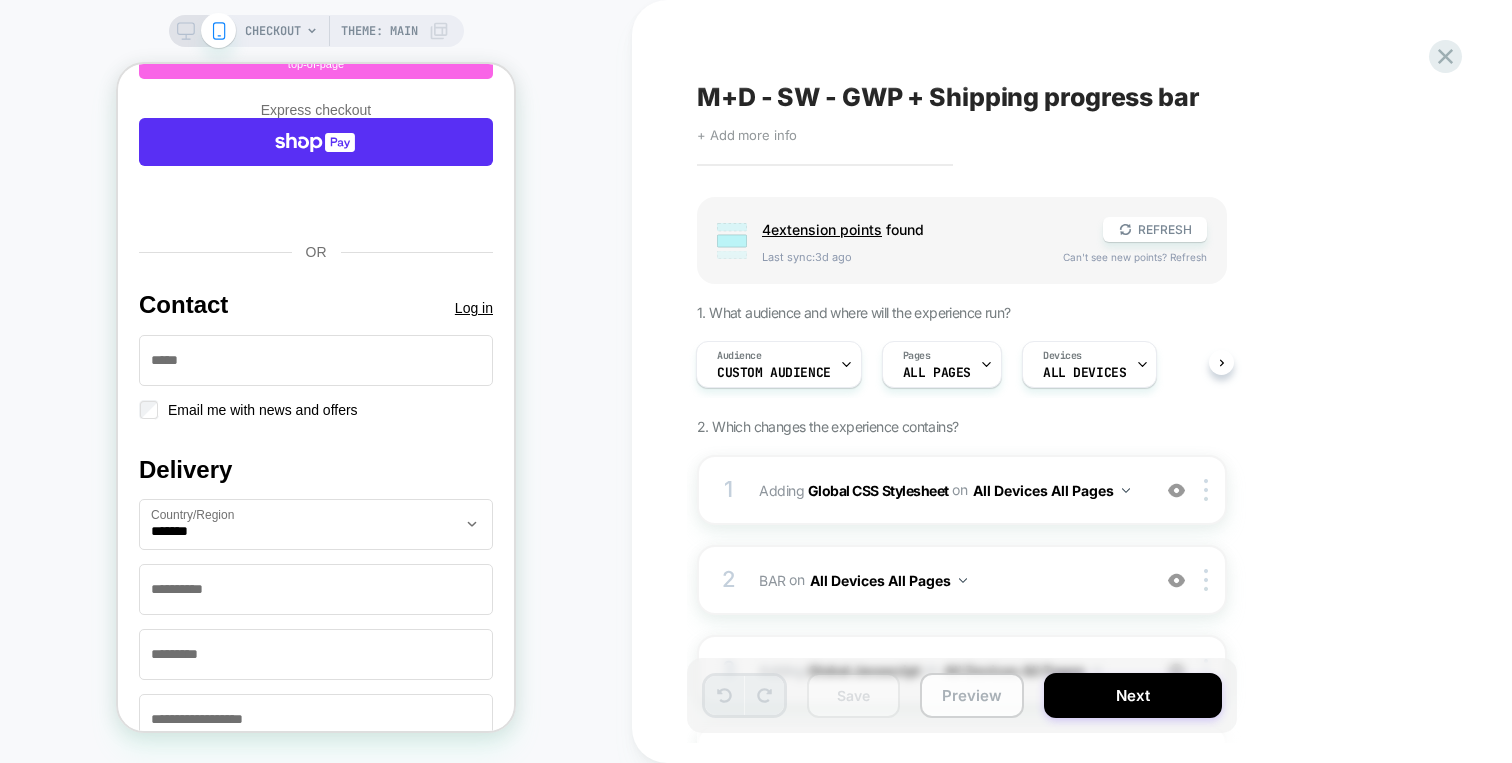 click on "Preview" at bounding box center [972, 695] 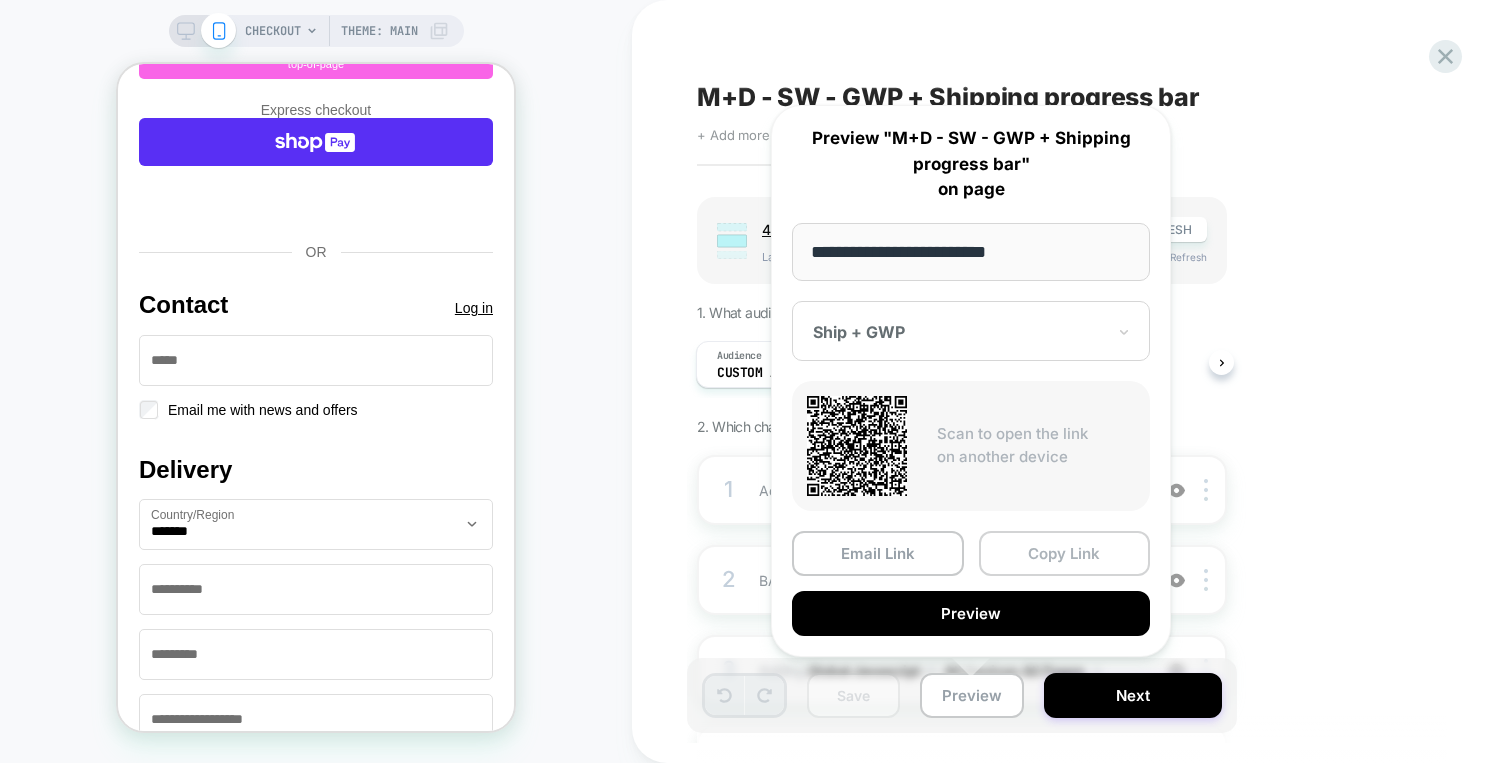 click on "Copy Link" at bounding box center (1065, 553) 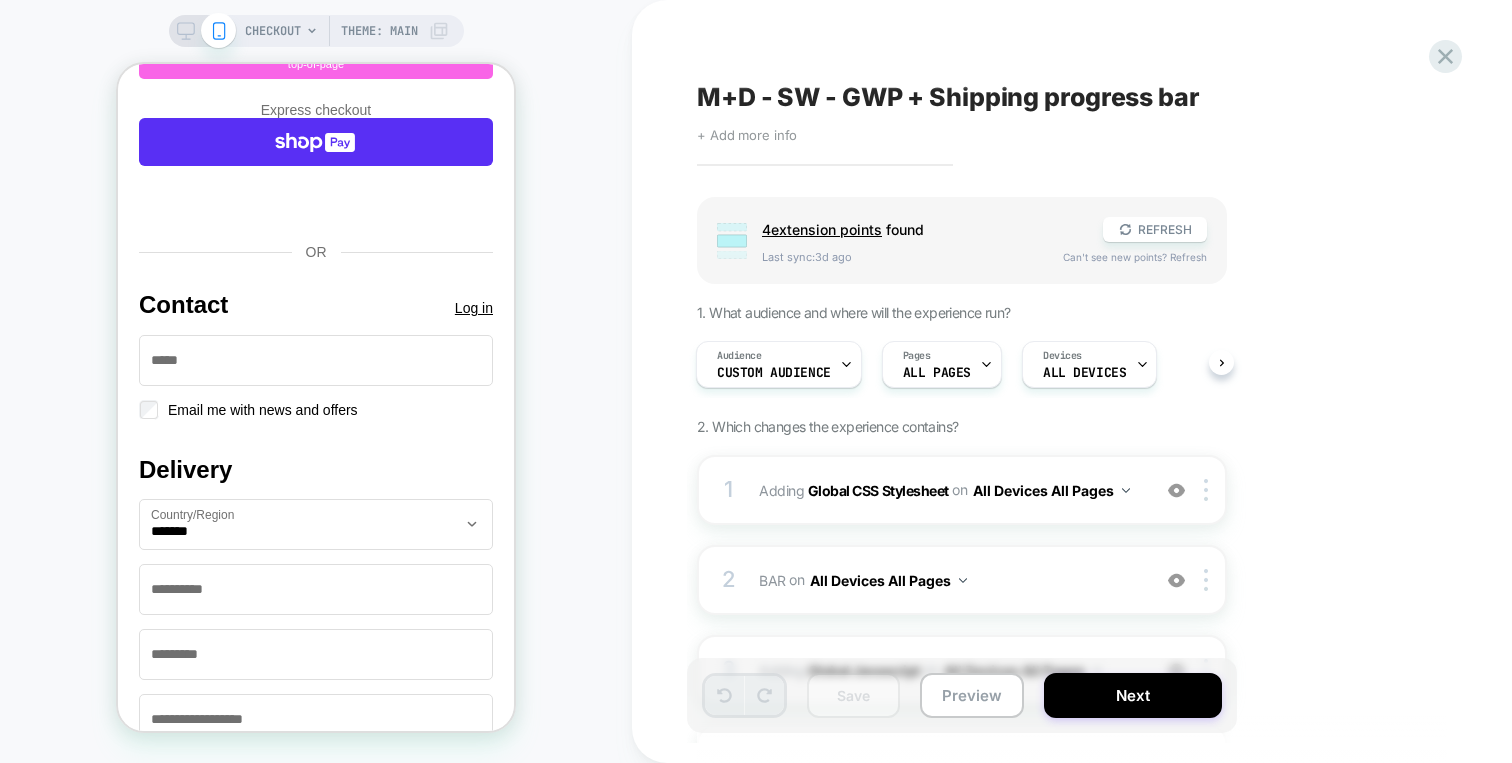 click on "Group 4  extension point s   found REFRESH Last sync:  3d ago Can't see new points? Refresh 1. What audience and where will the experience run? Audience Custom Audience Pages ALL PAGES Devices ALL DEVICES 2. Which changes the experience contains? 1 Adding   Global CSS Stylesheet   on All Devices All Pages Add Before Add After Target   Mobile Delete 2 BAR Adding Code Block AFTER #CartDrawer cart-drawer-items .cart-countdown__counter--wrapper>.progress-bar>.progress-bar__filling   on All Devices All Pages Add Before Add After Target   Mobile Delete 3 Adding   Global Javascript   on All Devices All Pages Add Before Add After Target   Mobile Delete 4 #_loomi_addon_1741802855061_dup1751387777 Adding   Custom Logic   INTO after-total after-total   on All Devices Checkout Page Add Before Add After Target   Mobile Delete Add elements by clicking on the pink sections or hovering over an existing section to edit To add new components, you need to create additional extension points in Shopify.   How do you do it?" at bounding box center [1062, 603] 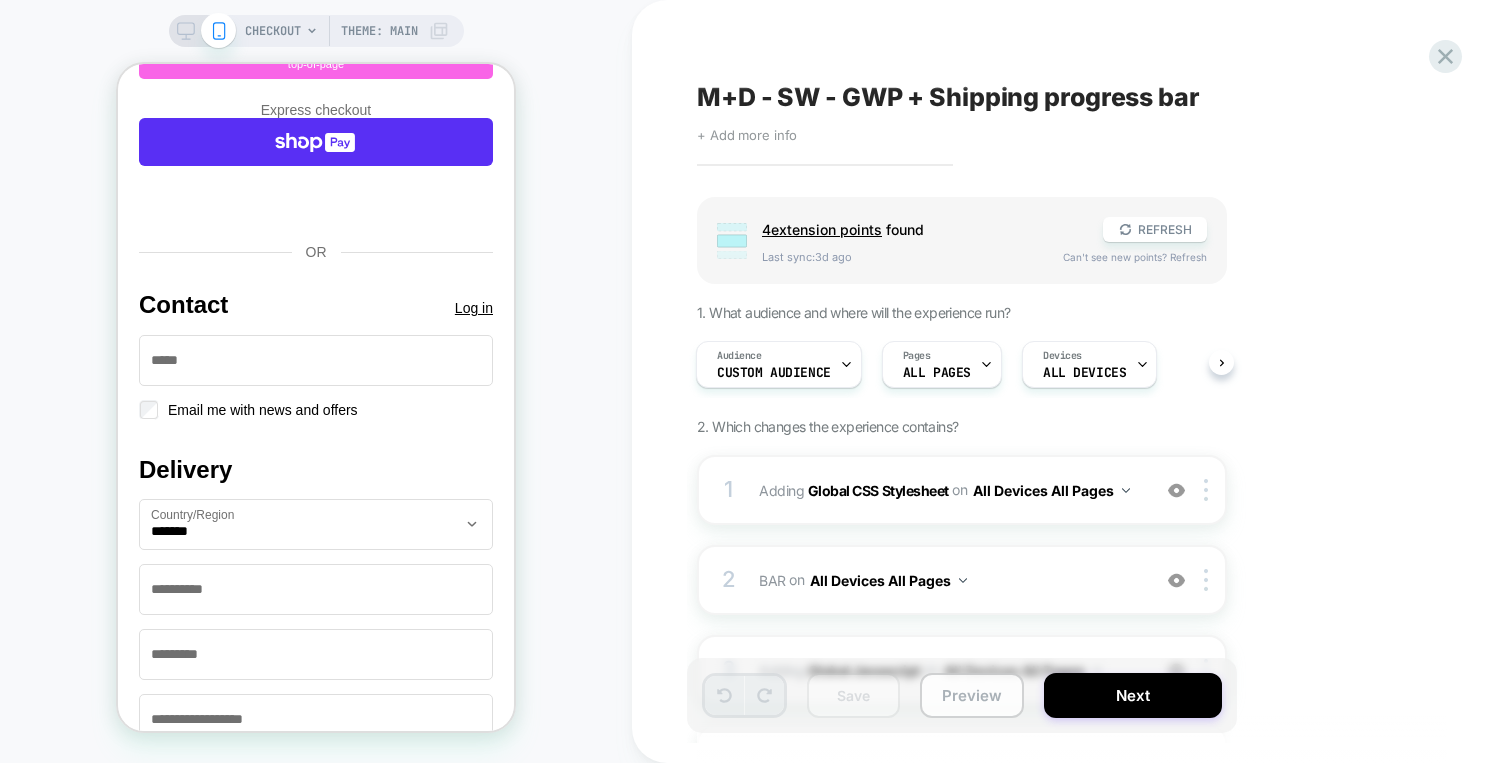 click on "Preview" at bounding box center [972, 695] 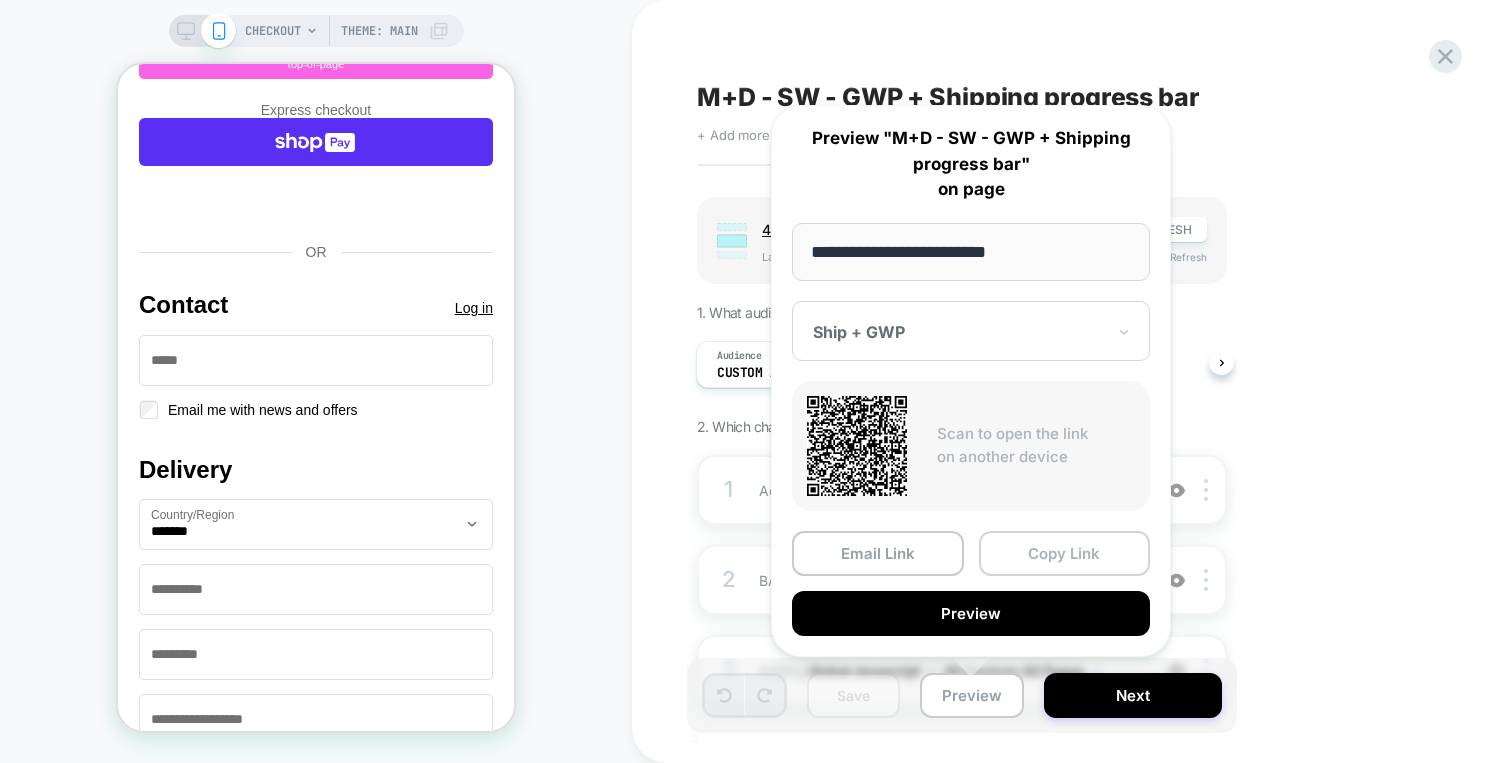 click on "Copy Link" at bounding box center [1065, 553] 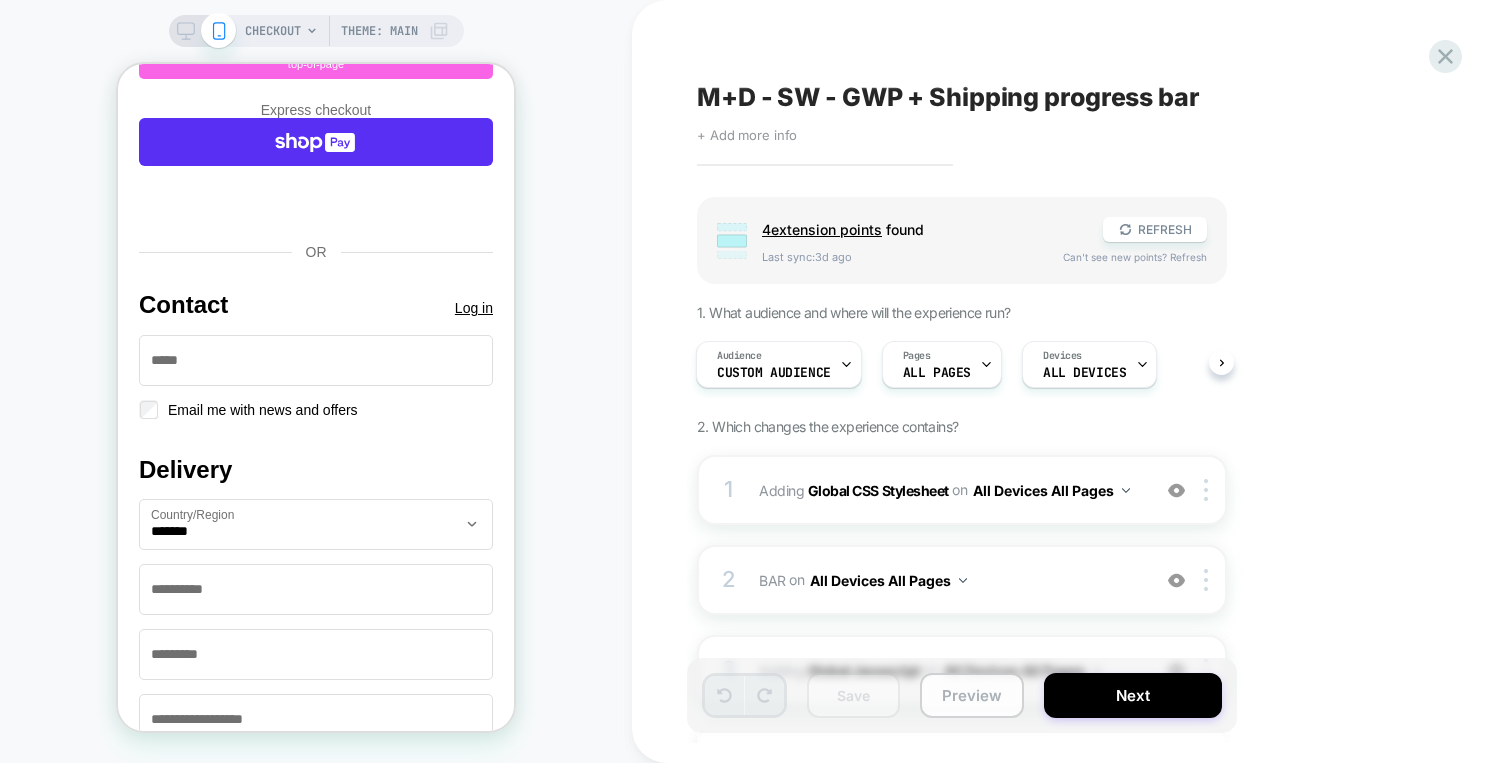 click on "Preview" at bounding box center [972, 695] 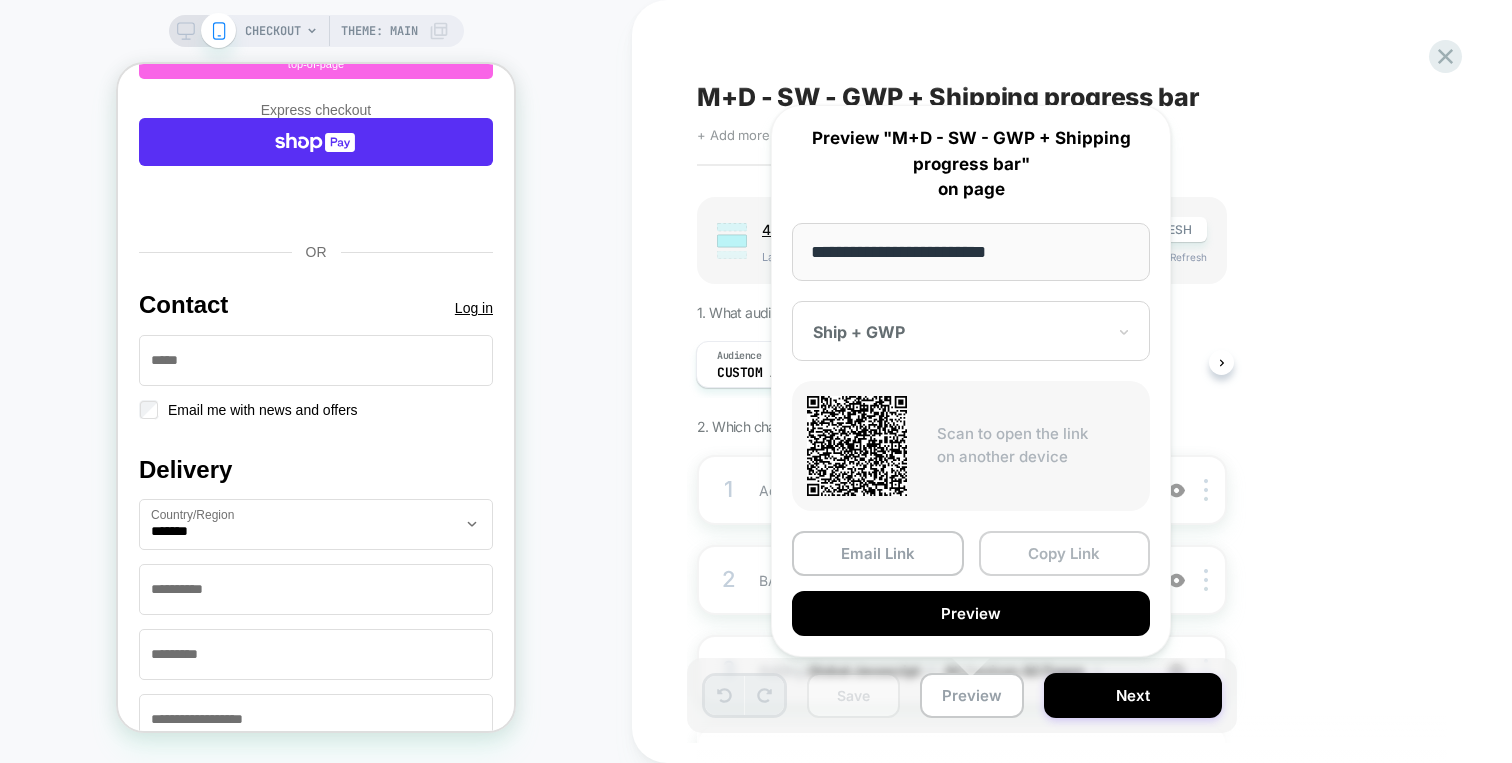 click on "Copy Link" at bounding box center (1065, 553) 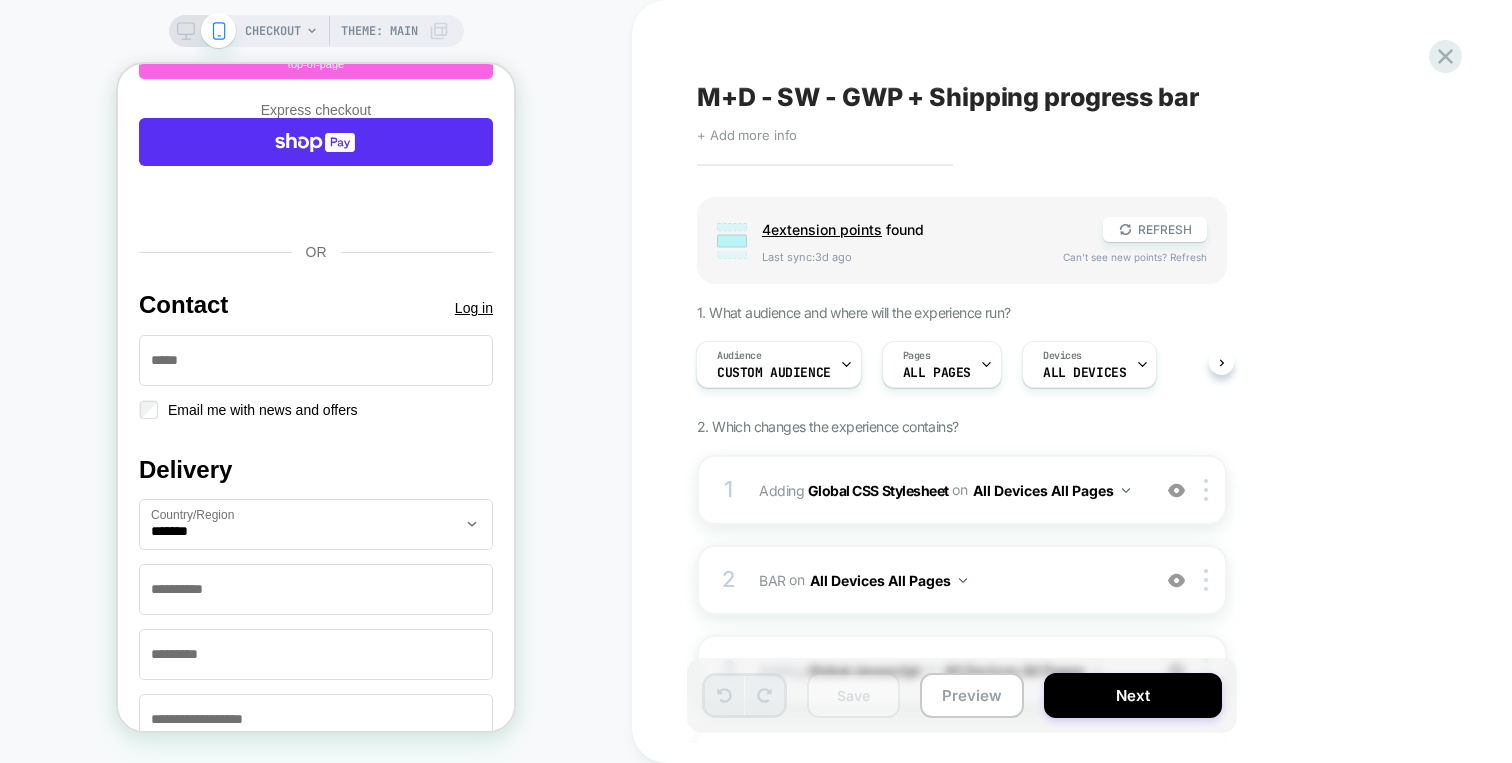 click on "M+D - SW - GWP + Shipping progress bar Click to edit experience details + Add more info Group 4  extension point s   found REFRESH Last sync:  3d ago Can't see new points? Refresh 1. What audience and where will the experience run? Audience Custom Audience Pages ALL PAGES Devices ALL DEVICES 2. Which changes the experience contains? 1 Adding   Global CSS Stylesheet   on All Devices All Pages Add Before Add After Target   Mobile Delete 2 BAR Adding Code Block AFTER #CartDrawer cart-drawer-items .cart-countdown__counter--wrapper>.progress-bar>.progress-bar__filling   on All Devices All Pages Add Before Add After Target   Mobile Delete 3 Adding   Global Javascript   on All Devices All Pages Add Before Add After Target   Mobile Delete 4 #_loomi_addon_1741802855061_dup1751387777 Adding   Custom Logic   INTO after-total after-total   on All Devices Checkout Page Add Before Add After Target   Mobile Delete Add elements by clicking on the pink sections or hovering over an existing section to edit   How do you do it?" at bounding box center (1062, 381) 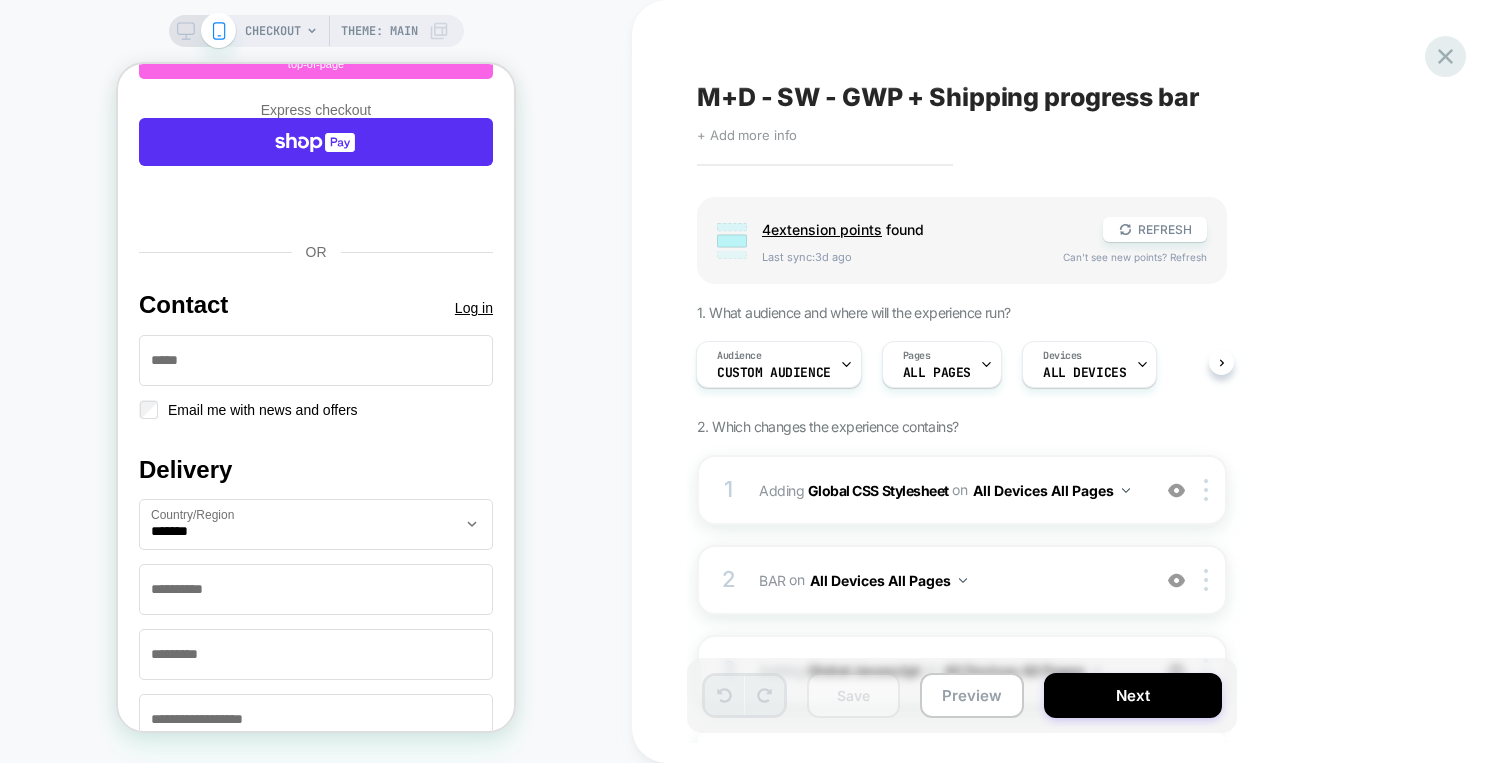 click 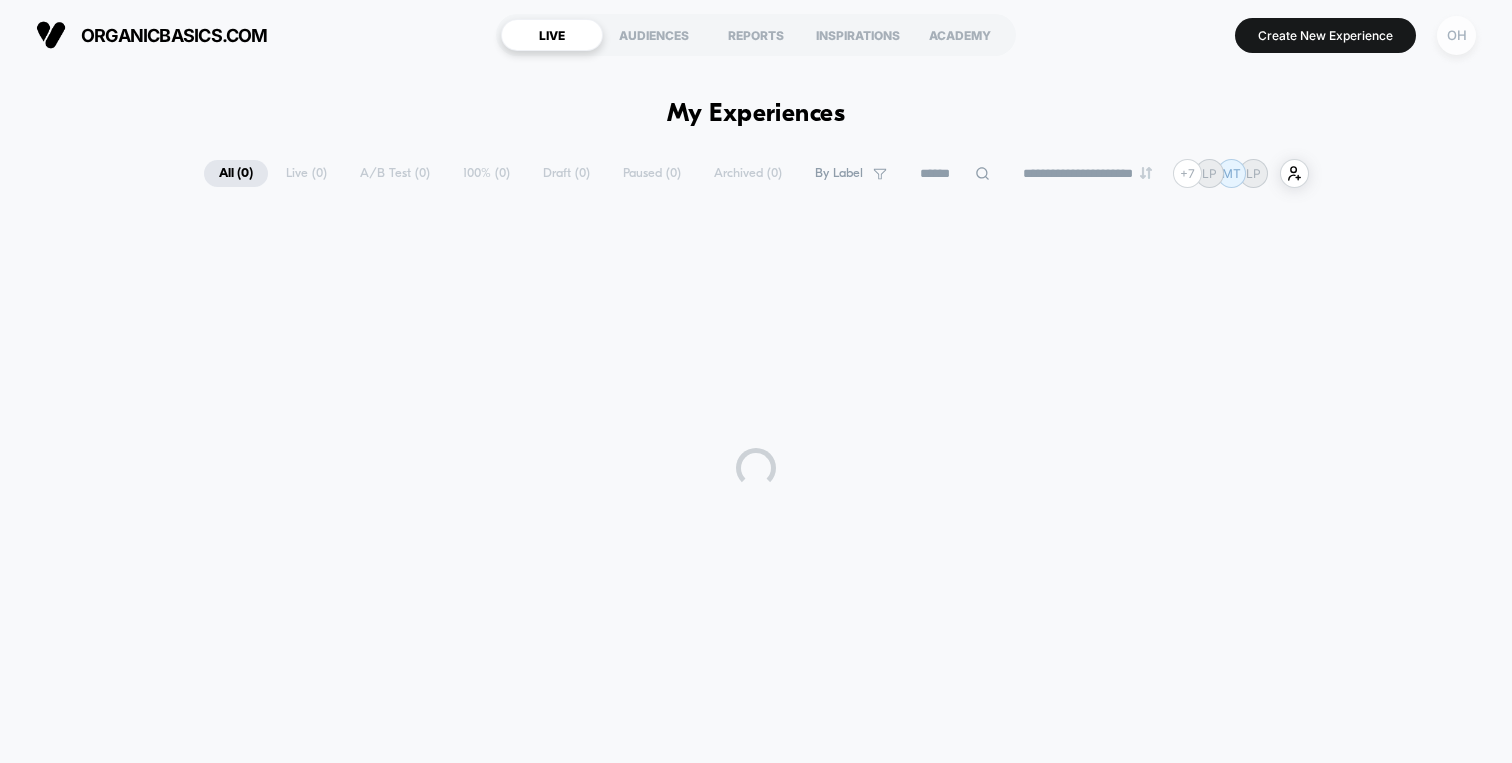 click on "OH" at bounding box center (1456, 35) 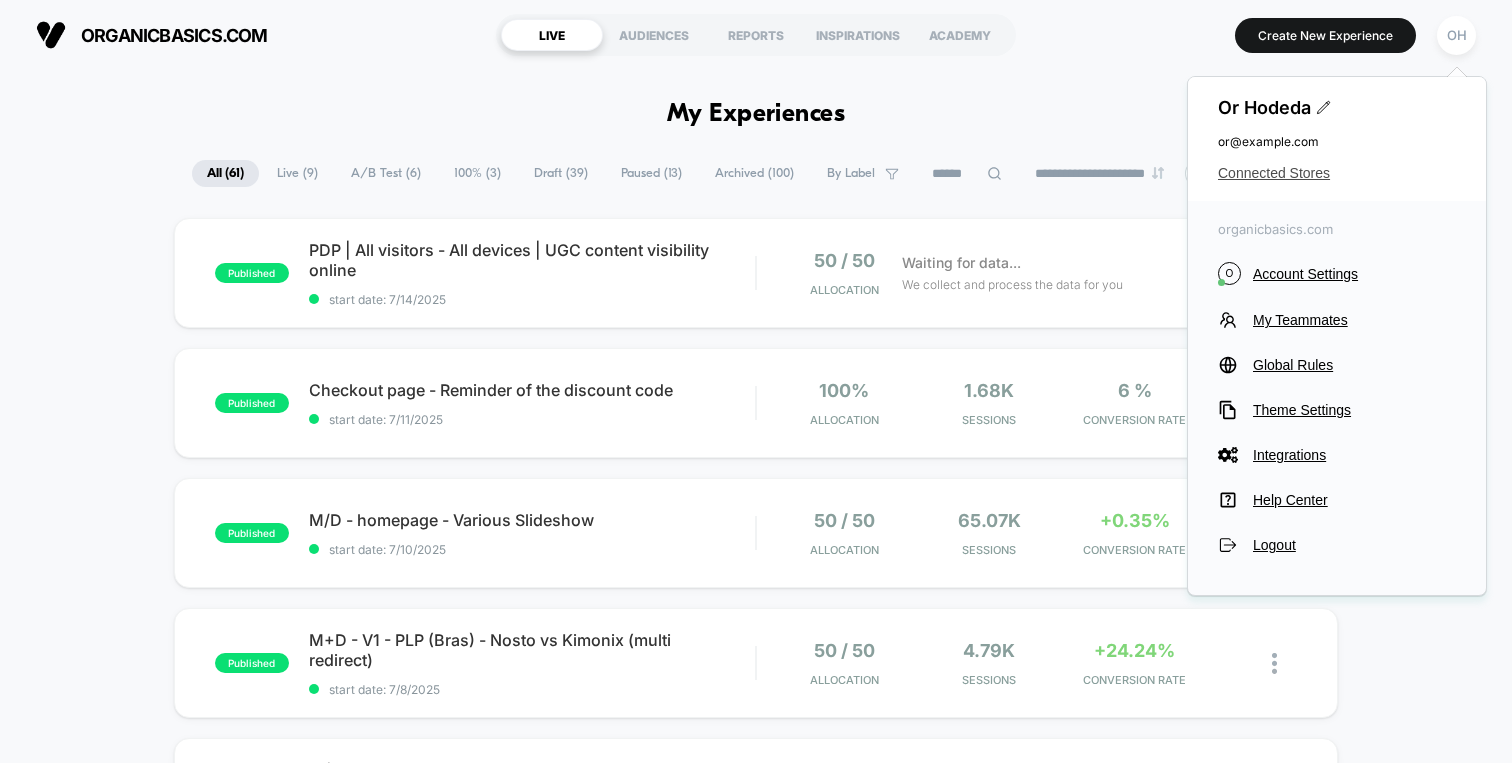 click on "Connected Stores" at bounding box center [1337, 173] 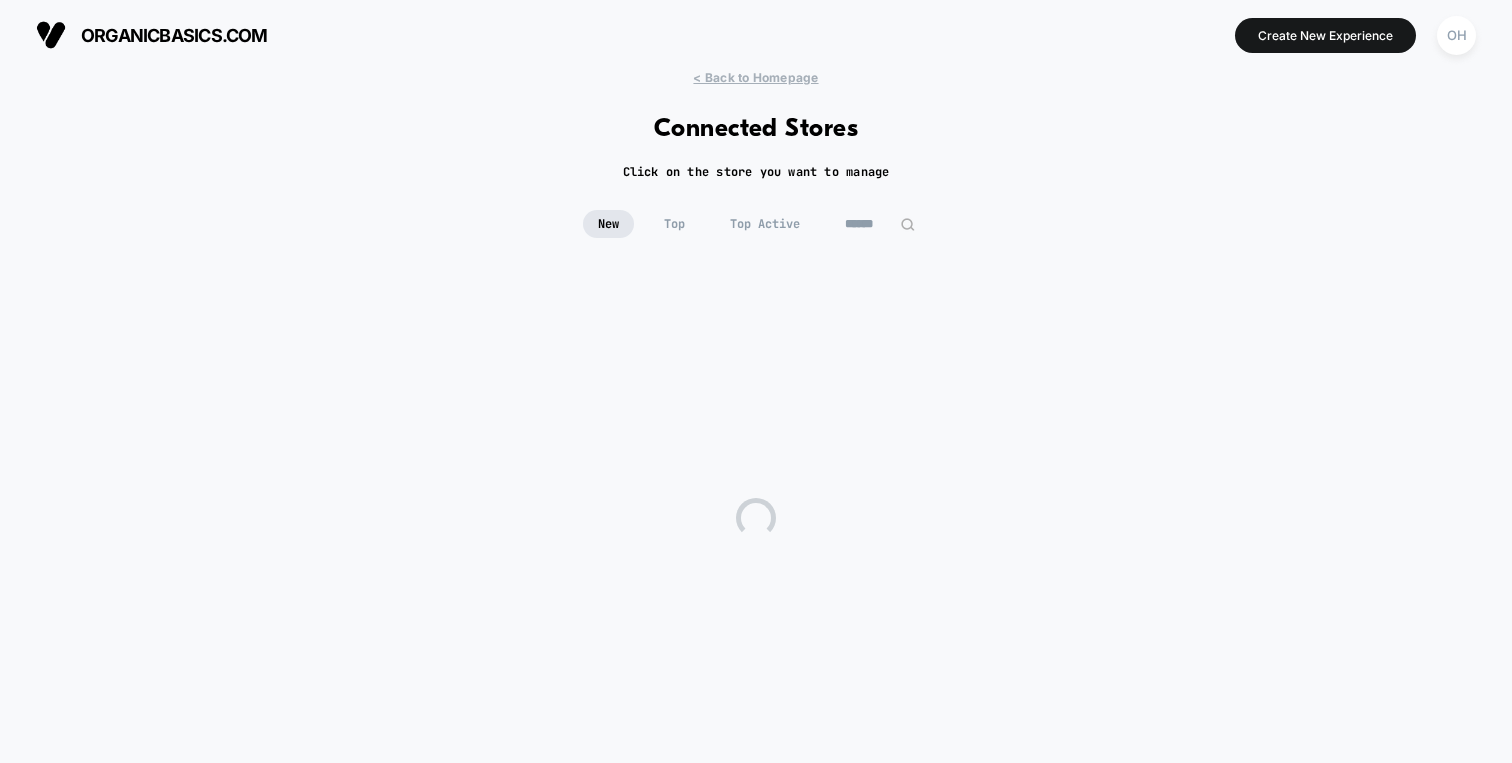 click at bounding box center [880, 224] 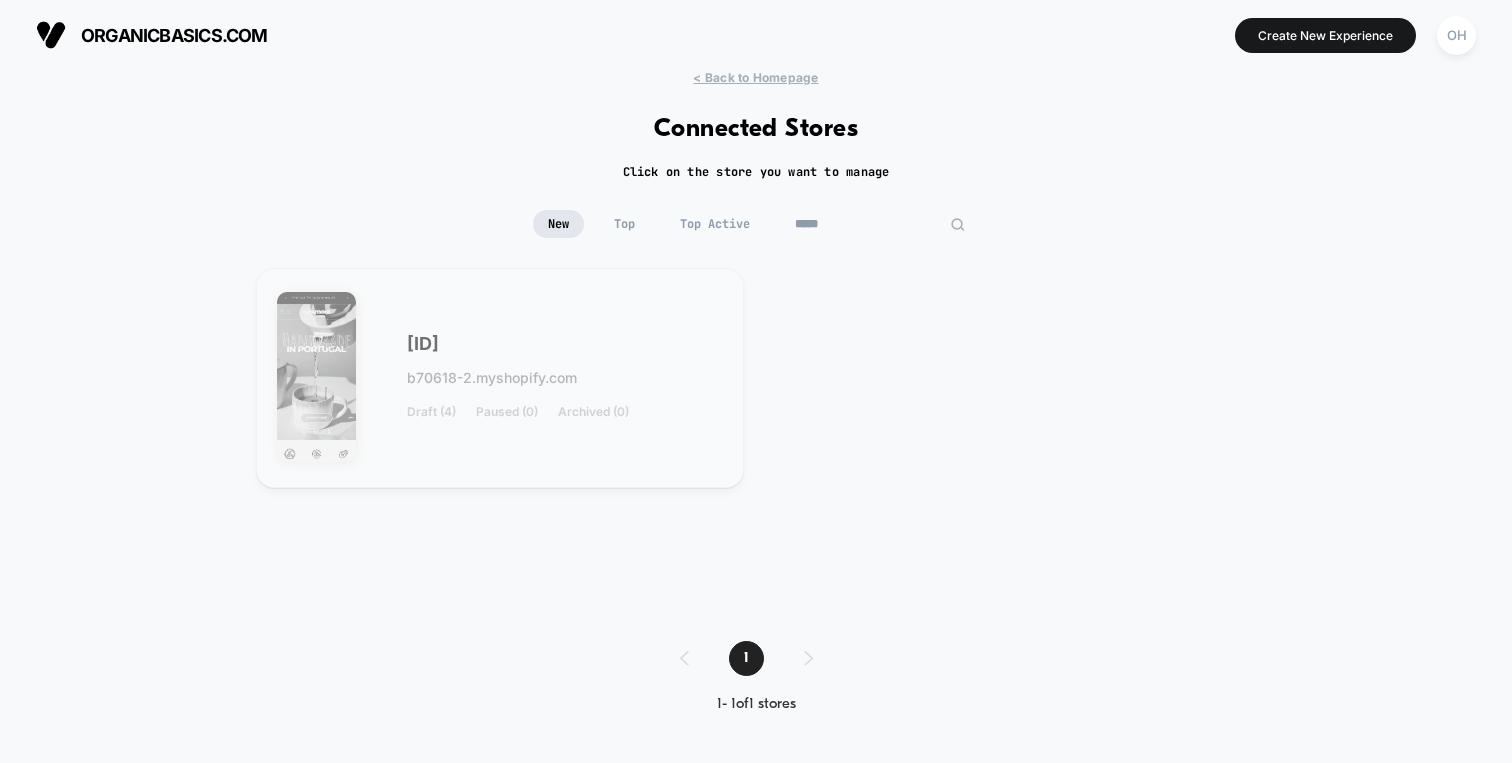 type on "*****" 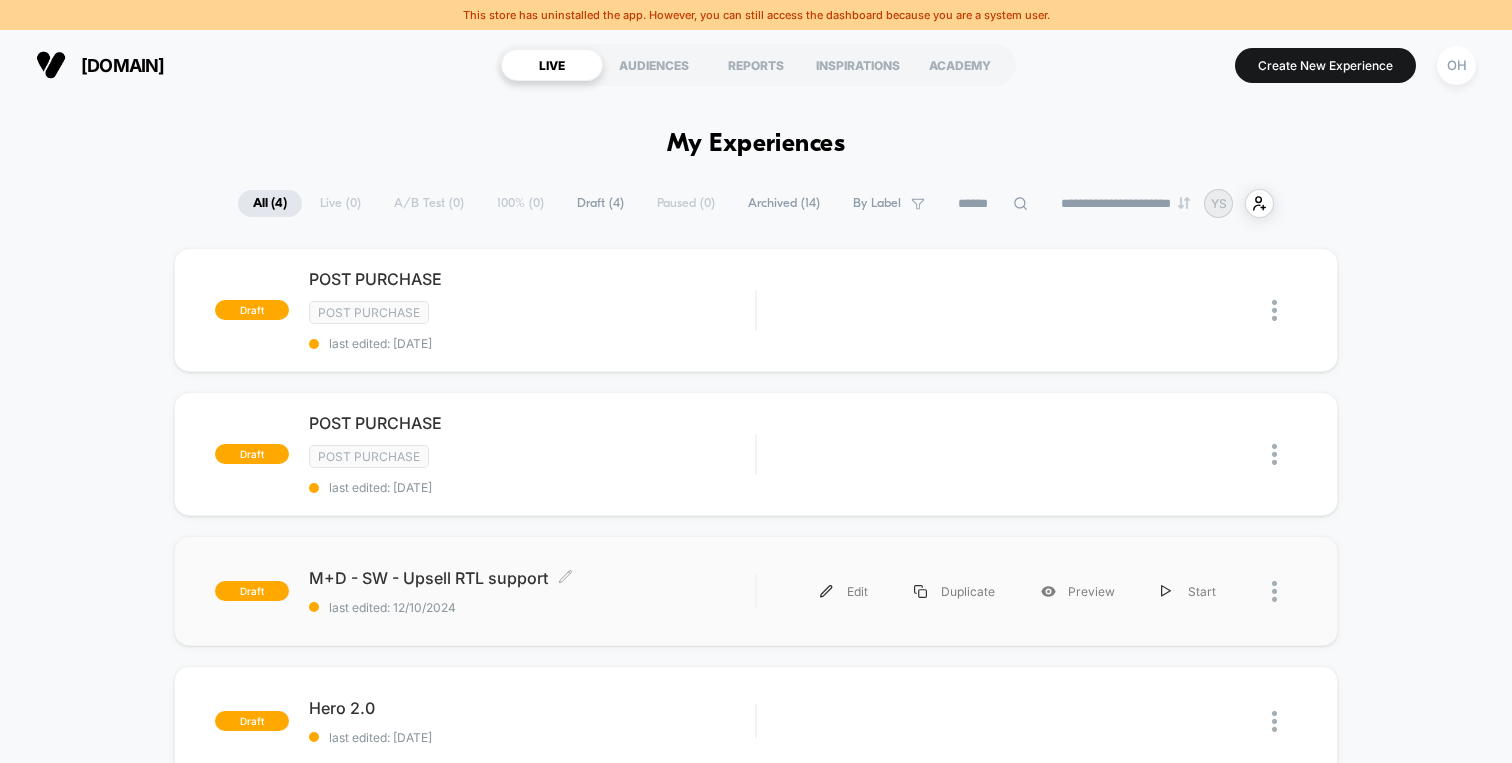 click on "last edited: 12/10/2024" at bounding box center [532, 607] 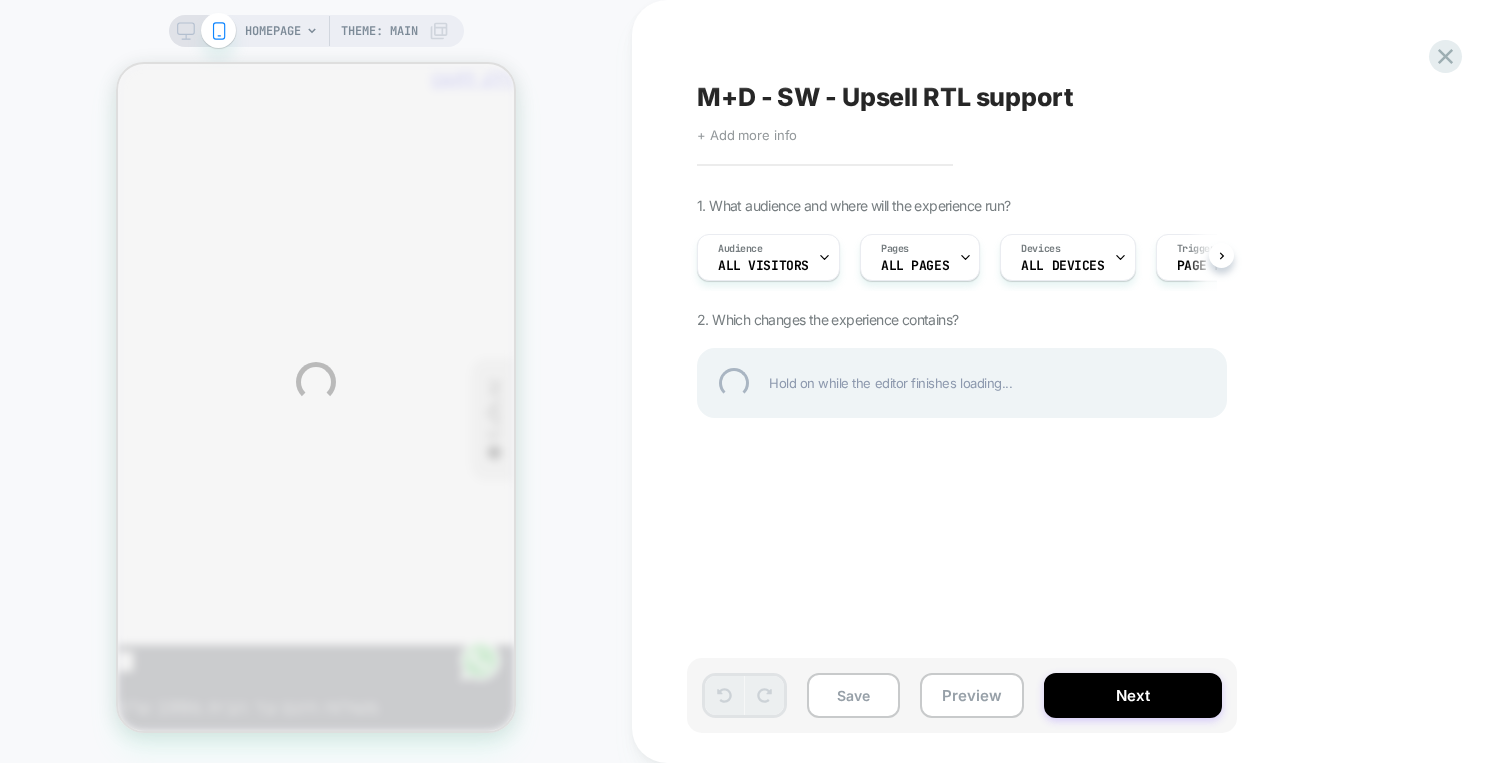 scroll, scrollTop: 0, scrollLeft: 0, axis: both 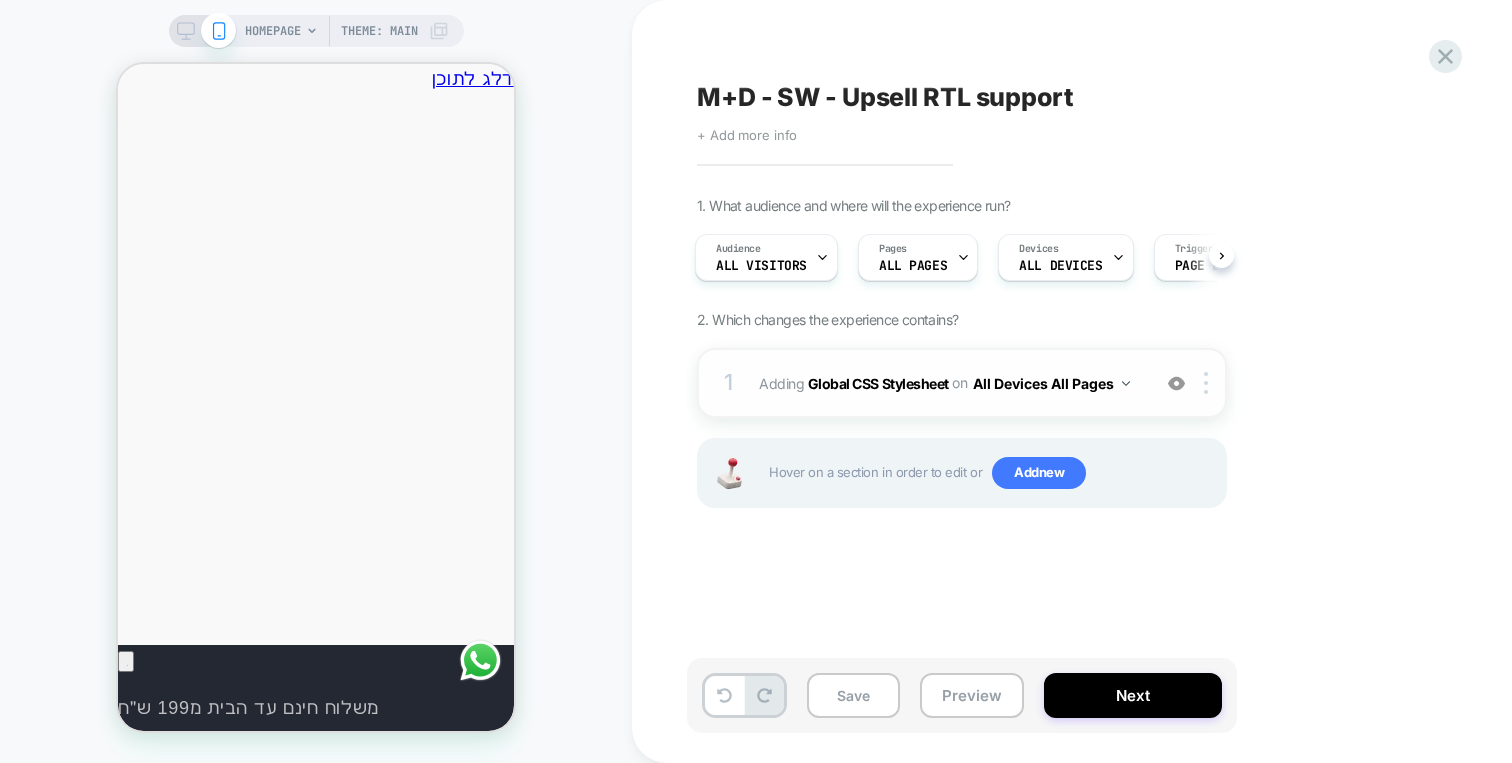 click on "1 Adding   Global CSS Stylesheet   on All Devices All Pages Add Before Add After Target   Mobile Delete" at bounding box center [962, 383] 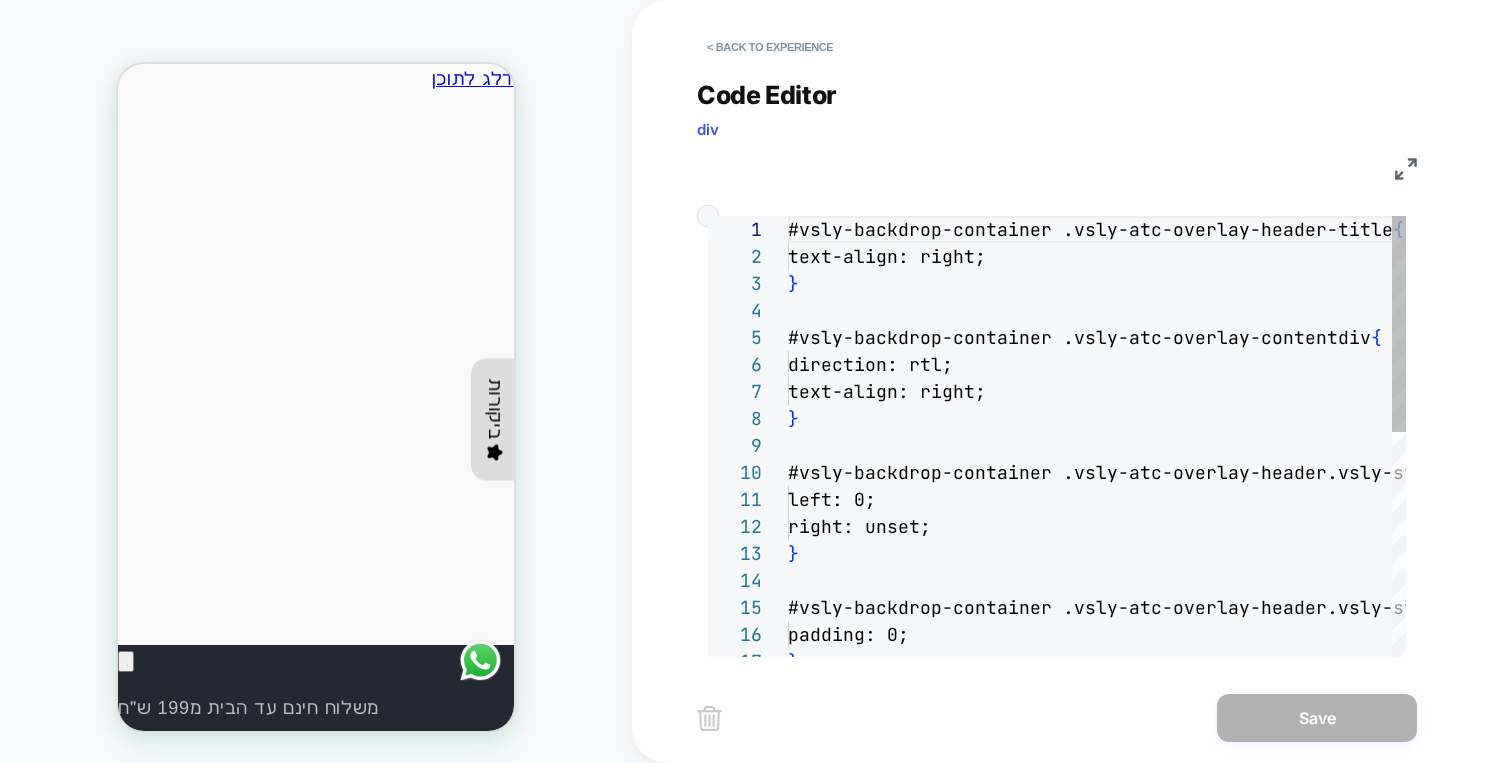 scroll, scrollTop: 189, scrollLeft: 11, axis: both 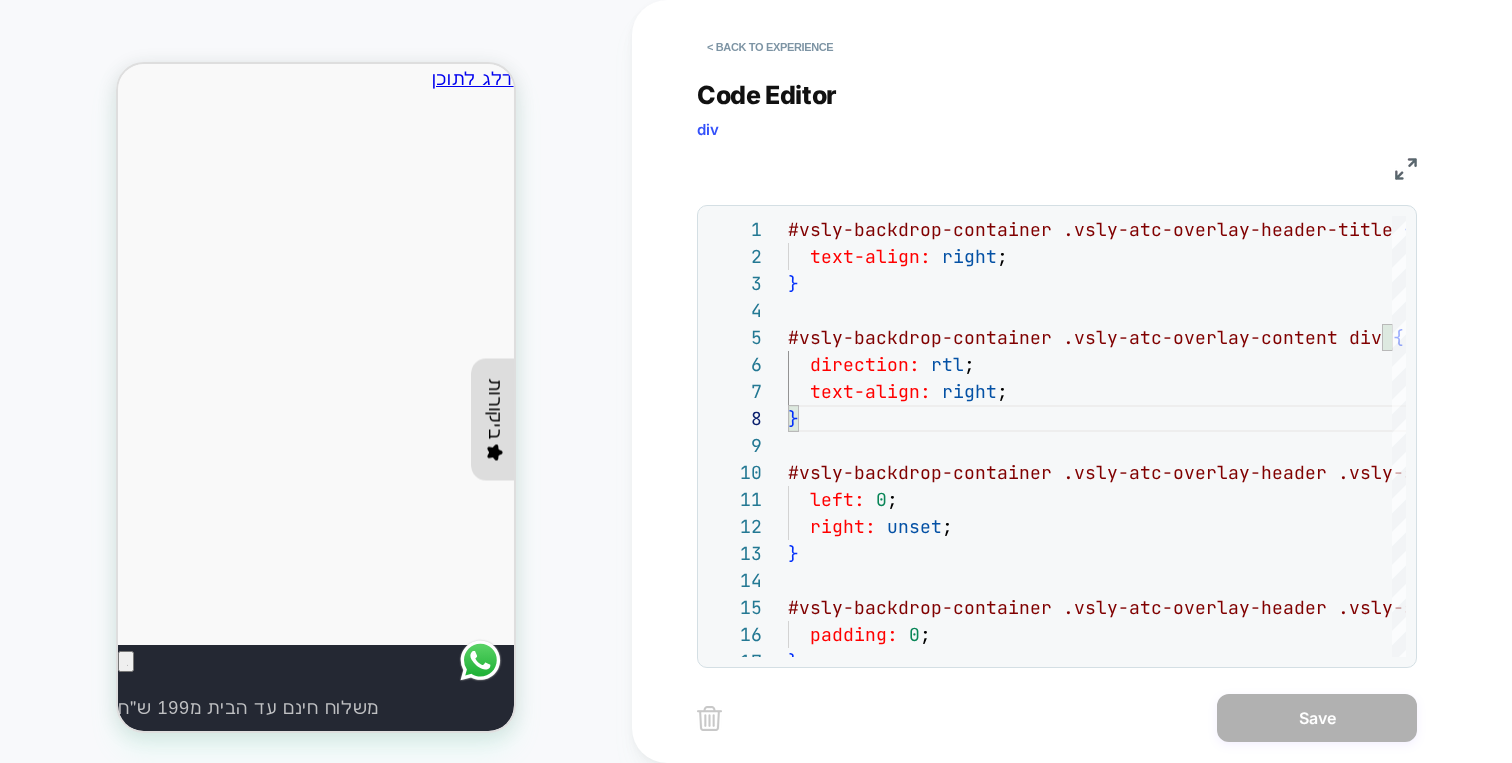 click on "CSS" at bounding box center [1057, 166] 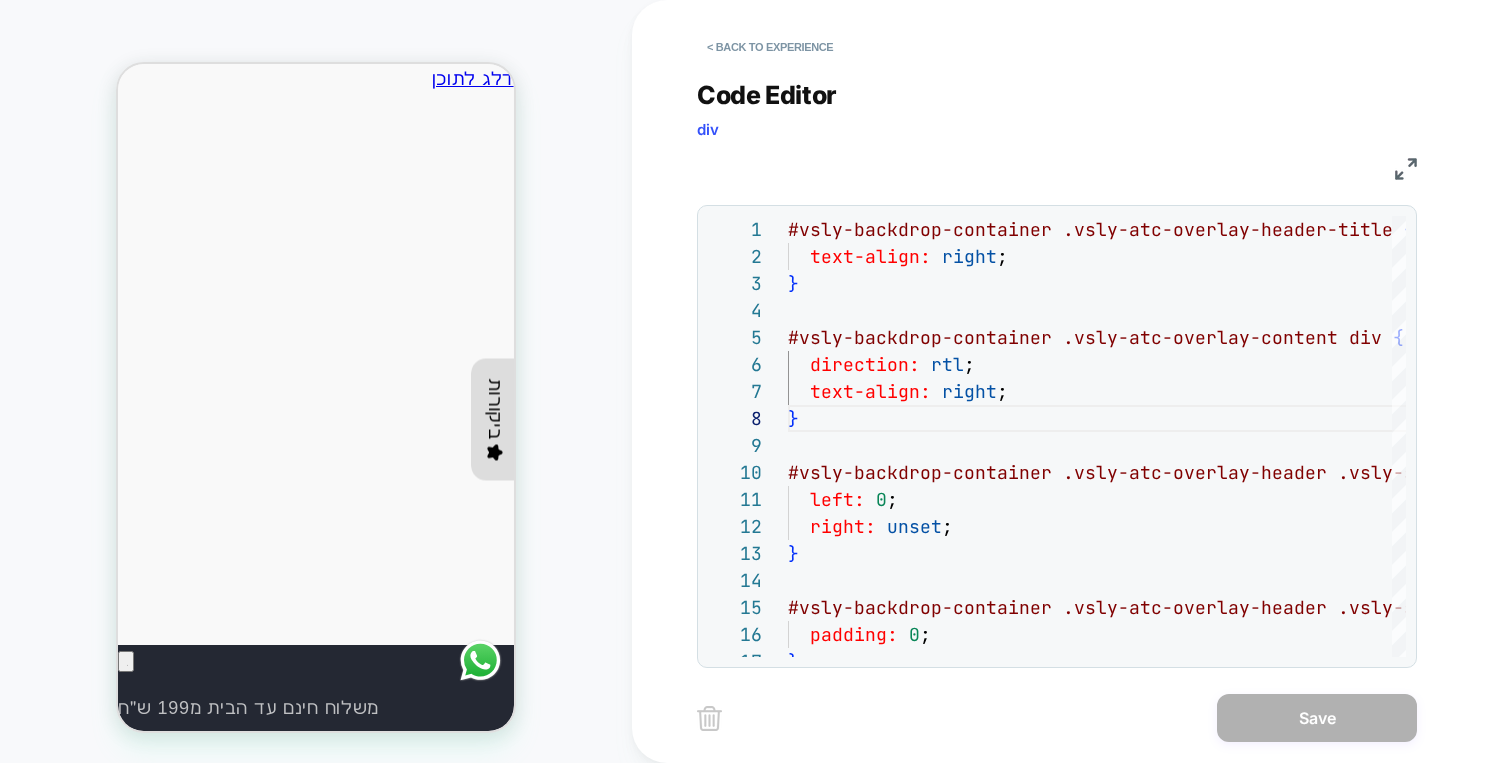 click at bounding box center [1406, 169] 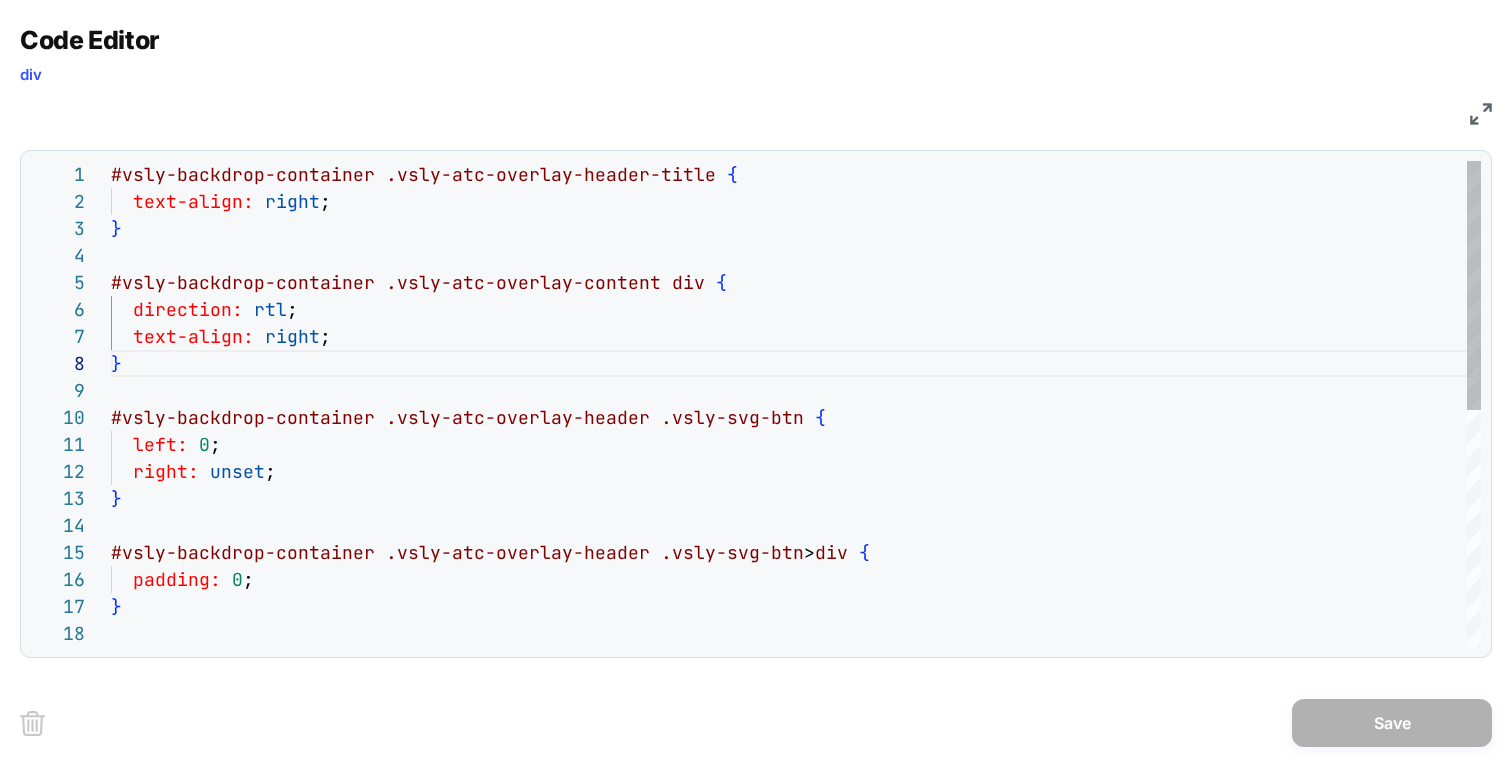 scroll, scrollTop: 0, scrollLeft: 548, axis: horizontal 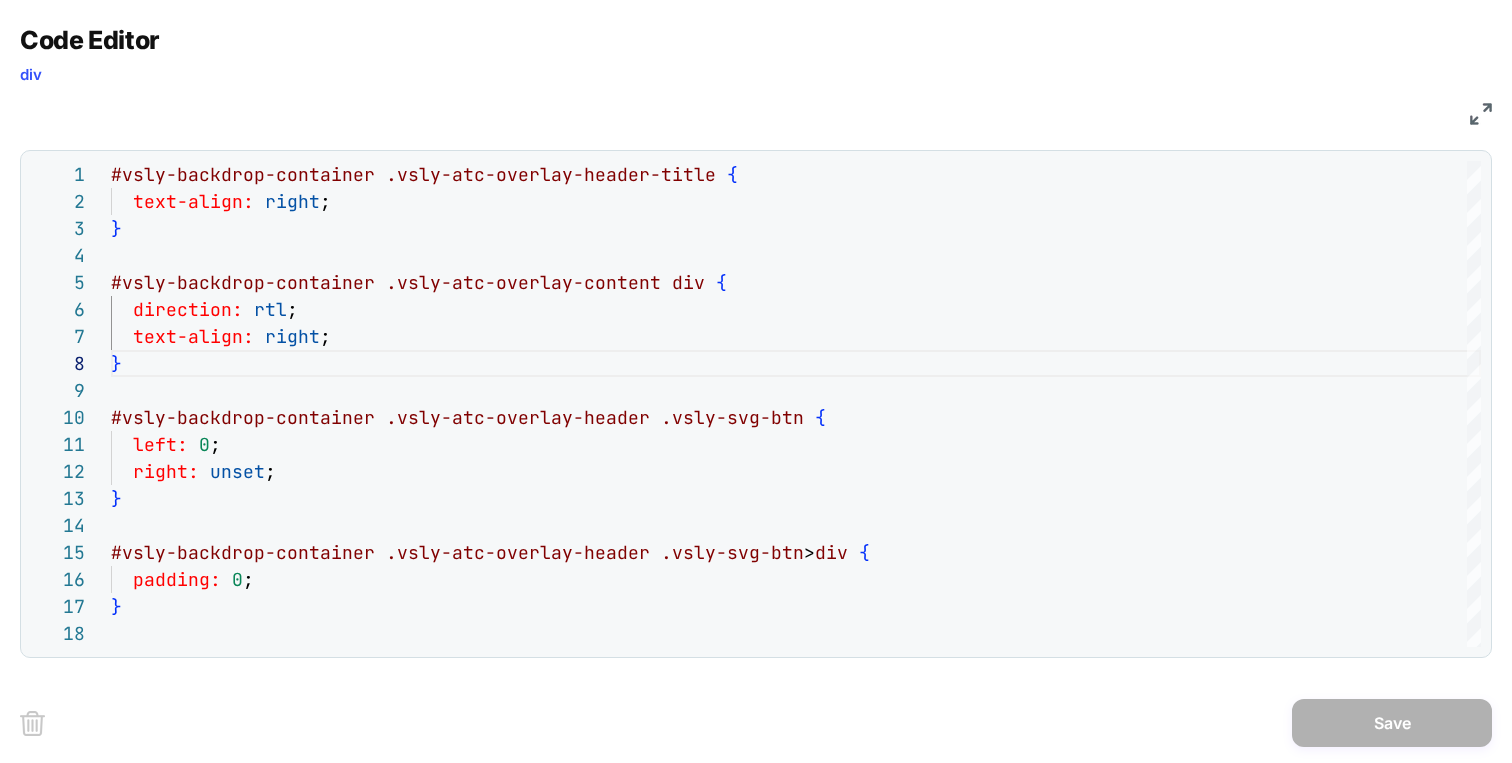 click at bounding box center [1481, 114] 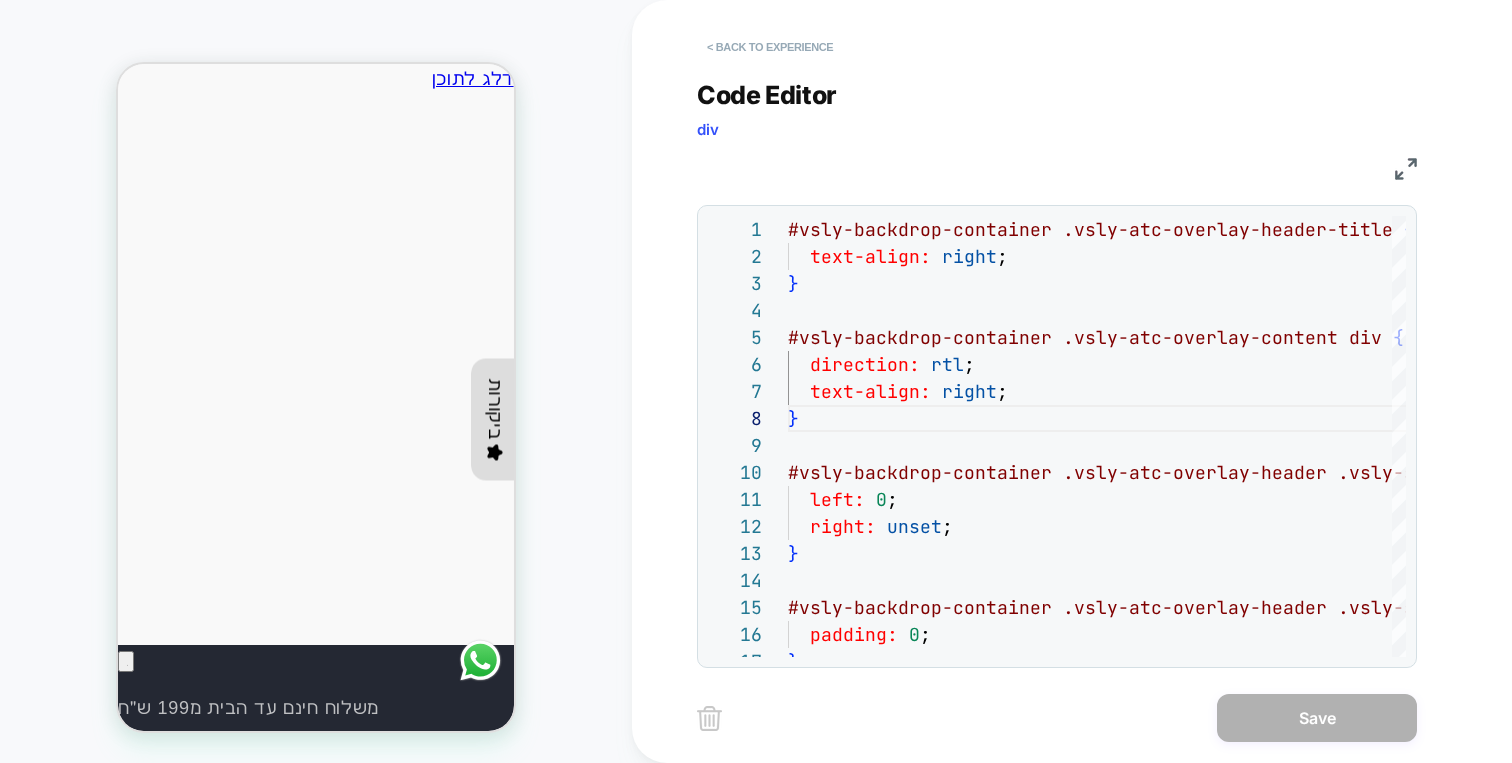 click on "< Back to experience" at bounding box center [770, 47] 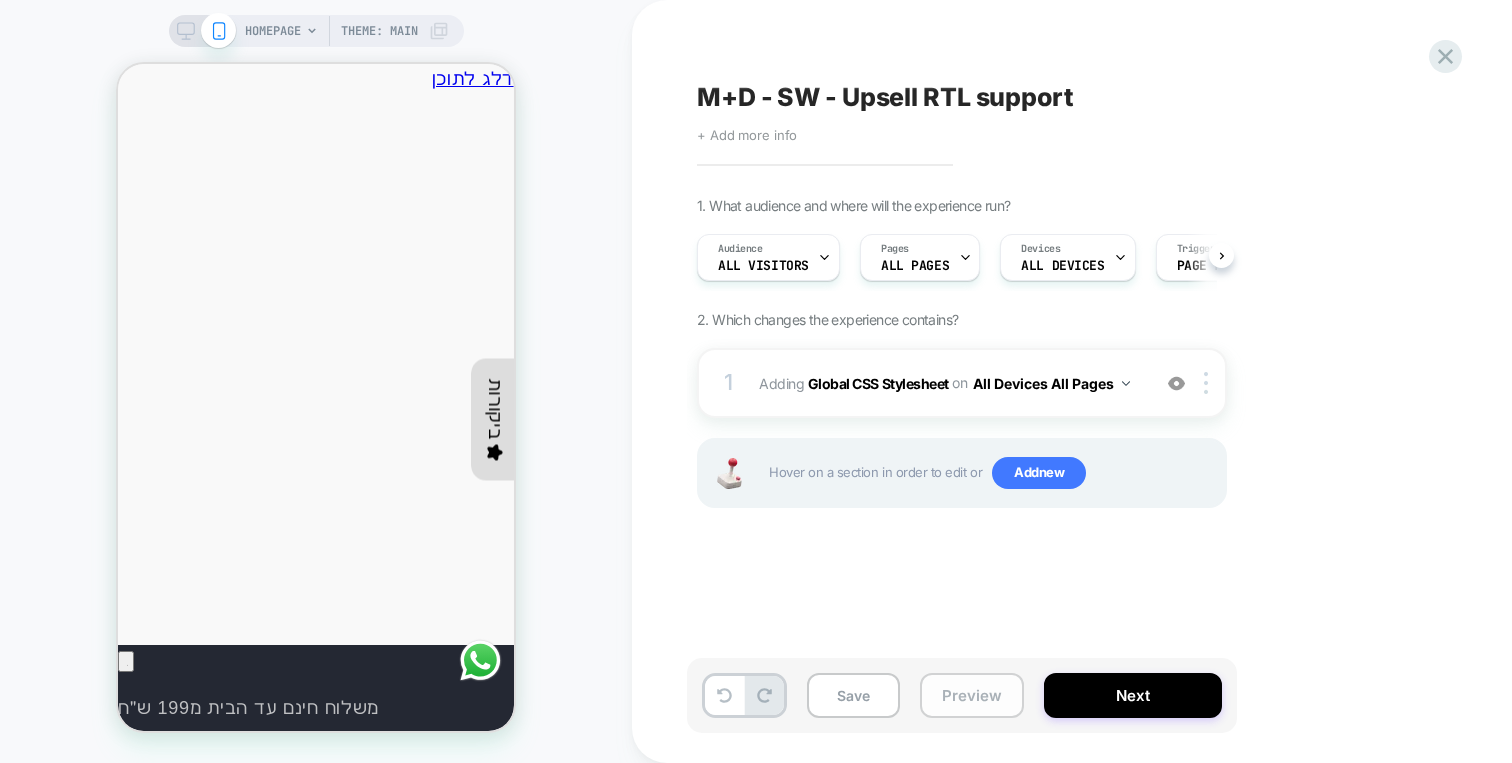 scroll, scrollTop: 0, scrollLeft: 1, axis: horizontal 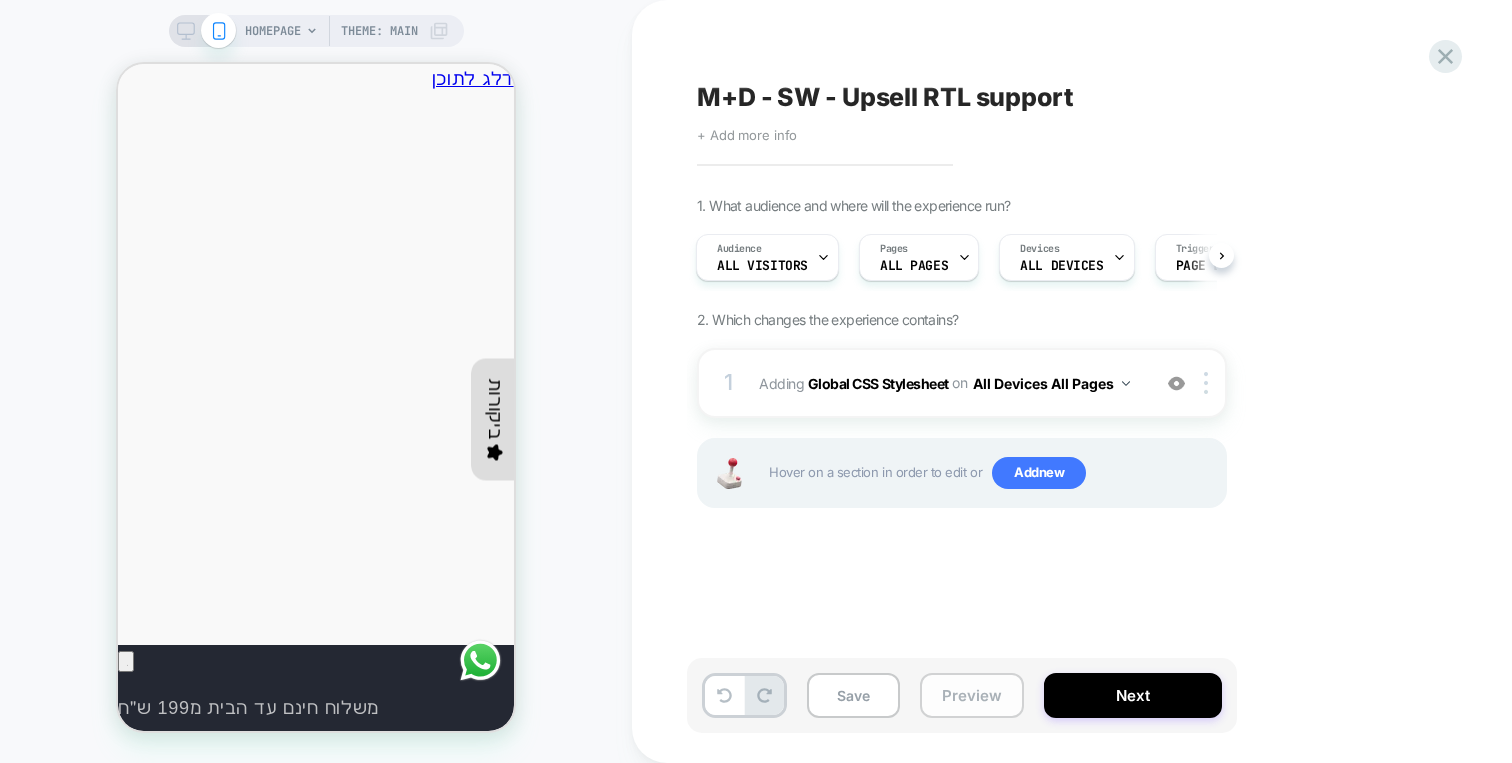 click on "Preview" at bounding box center [972, 695] 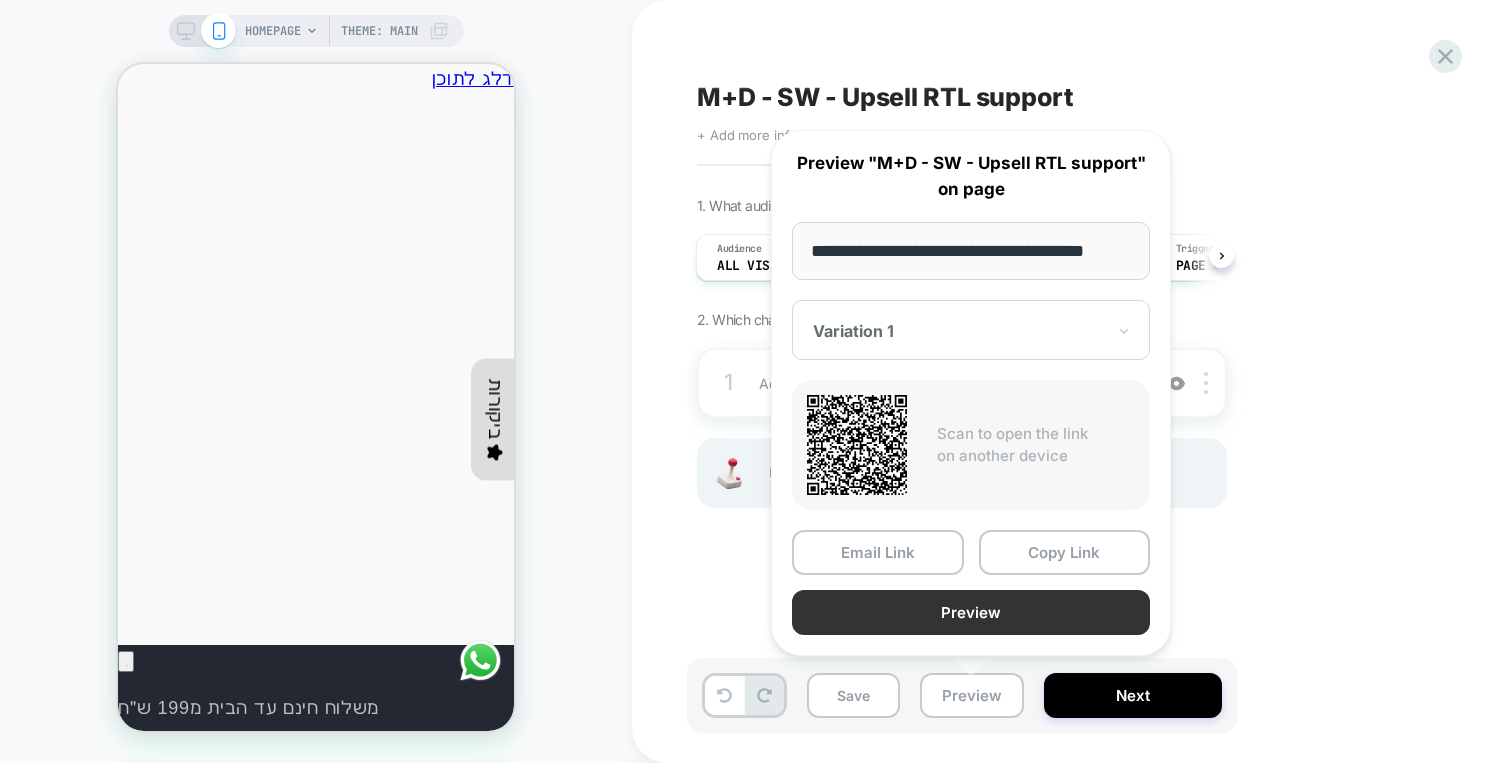 scroll, scrollTop: 0, scrollLeft: 19, axis: horizontal 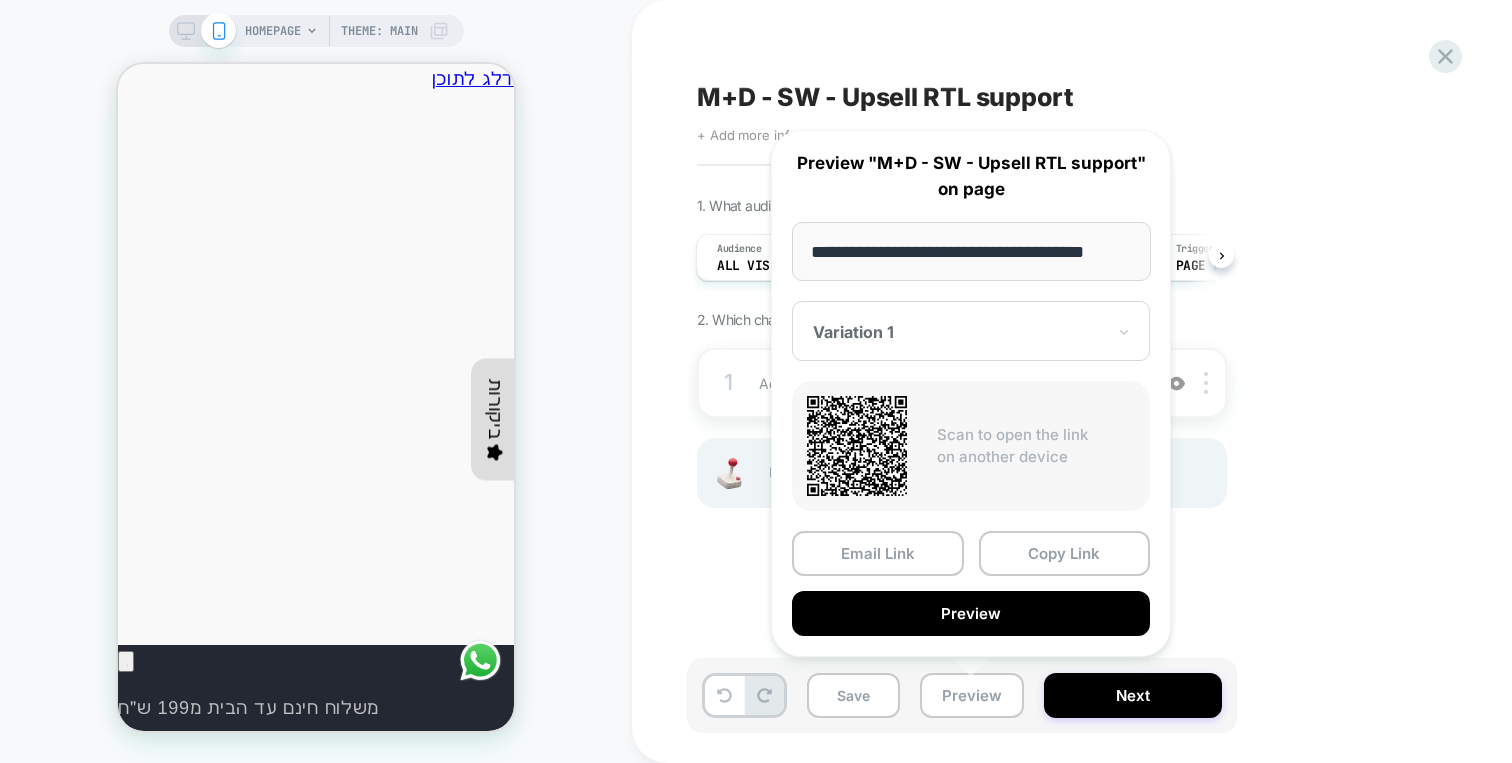 click on "M+D - SW - Upsell RTL support Click to edit experience details + Add more info 1. What audience and where will the experience run? Audience All Visitors Pages ALL PAGES Devices ALL DEVICES Trigger Page Load 2. Which changes the experience contains? 1 Adding   Global CSS Stylesheet   on All Devices All Pages Add Before Add After Target   Mobile Delete Hover on a section in order to edit or  Add  new" at bounding box center (1062, 381) 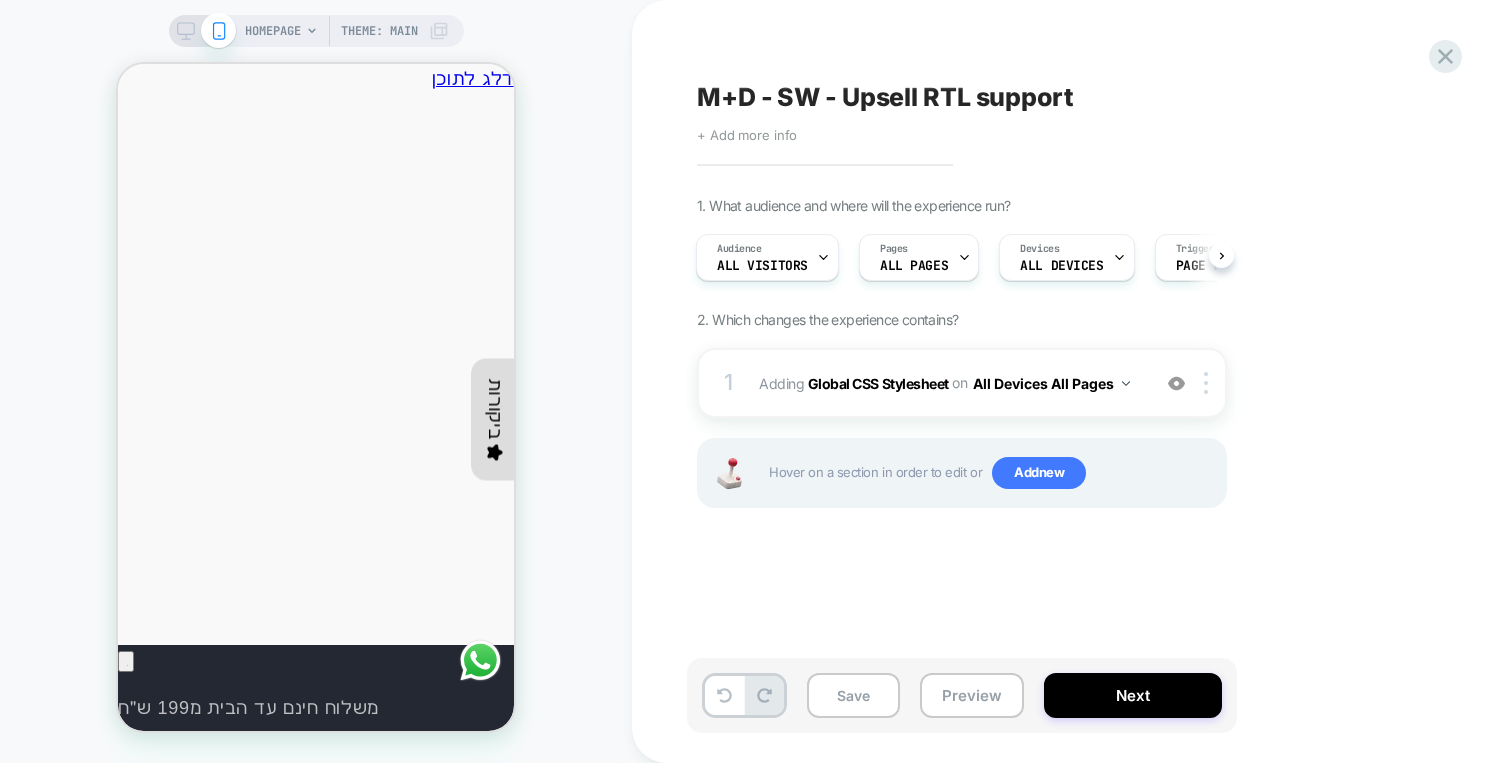 scroll, scrollTop: 0, scrollLeft: 0, axis: both 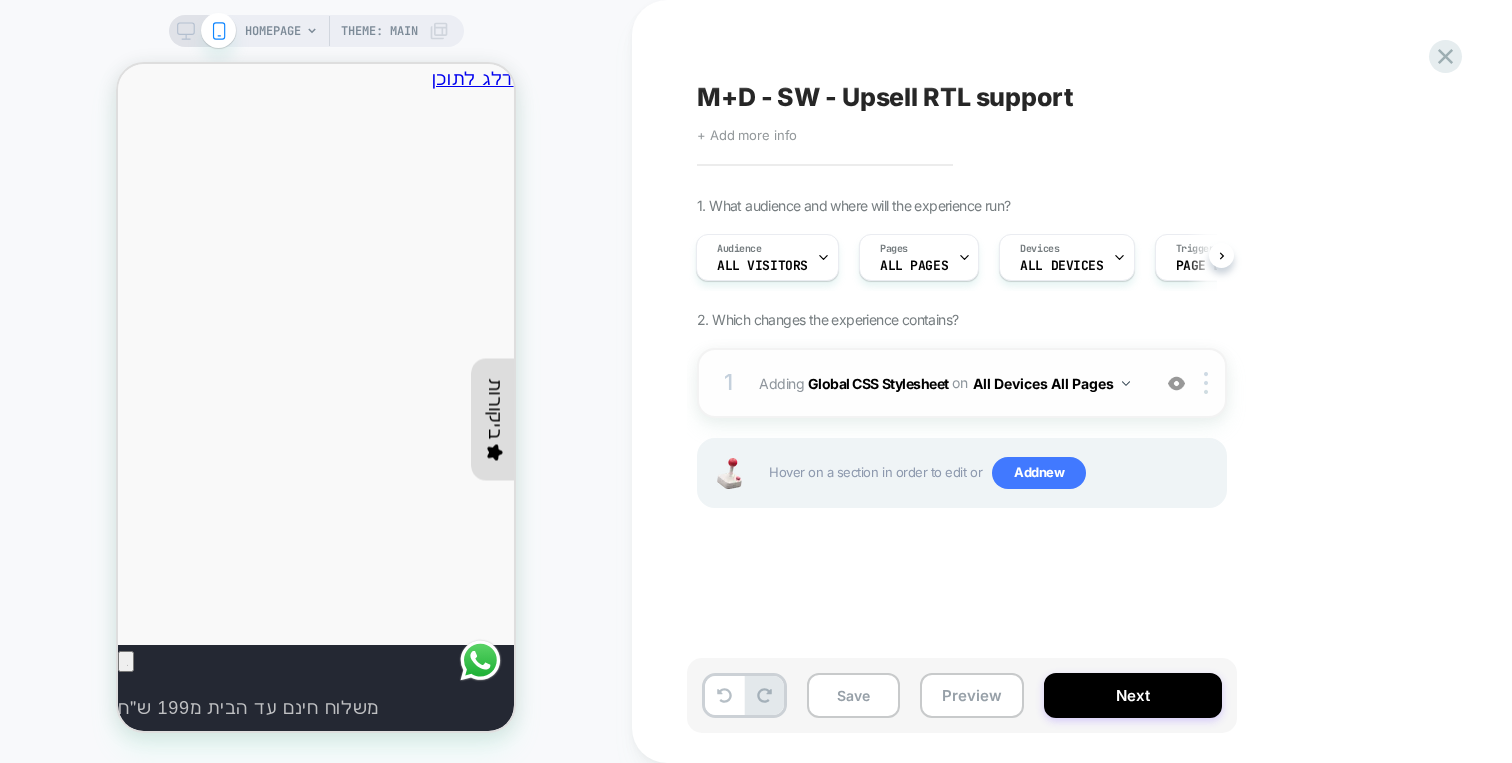 click on "1 Adding   Global CSS Stylesheet   on All Devices All Pages Add Before Add After Target   Mobile Delete" at bounding box center [962, 383] 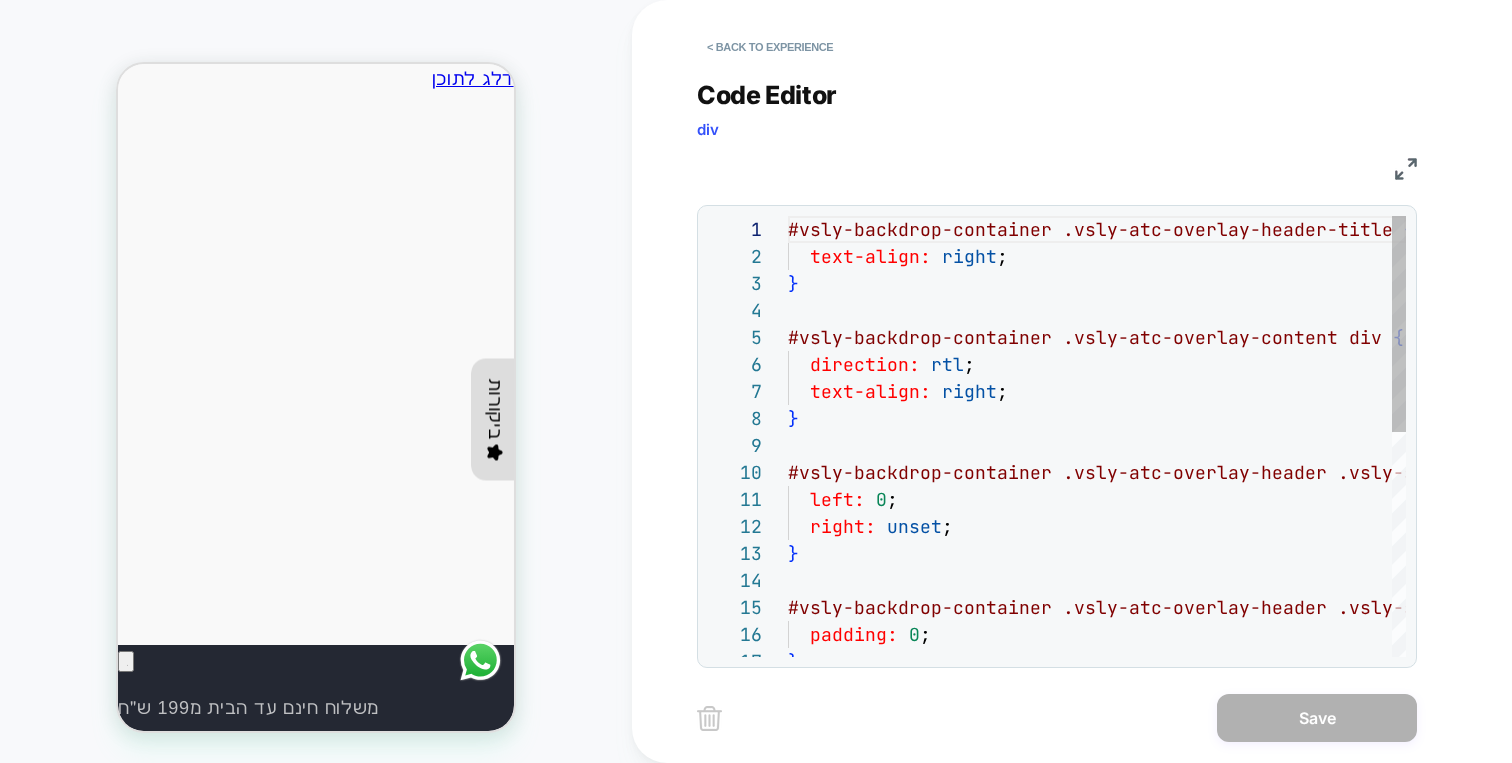 scroll, scrollTop: 270, scrollLeft: 0, axis: vertical 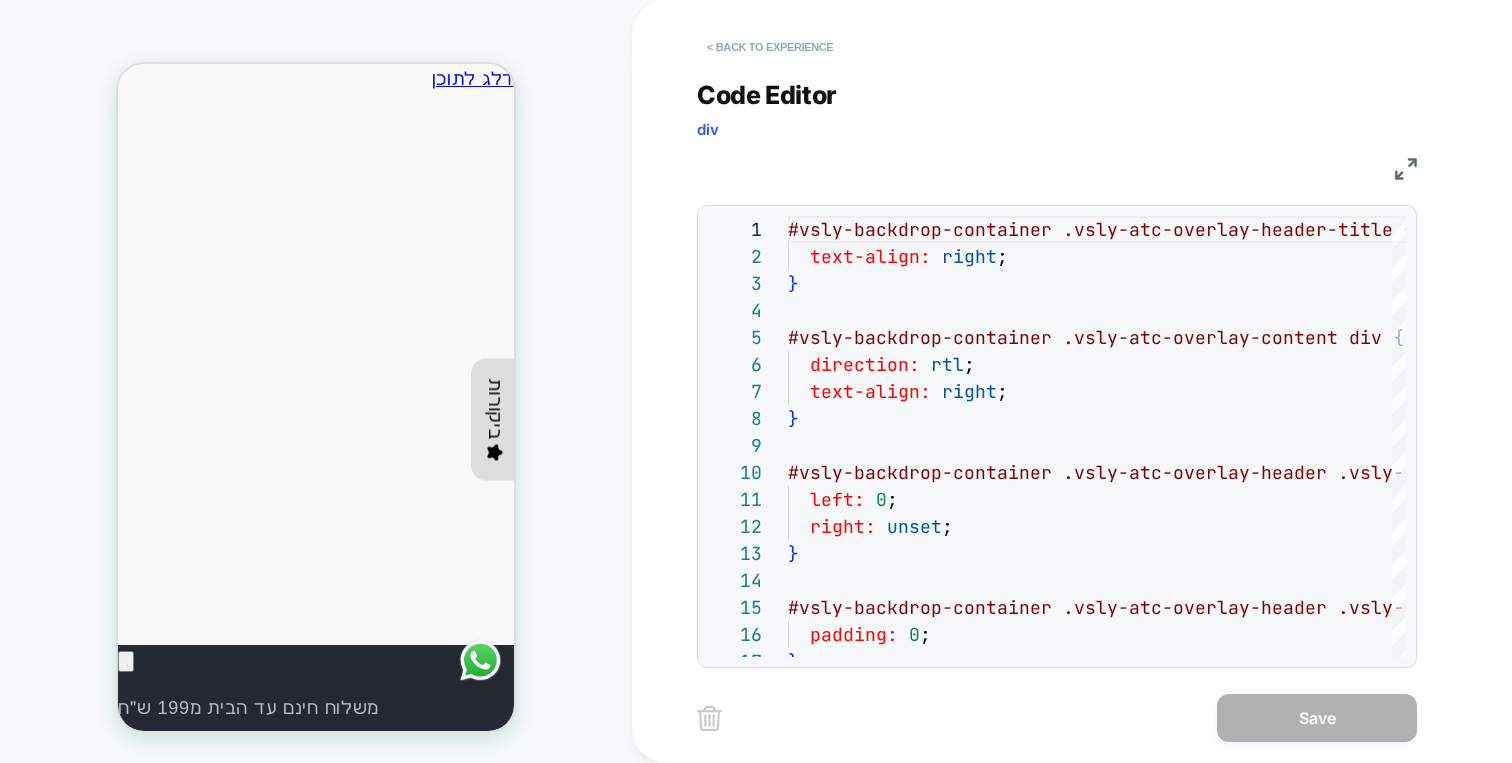 click on "< Back to experience" at bounding box center [770, 47] 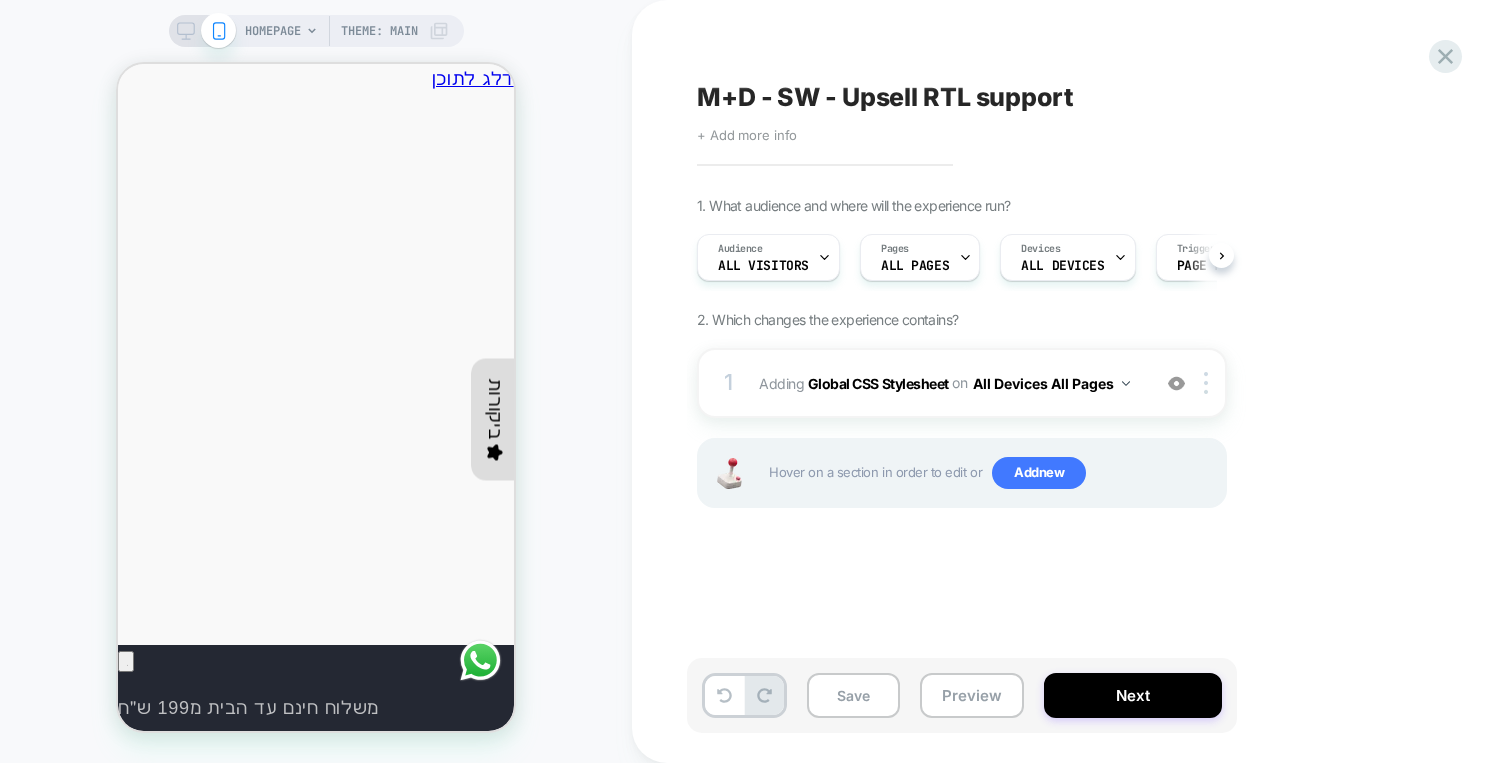 scroll, scrollTop: 0, scrollLeft: 1, axis: horizontal 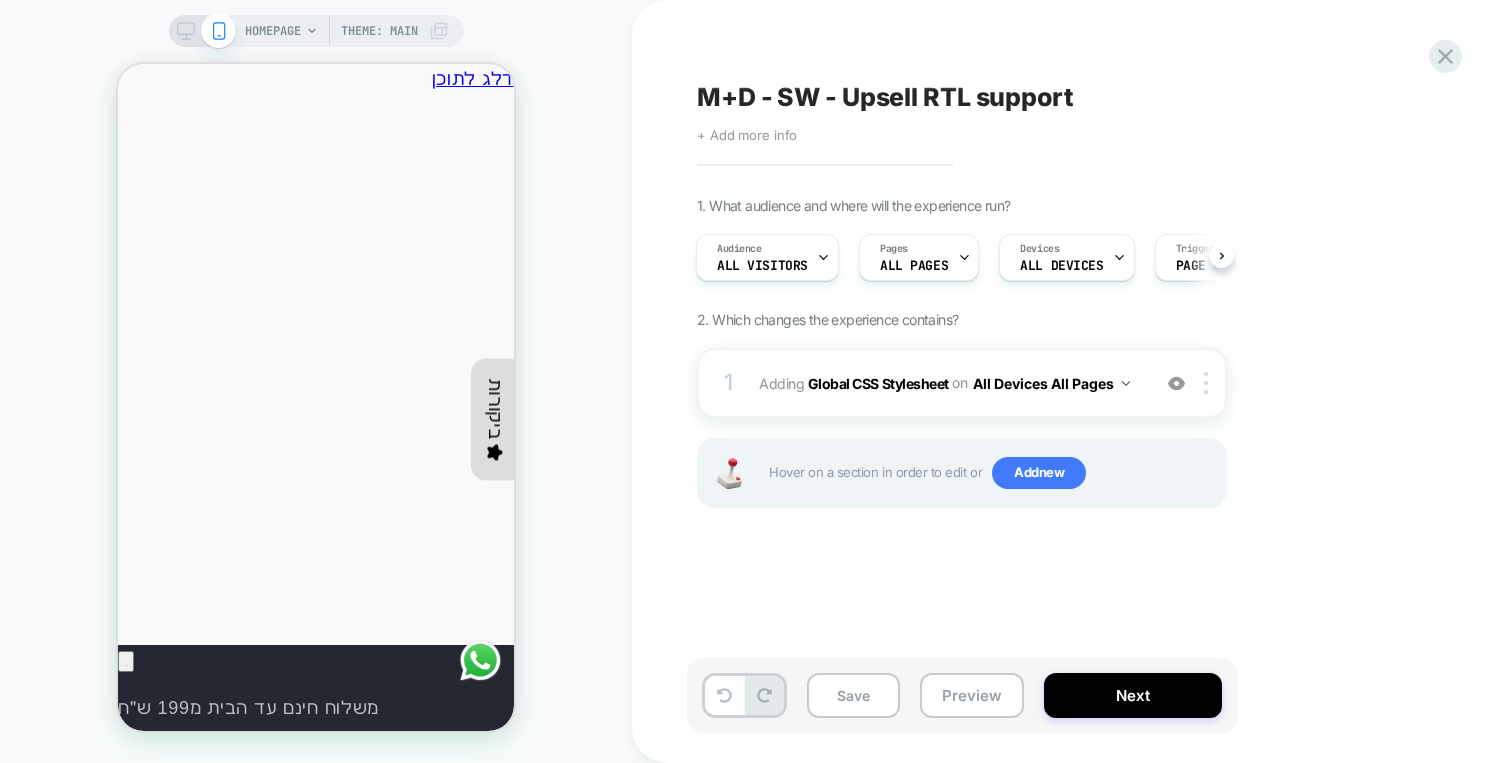 click on "1 Adding   Global CSS Stylesheet   on All Devices All Pages Add Before Add After Target   Mobile Delete" at bounding box center (962, 383) 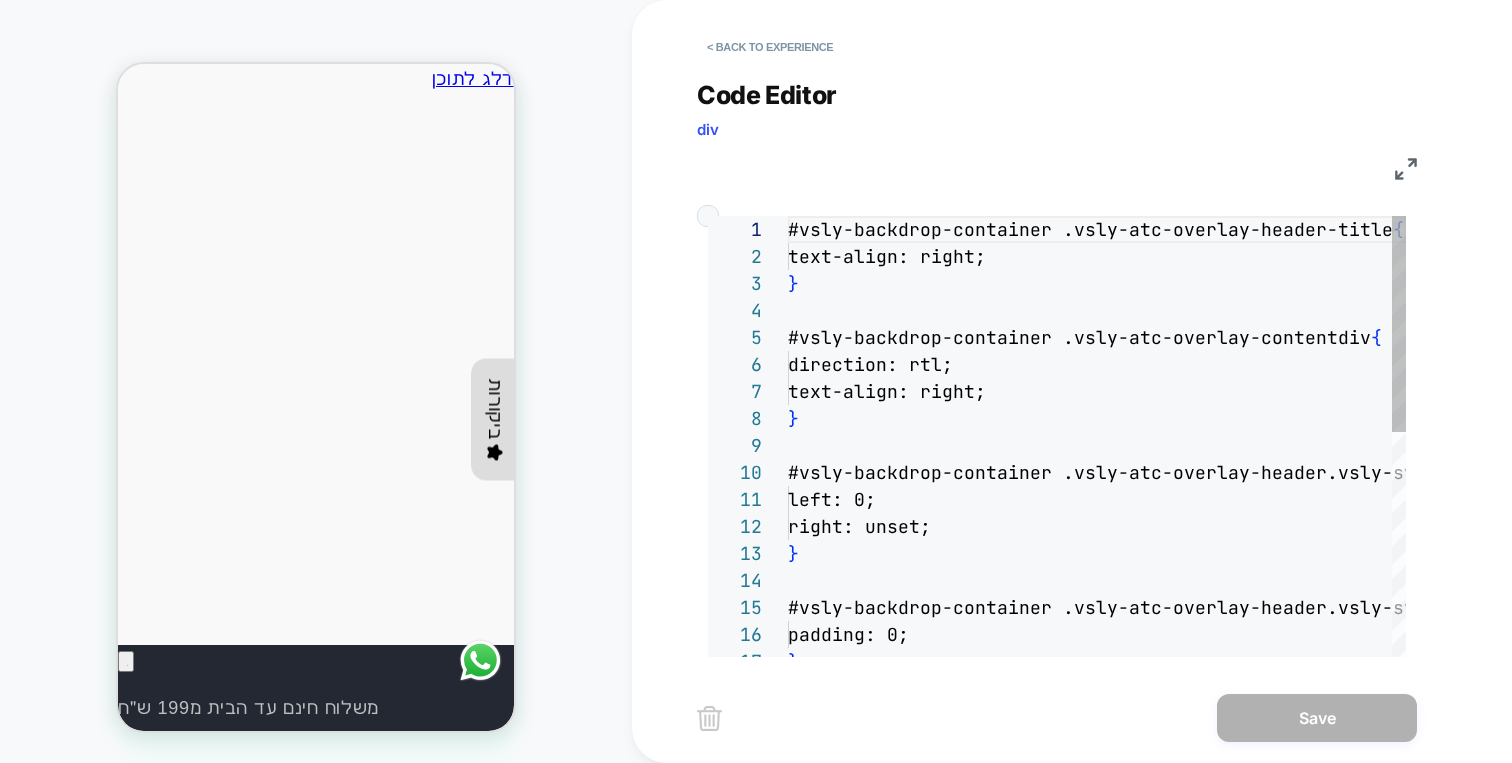 scroll, scrollTop: 270, scrollLeft: 0, axis: vertical 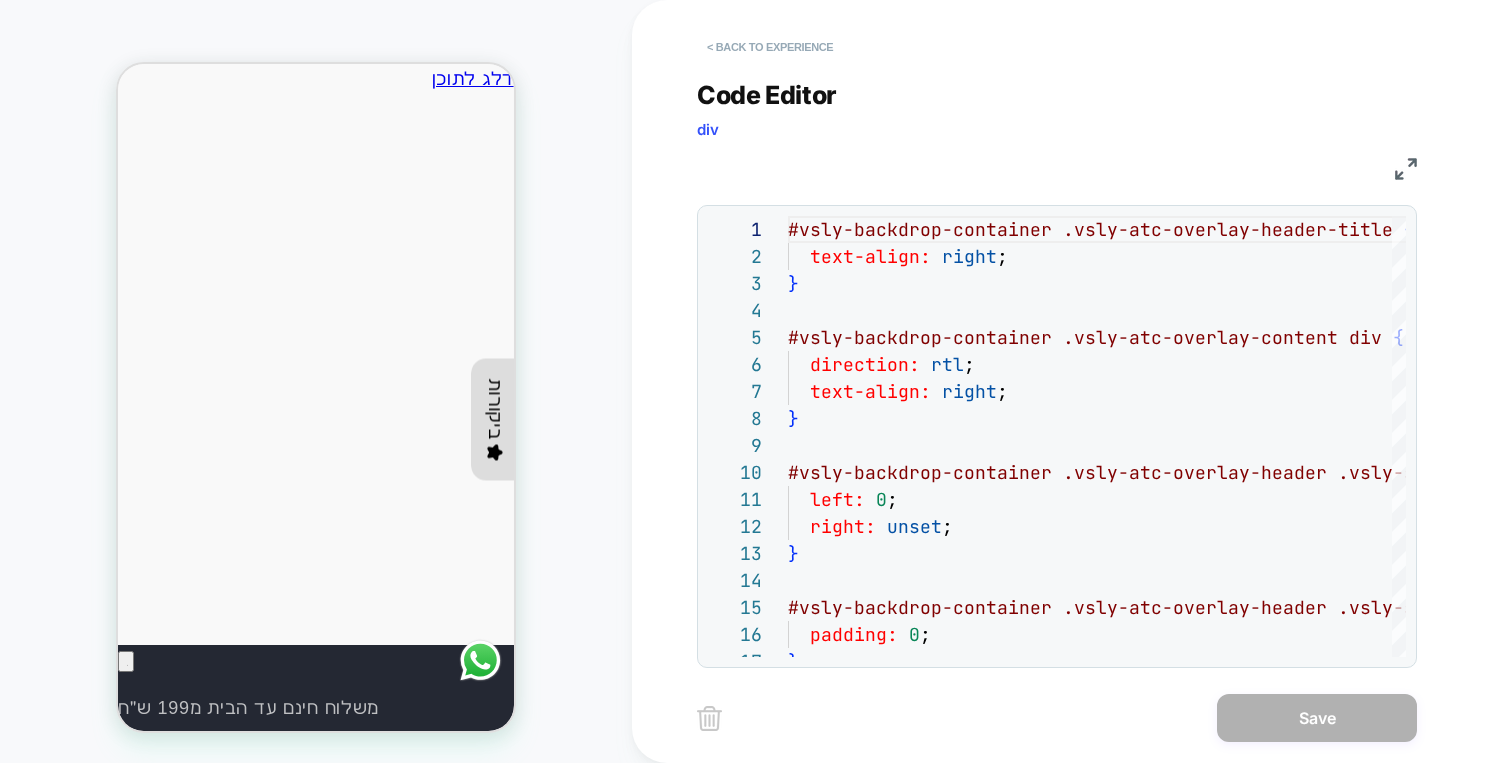 click on "< Back to experience" at bounding box center [770, 47] 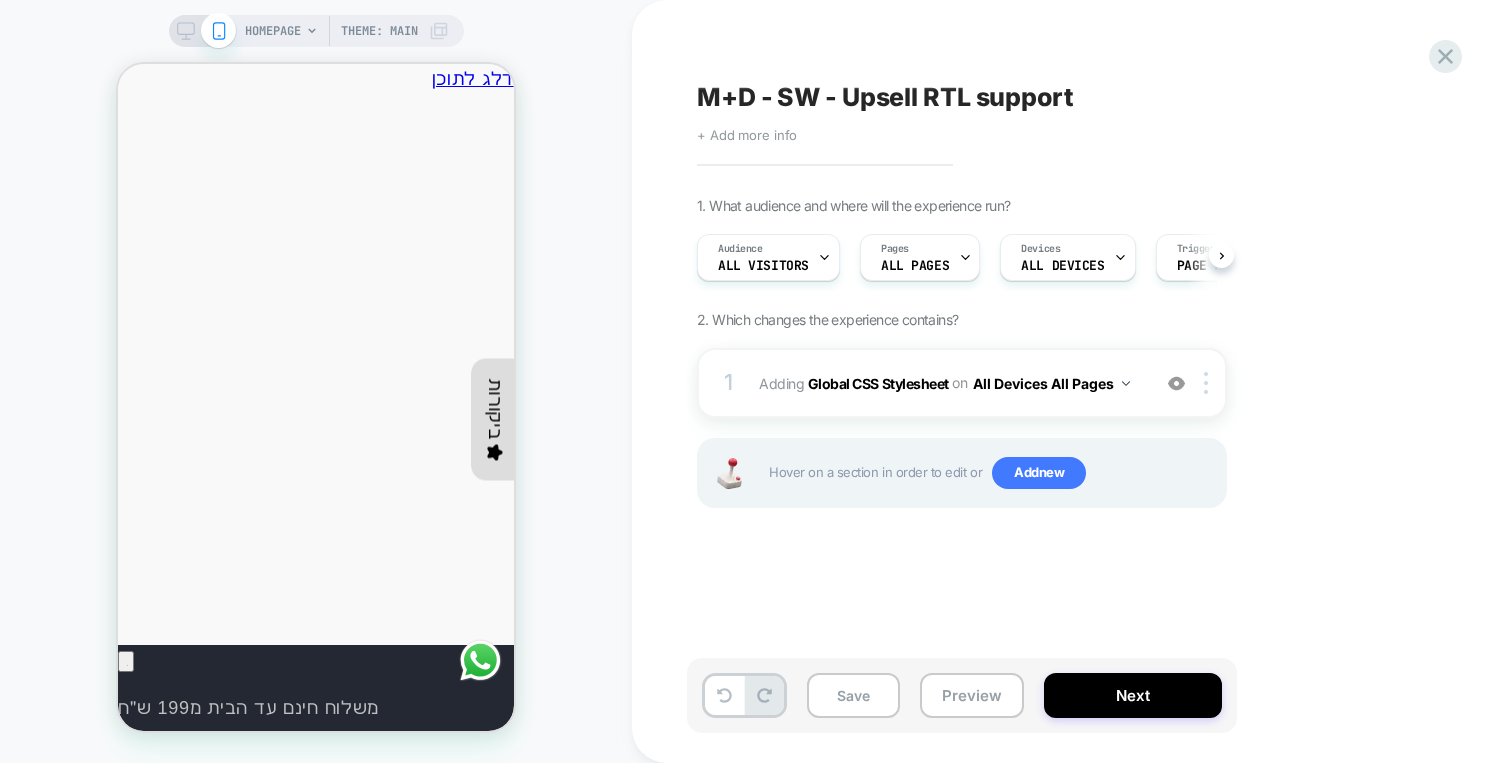 scroll, scrollTop: 0, scrollLeft: 1, axis: horizontal 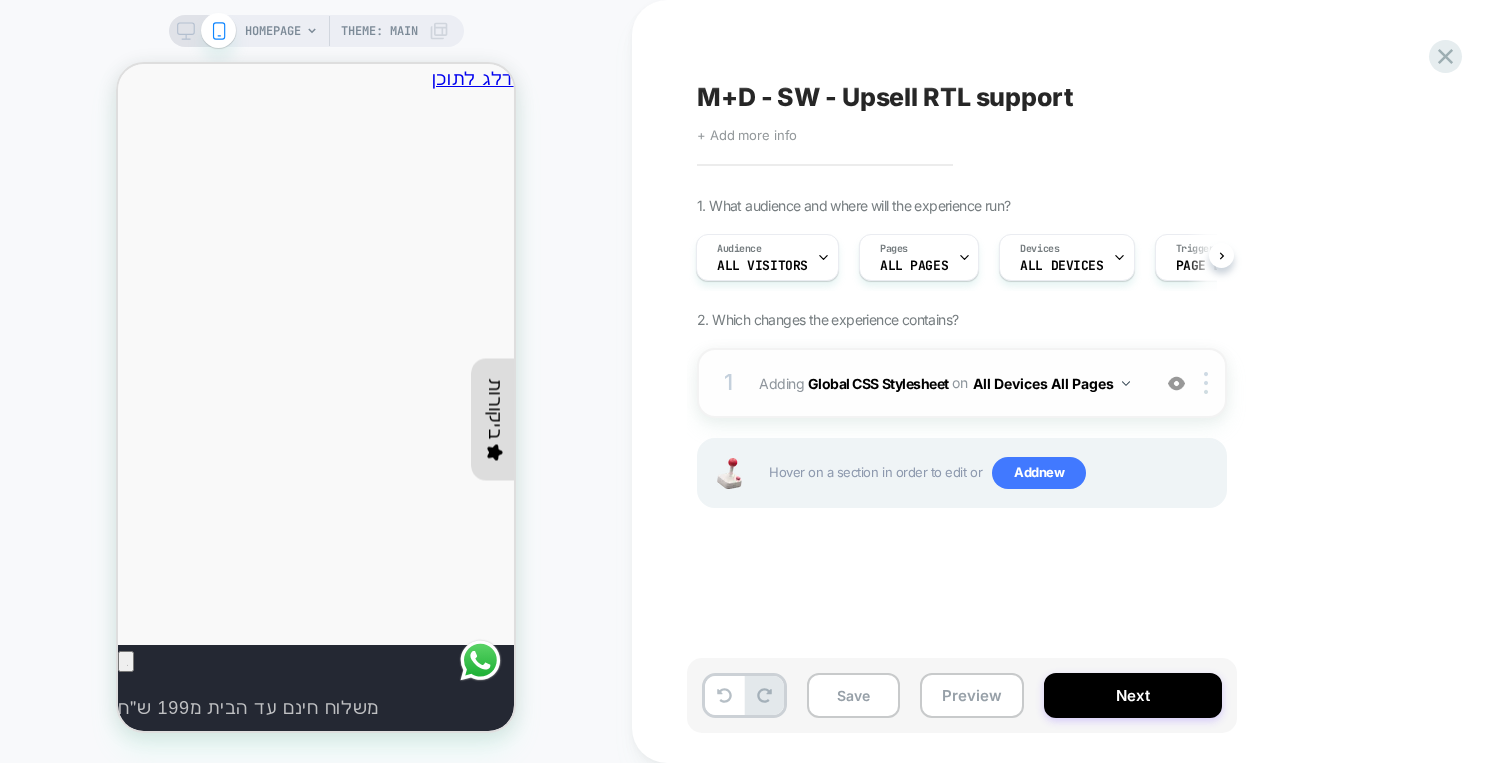 click on "1 Adding   Global CSS Stylesheet   on All Devices All Pages Add Before Add After Target   Mobile Delete" at bounding box center (962, 383) 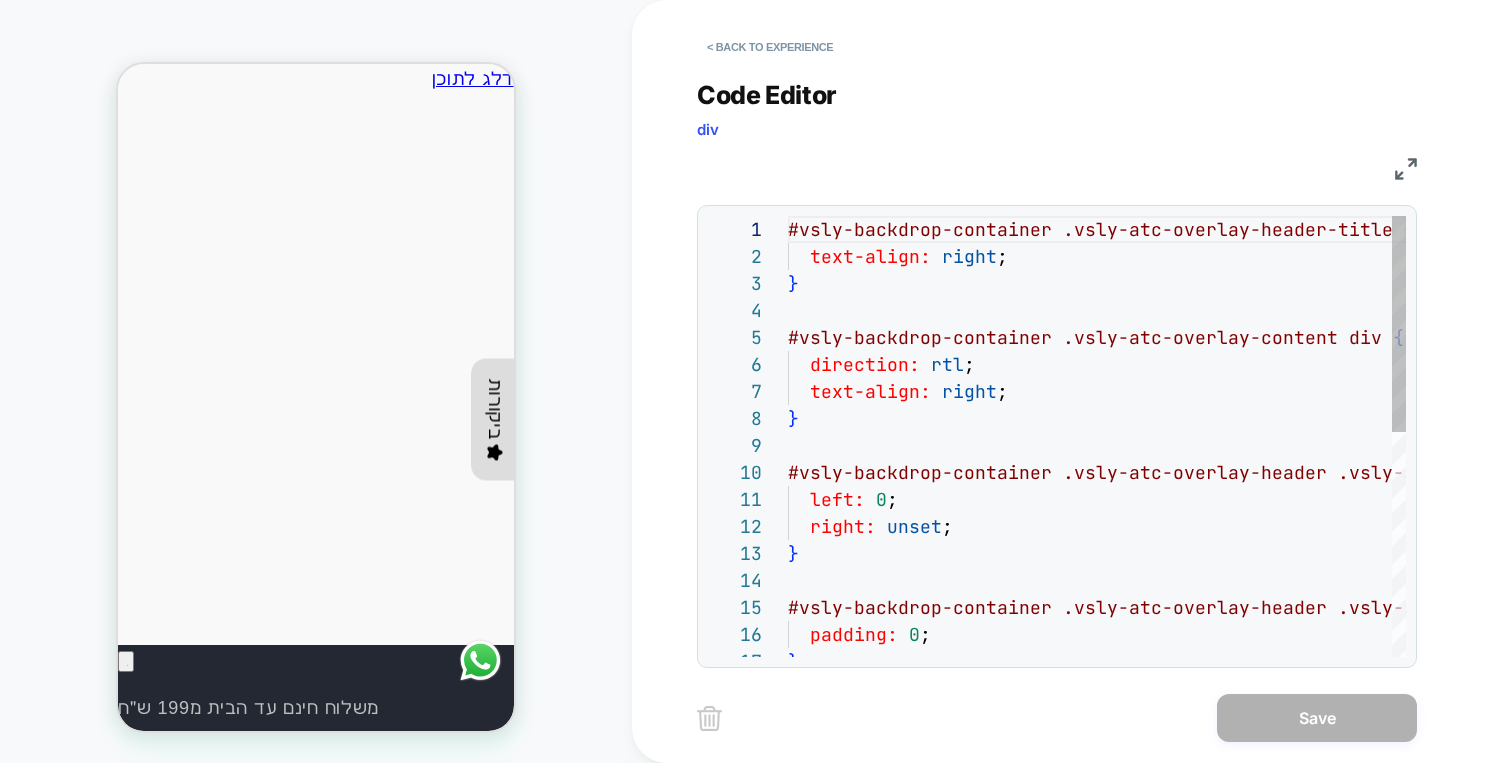 scroll, scrollTop: 270, scrollLeft: 0, axis: vertical 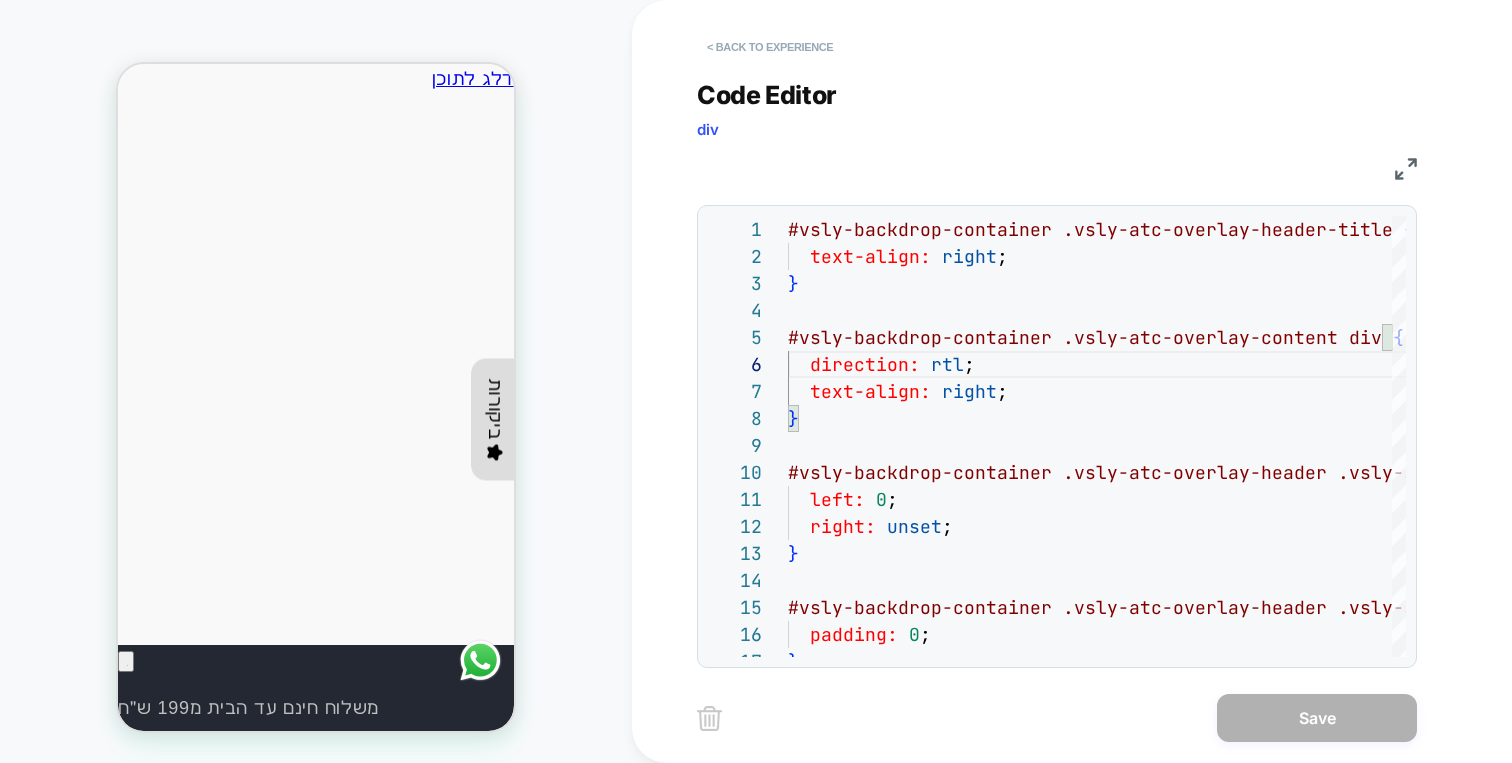 click on "< Back to experience" at bounding box center (770, 47) 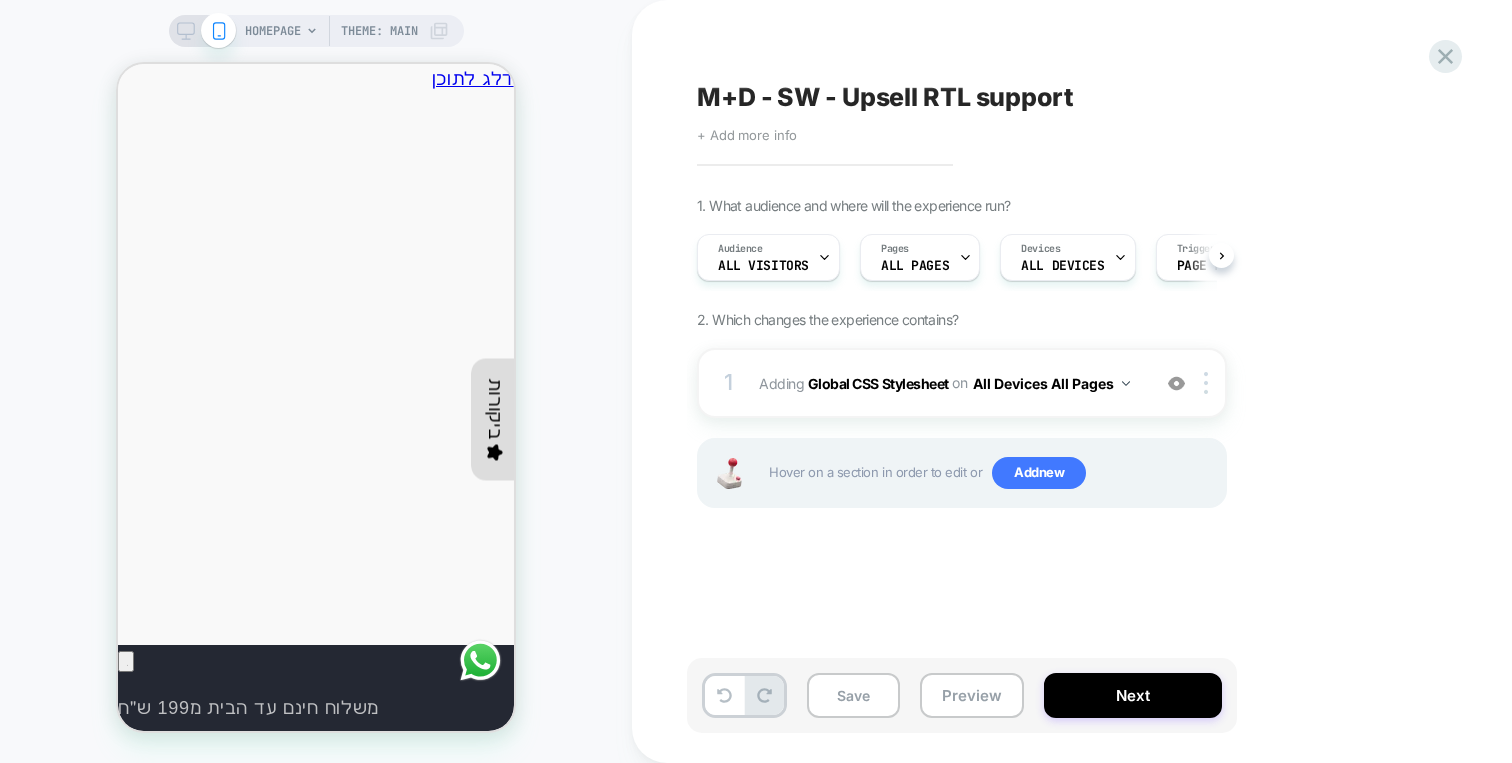 scroll, scrollTop: 0, scrollLeft: 1, axis: horizontal 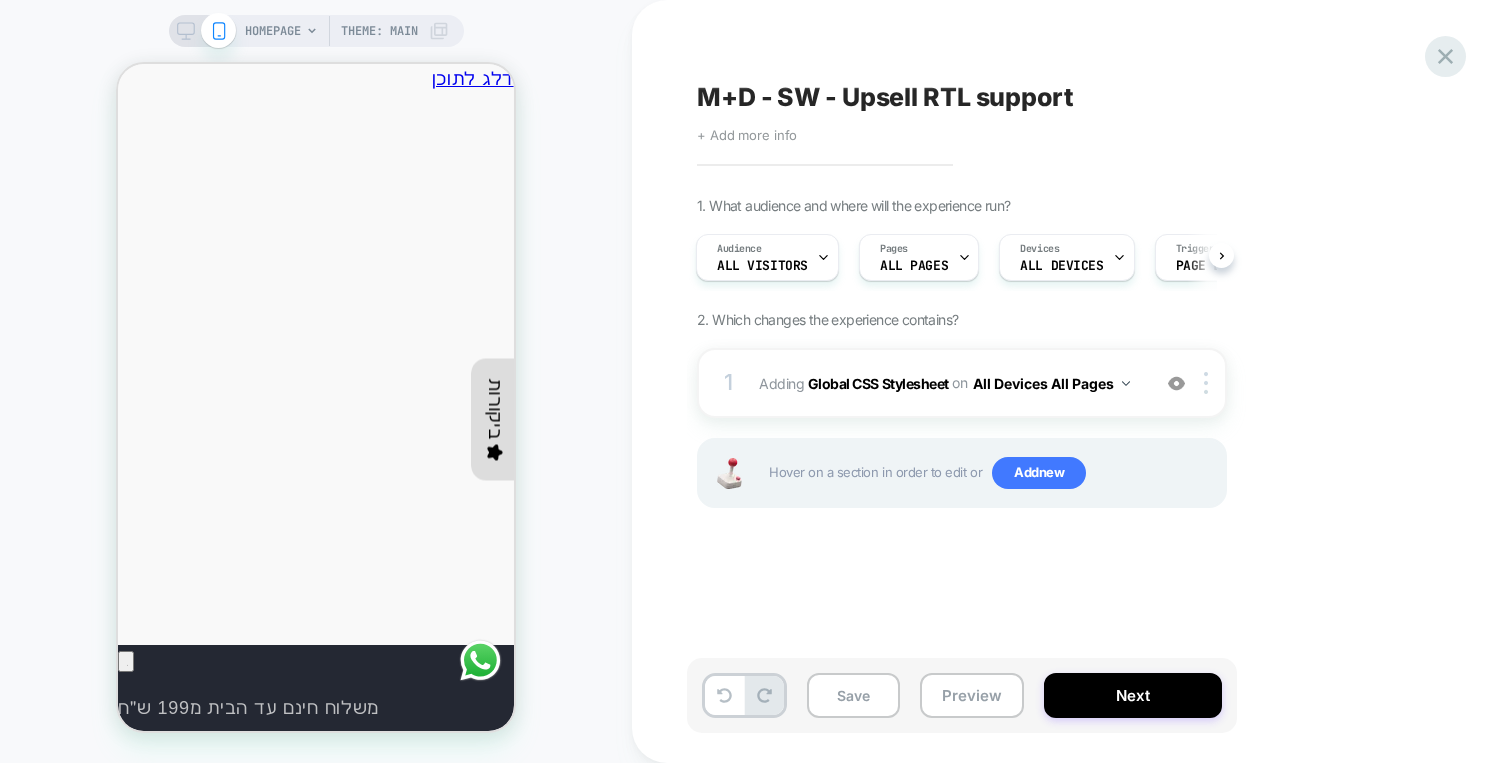 click 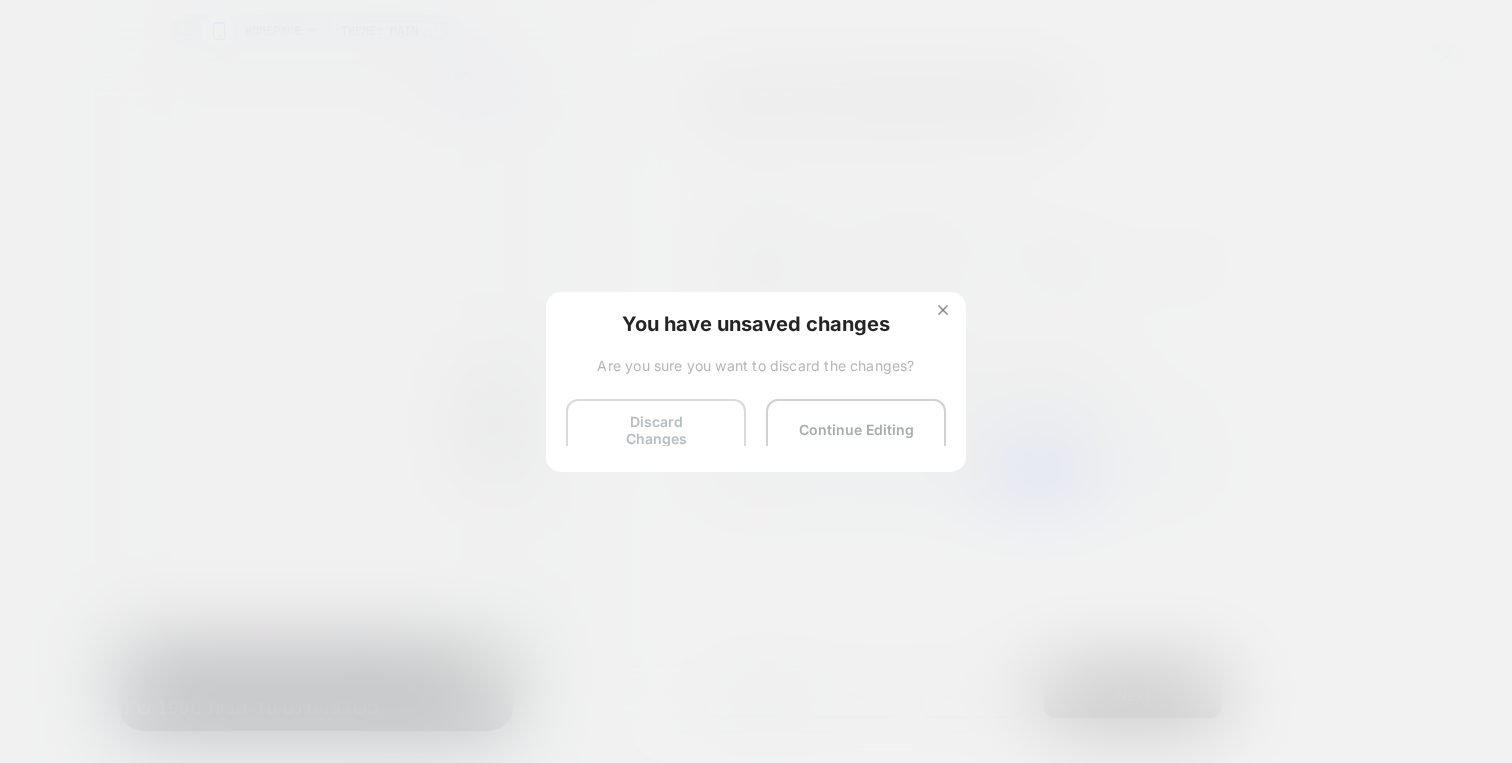 click on "Discard Changes" at bounding box center [656, 430] 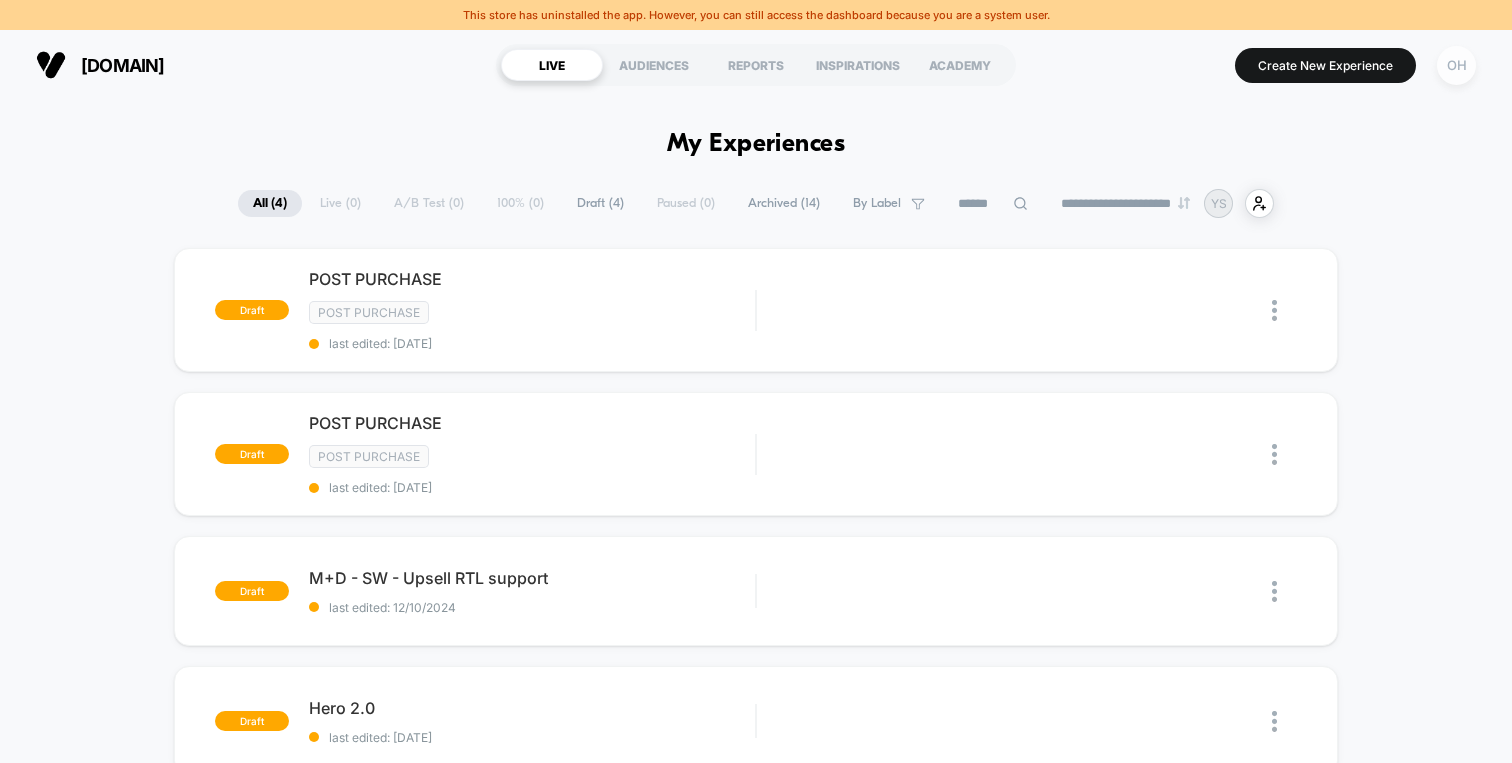 click on "OH" at bounding box center (1456, 65) 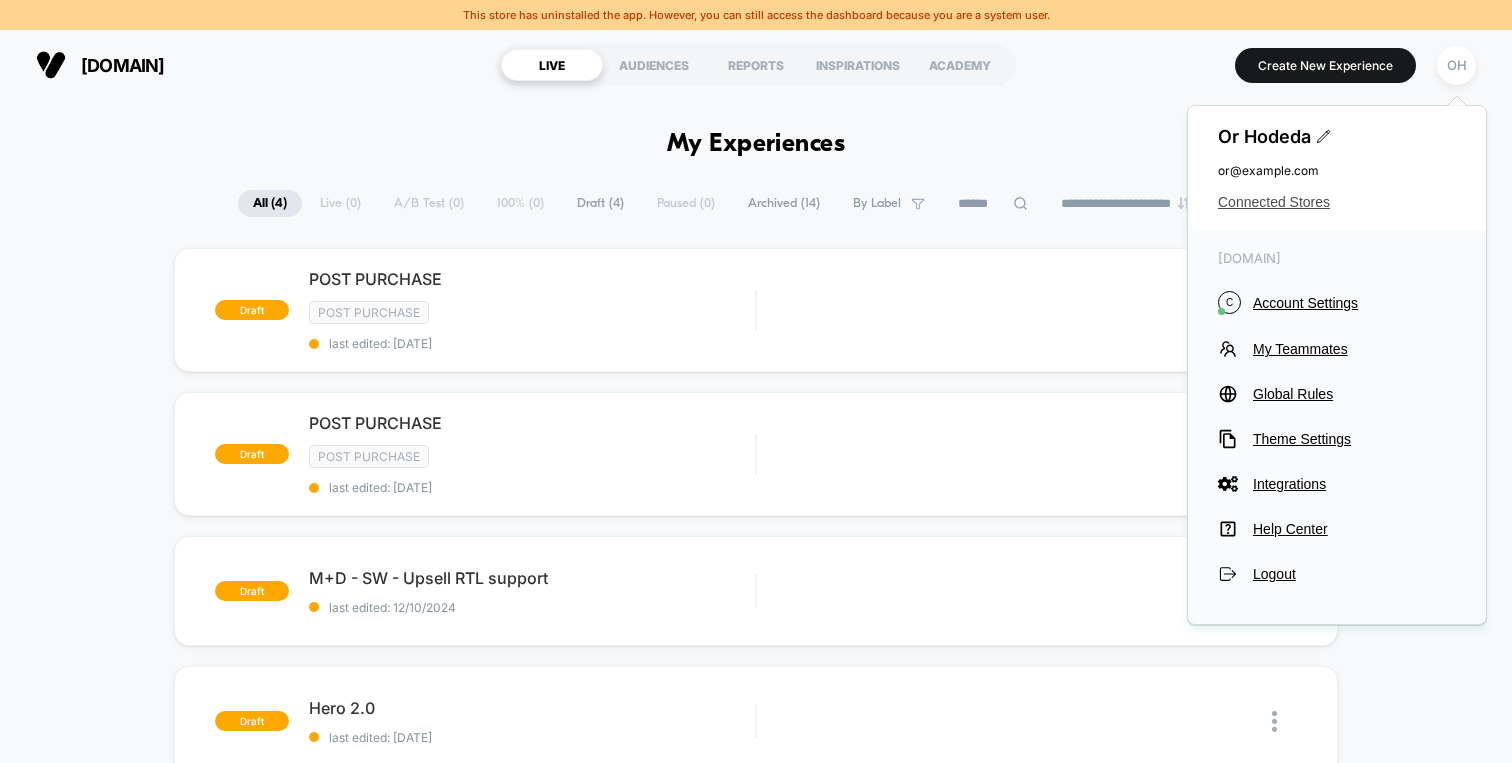 click on "Connected Stores" at bounding box center (1337, 202) 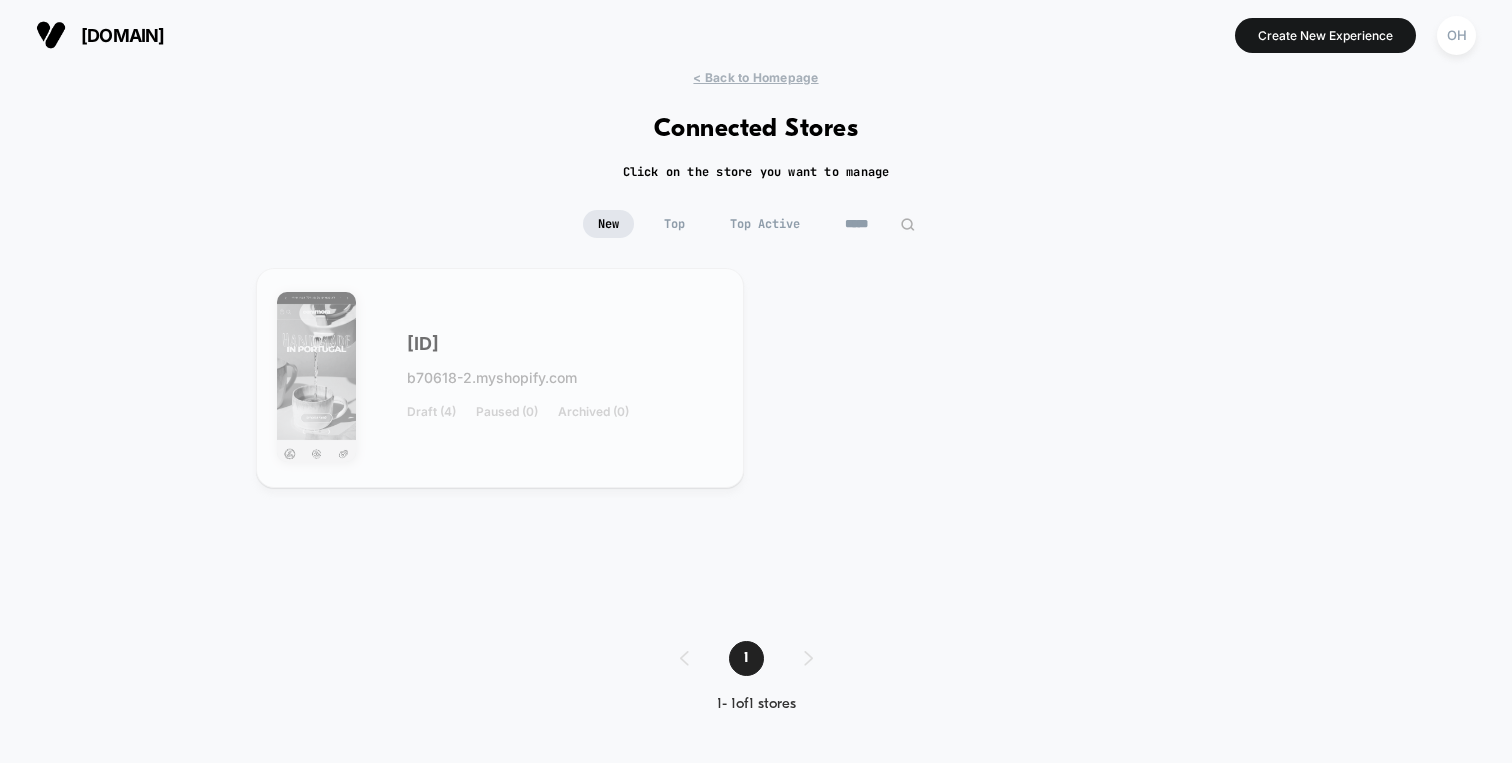 click on "*****" at bounding box center [880, 224] 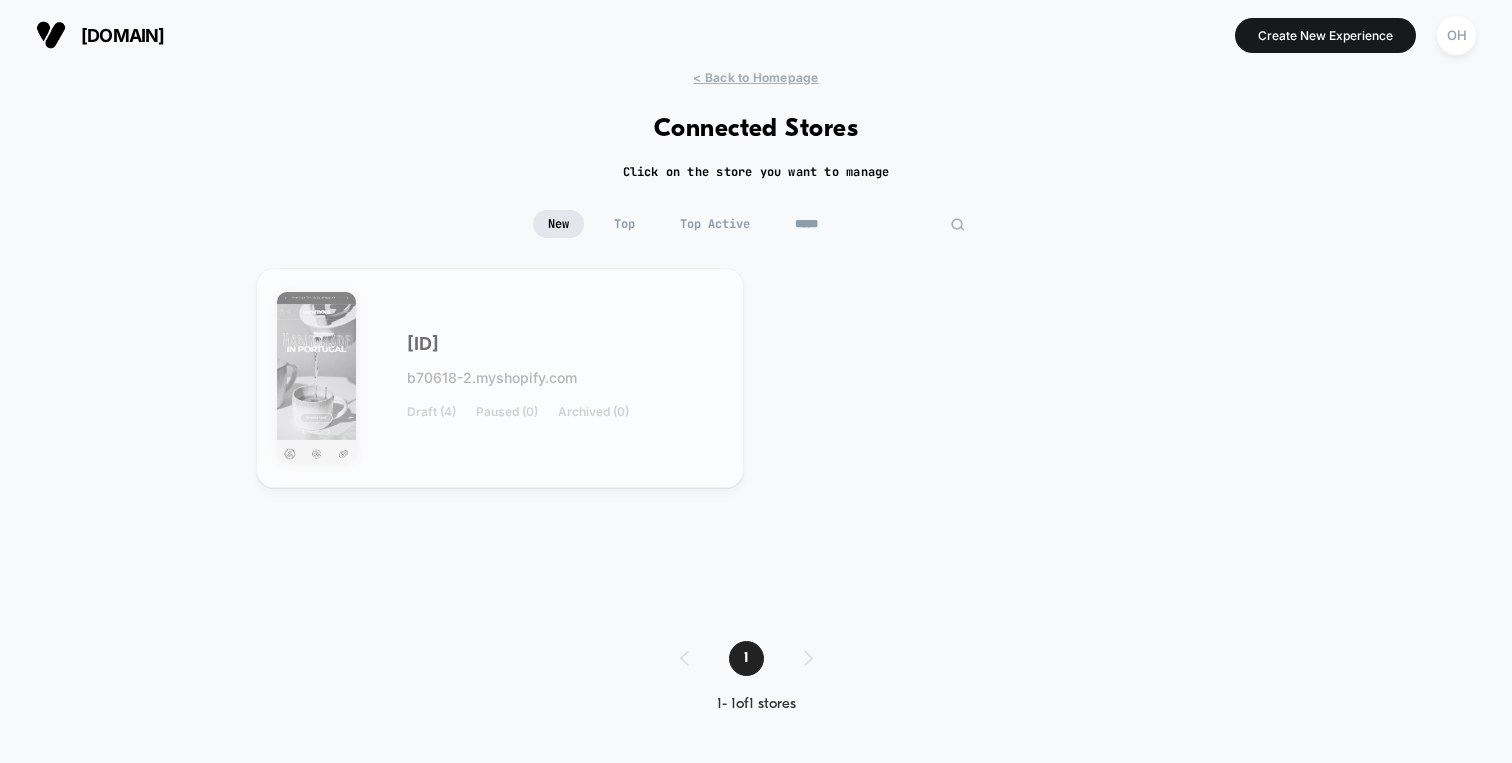 click on "*****" at bounding box center (880, 224) 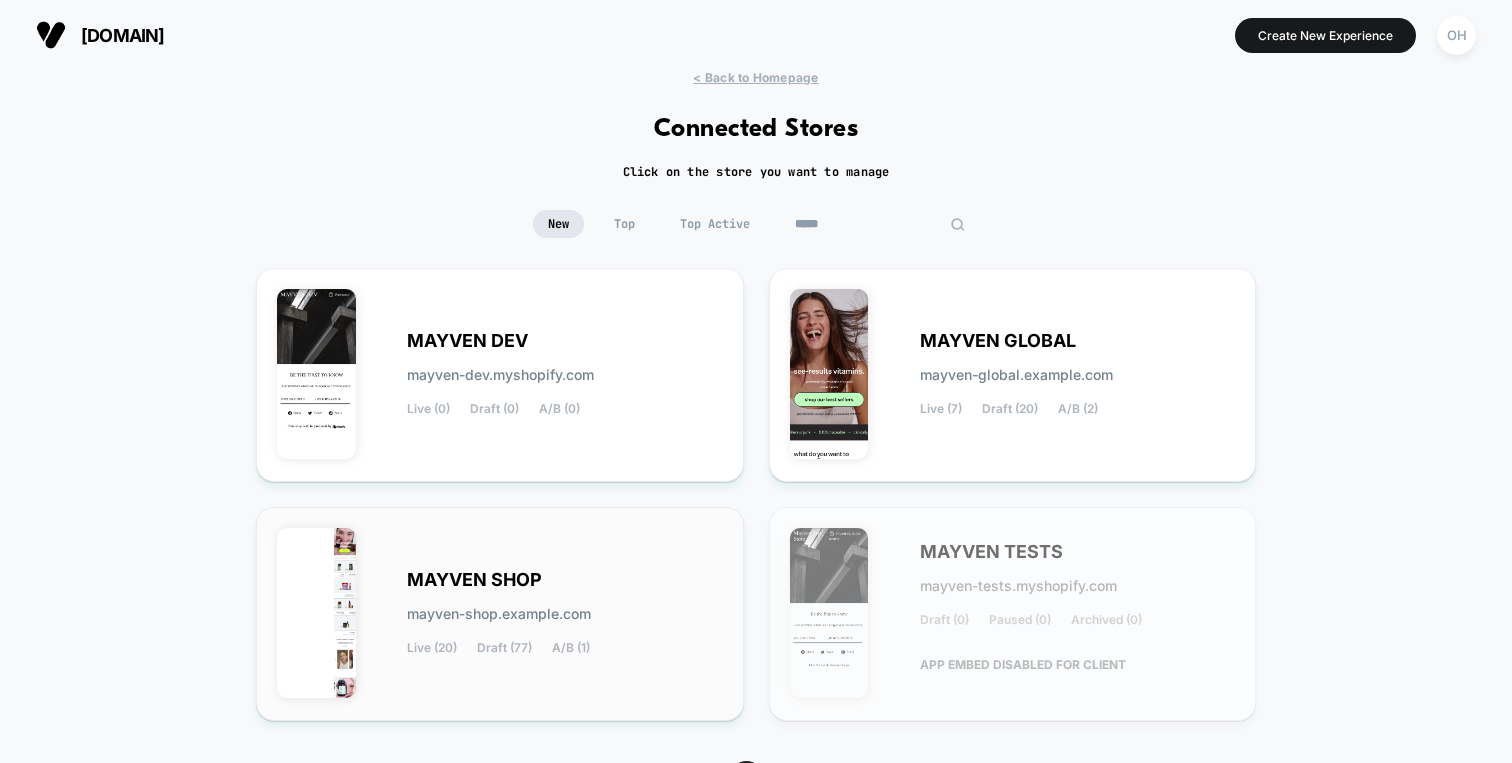type on "*****" 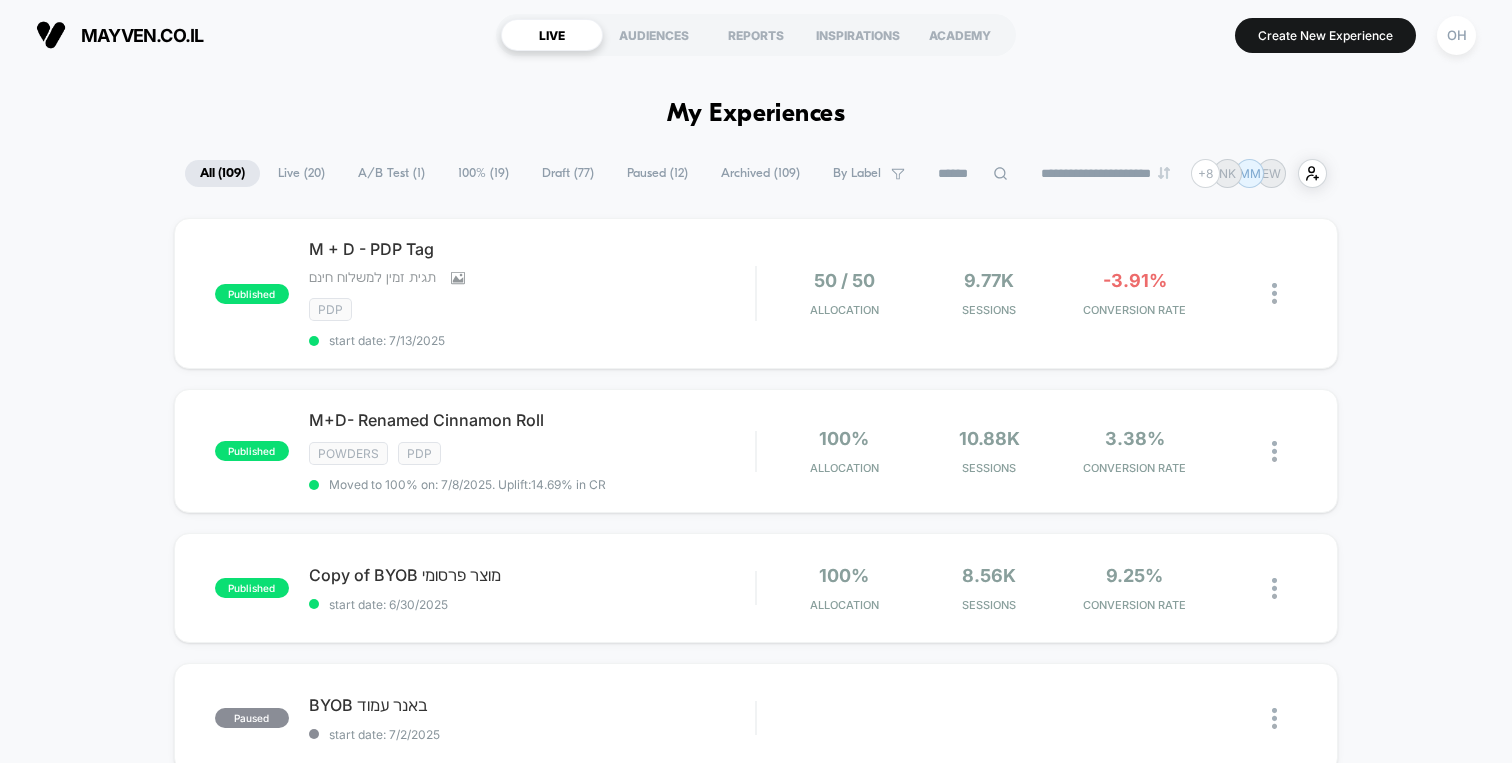 click on "mayven.co.il LIVE AUDIENCES REPORTS INSPIRATIONS ACADEMY Create New Experience OH" at bounding box center [756, 35] 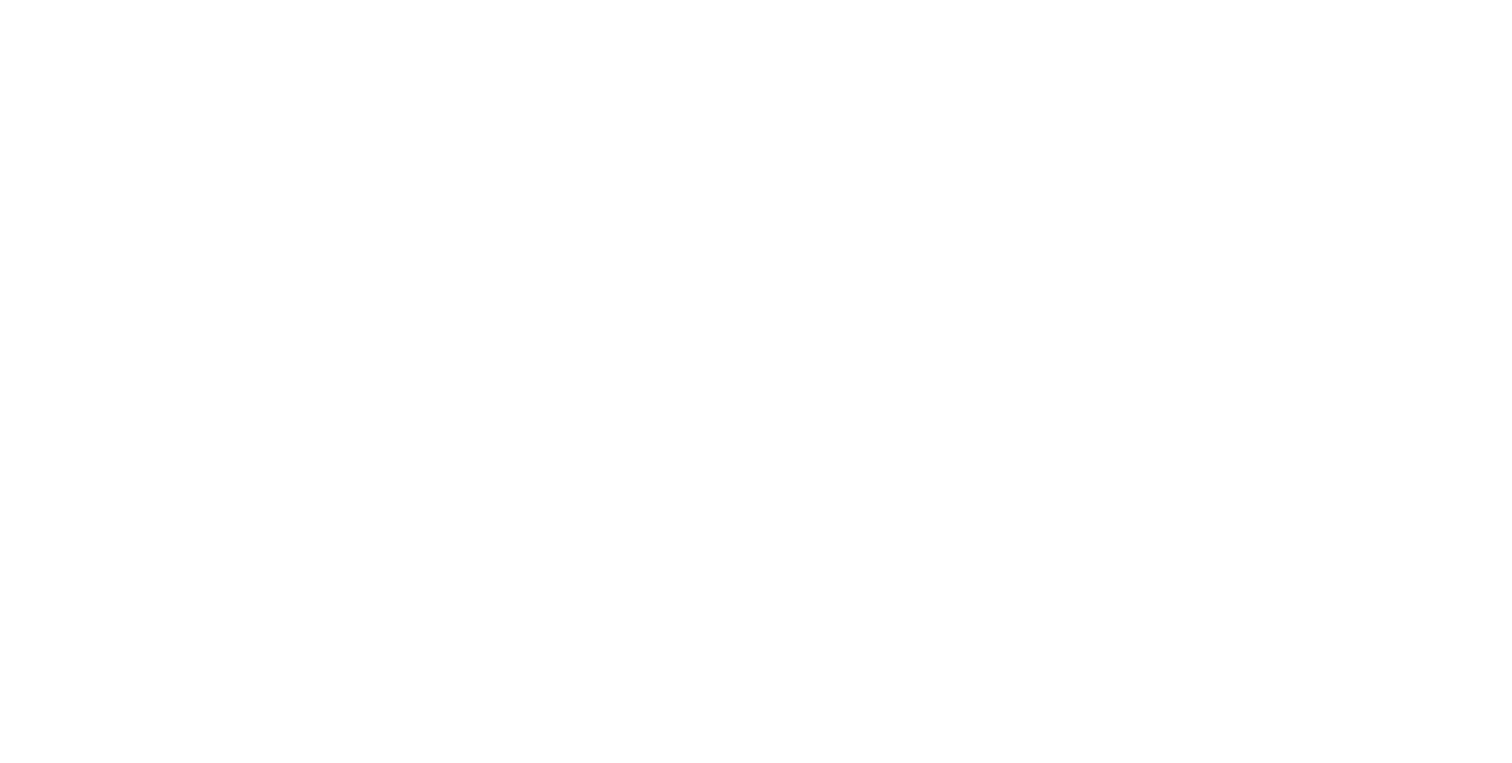 scroll, scrollTop: 0, scrollLeft: 0, axis: both 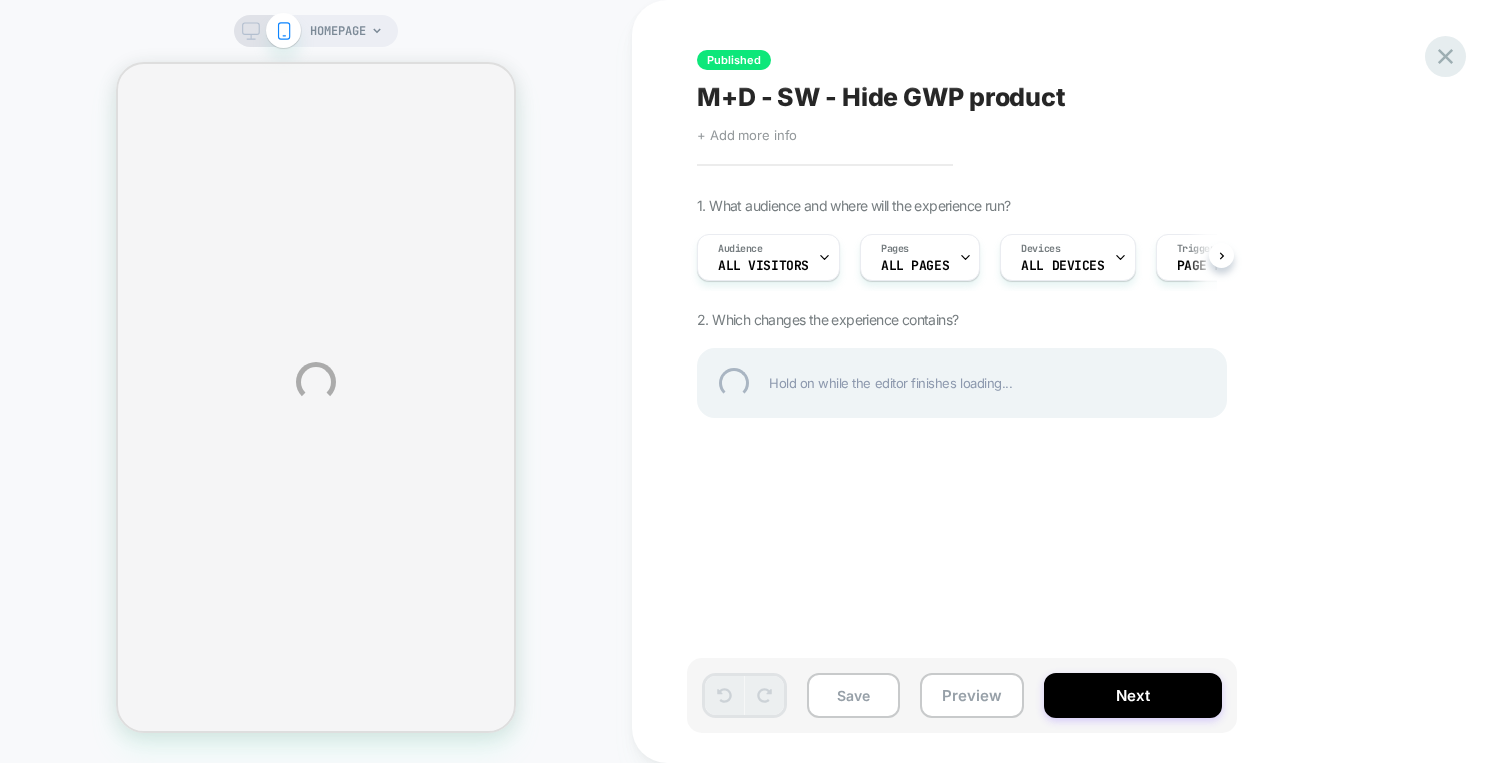 click at bounding box center (1445, 56) 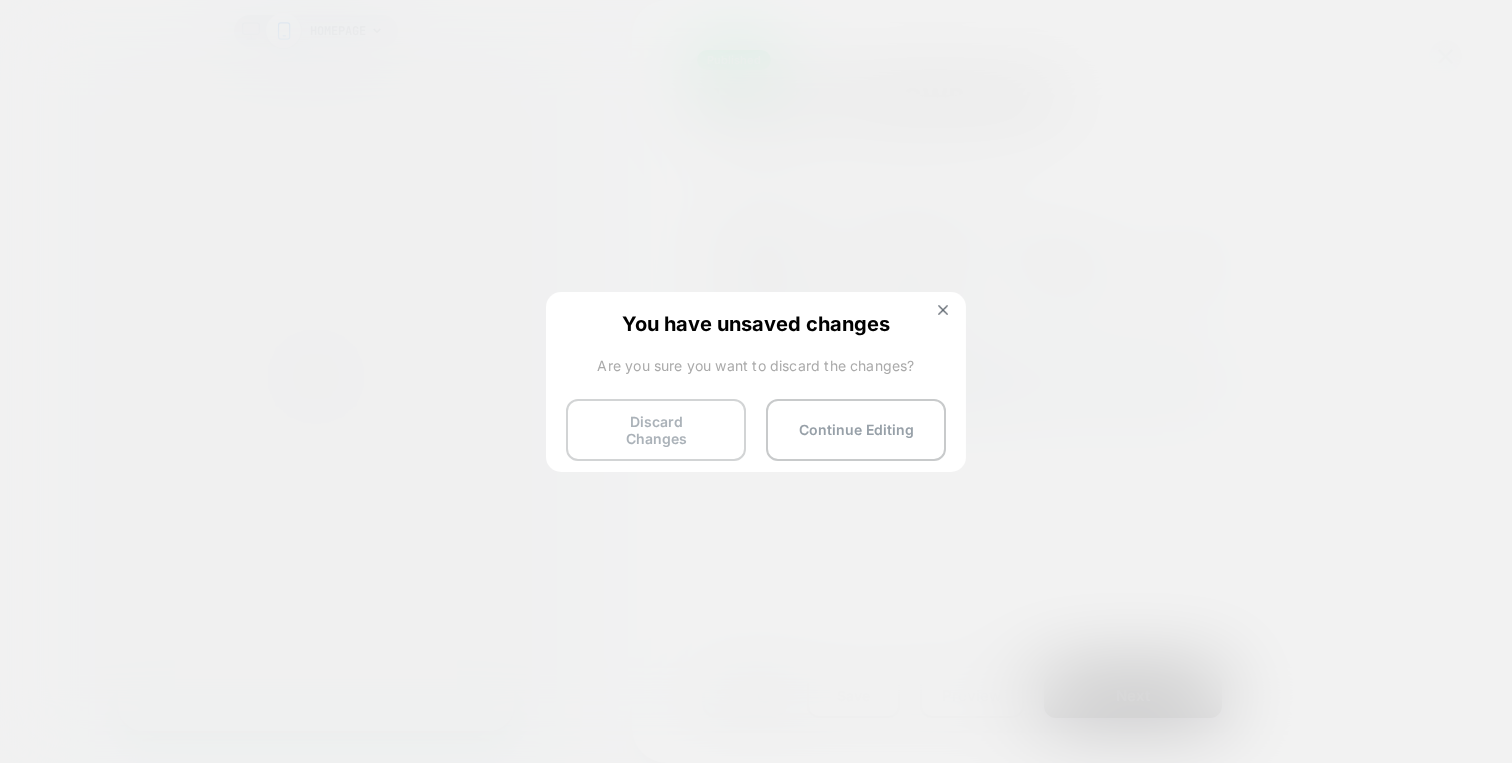 click on "Discard Changes" at bounding box center (656, 430) 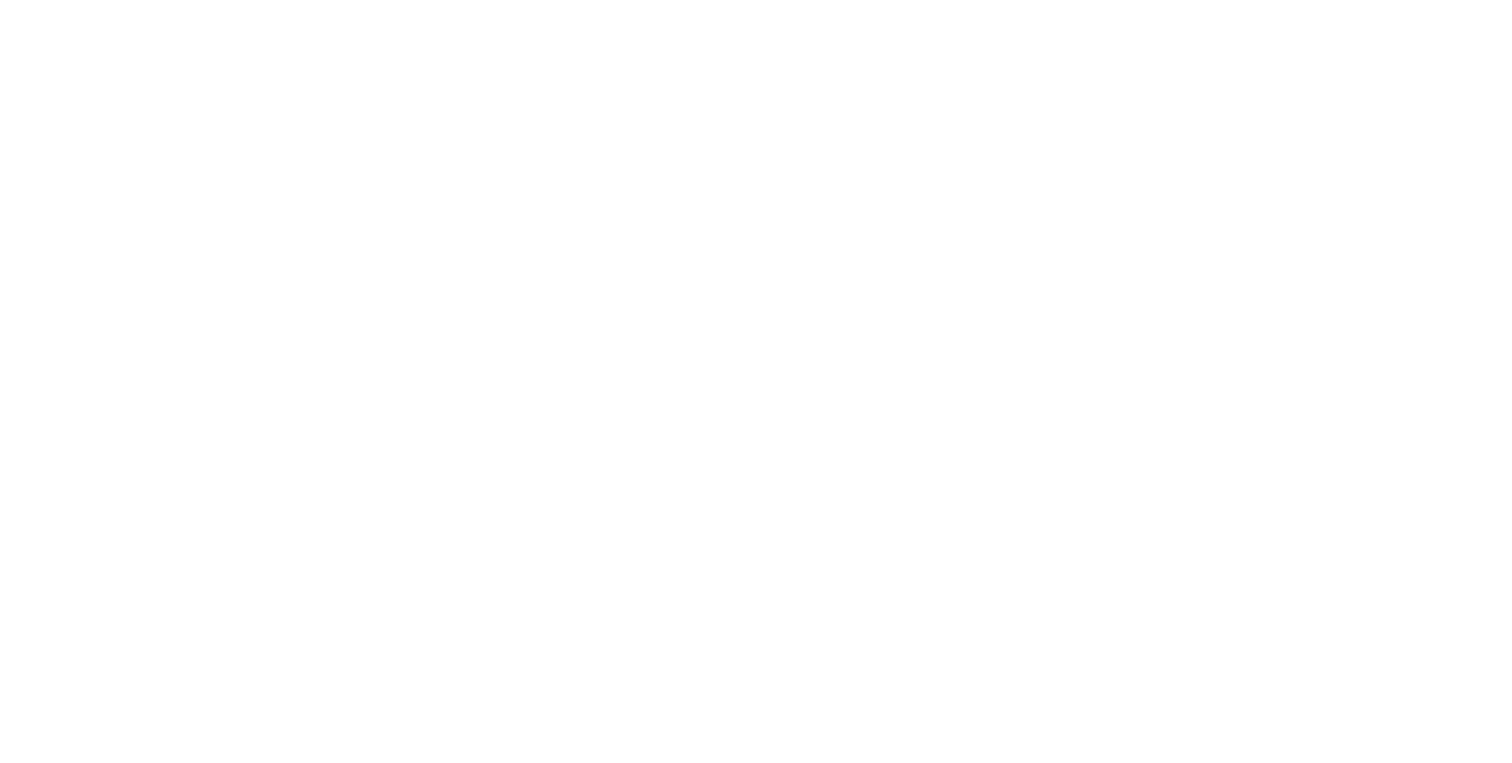 scroll, scrollTop: 0, scrollLeft: 0, axis: both 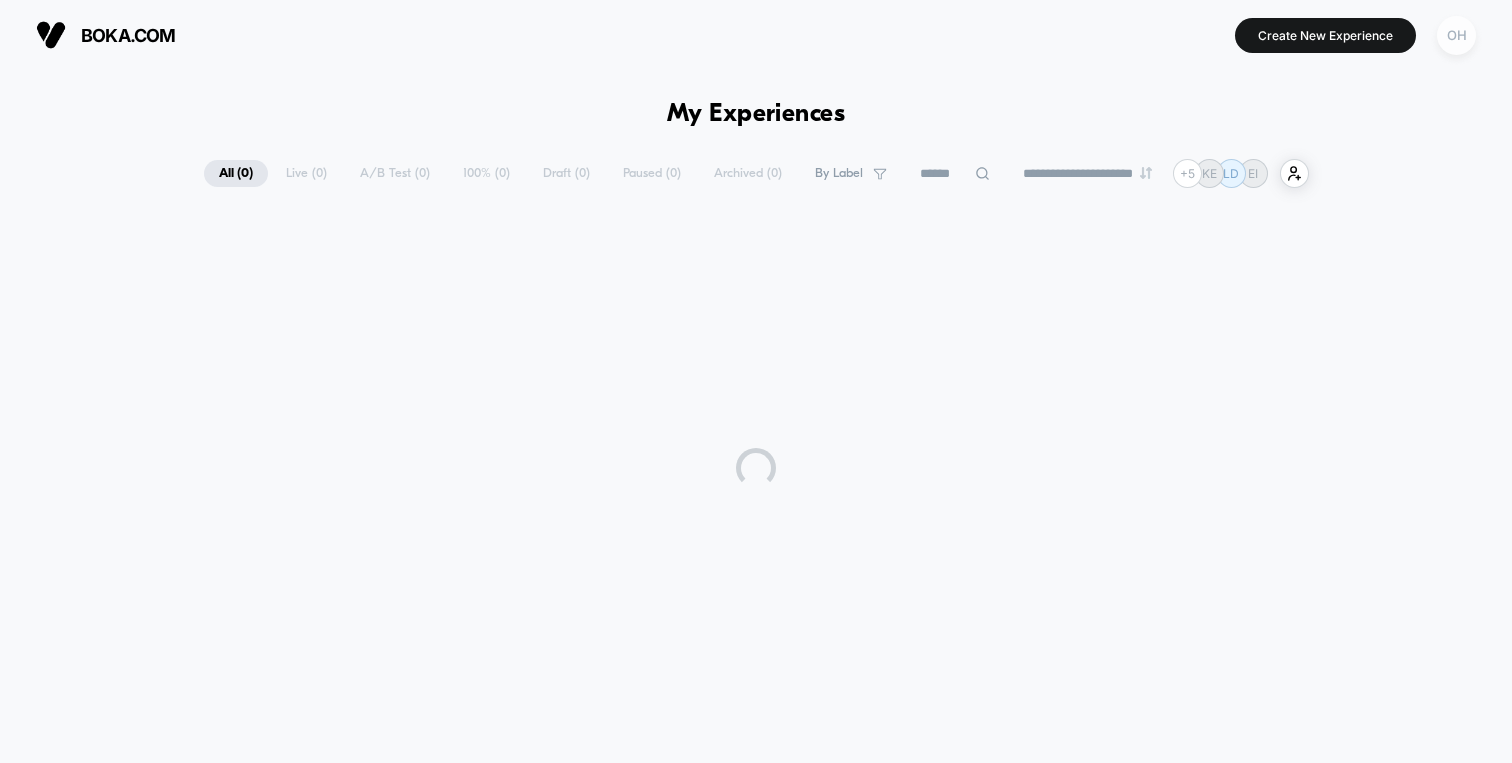click on "OH" at bounding box center [1456, 35] 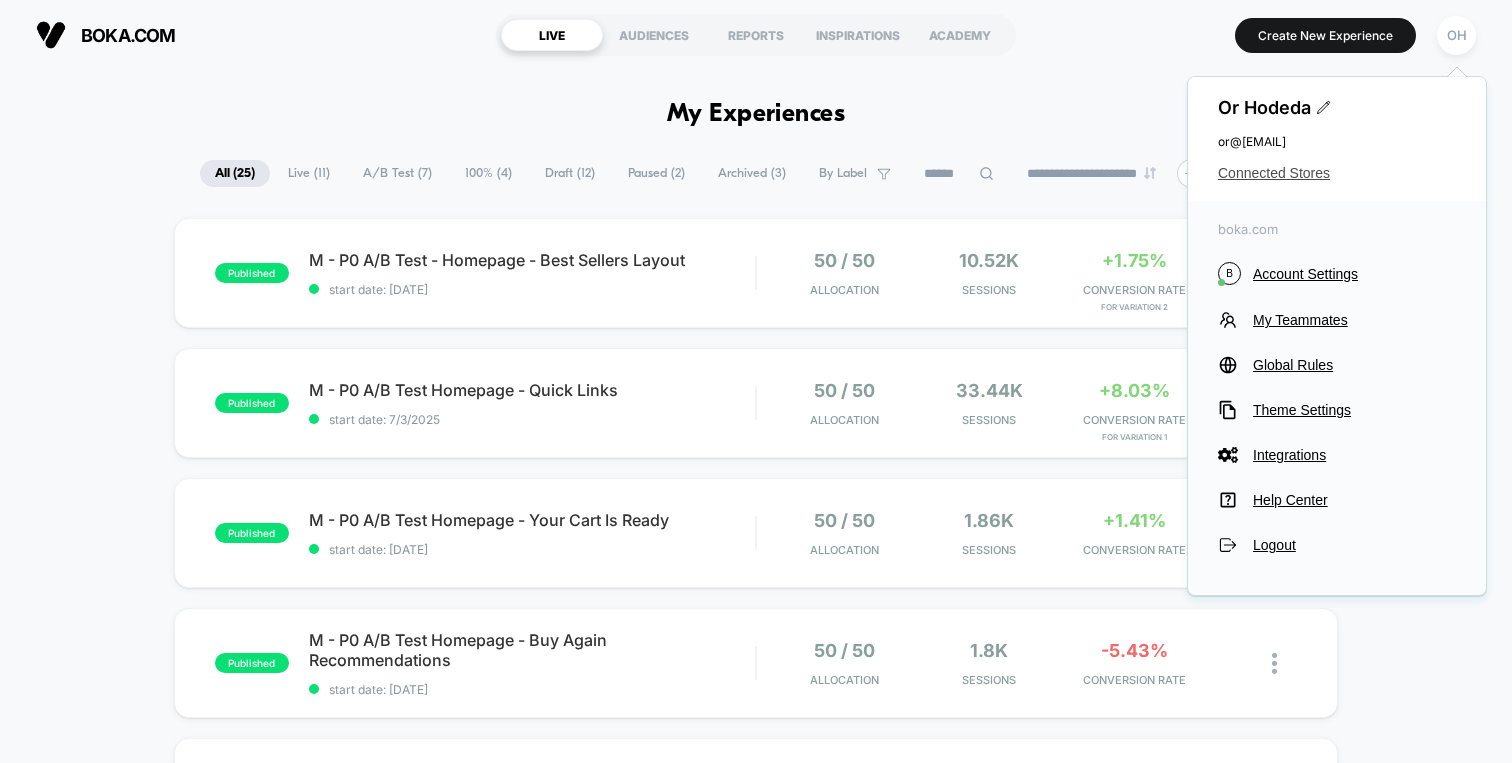 click on "Connected Stores" at bounding box center [1337, 173] 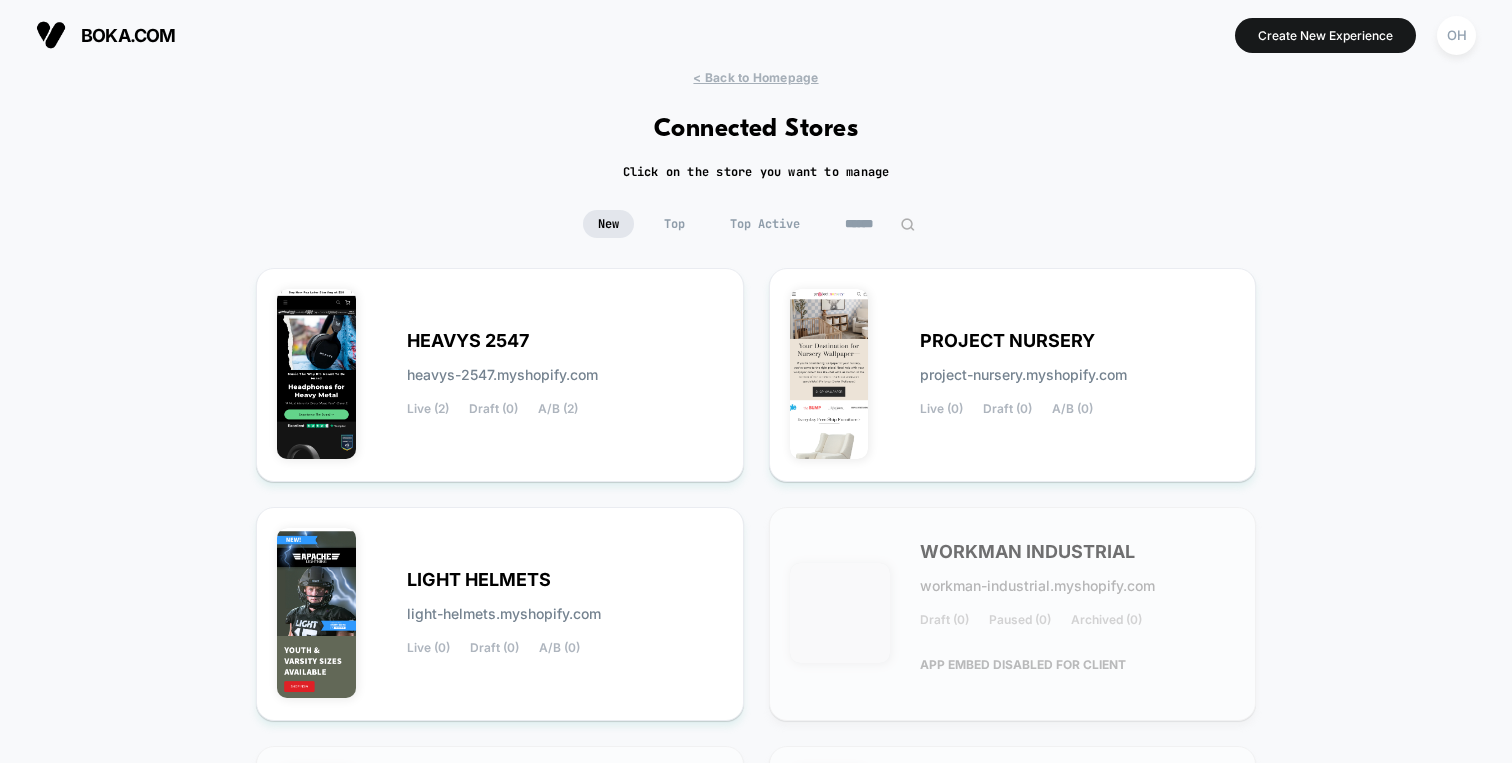click at bounding box center (880, 224) 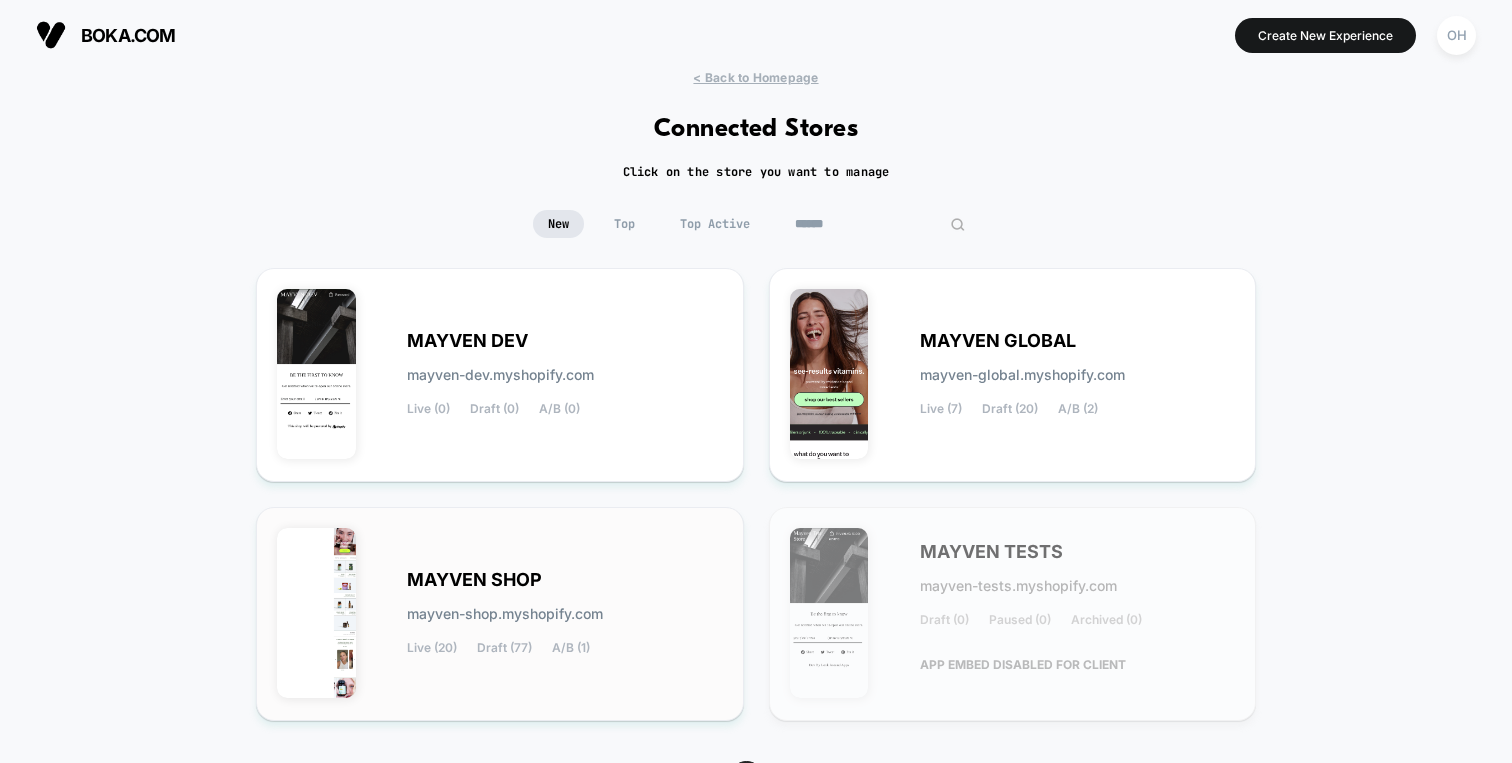type on "******" 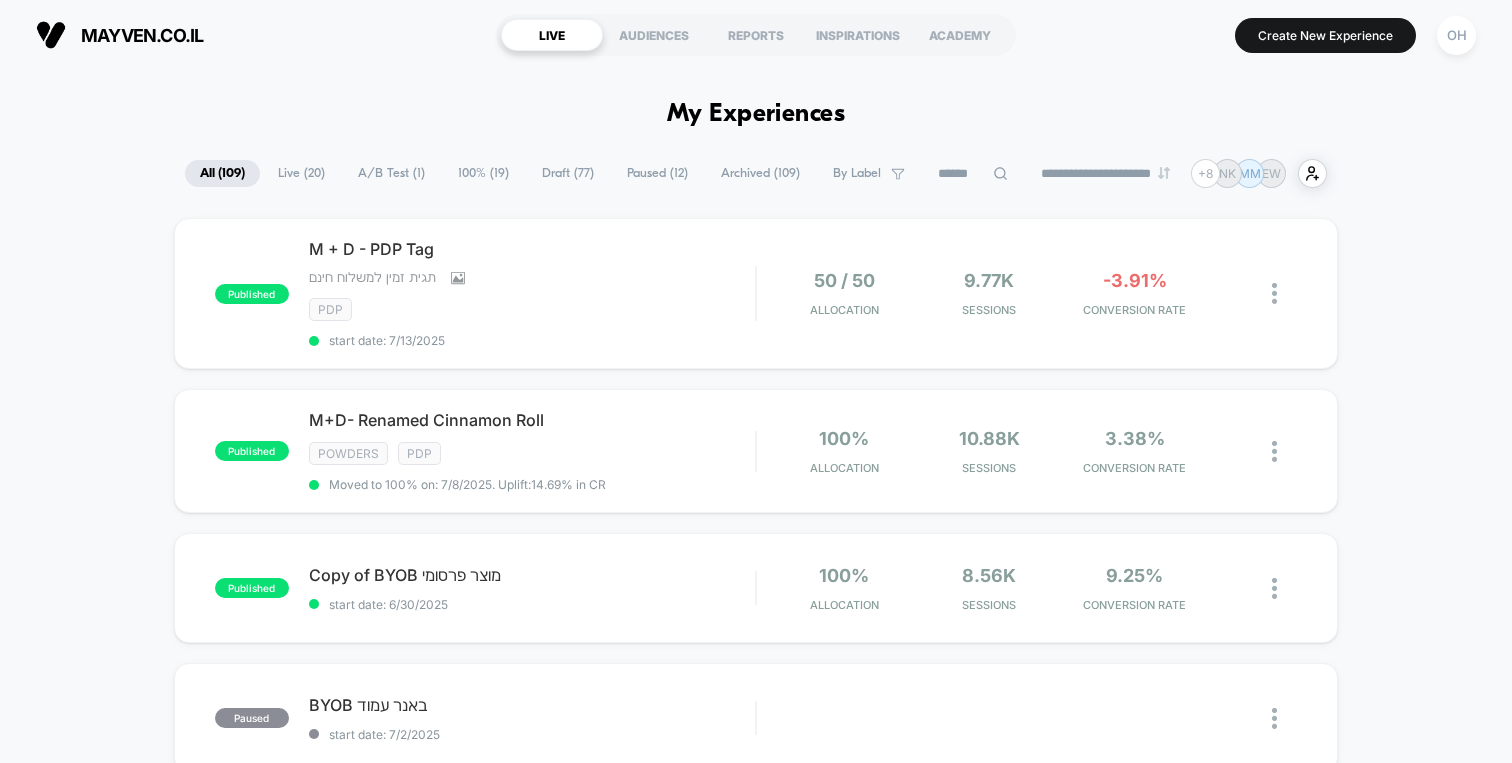 click on "**********" at bounding box center (756, 1914) 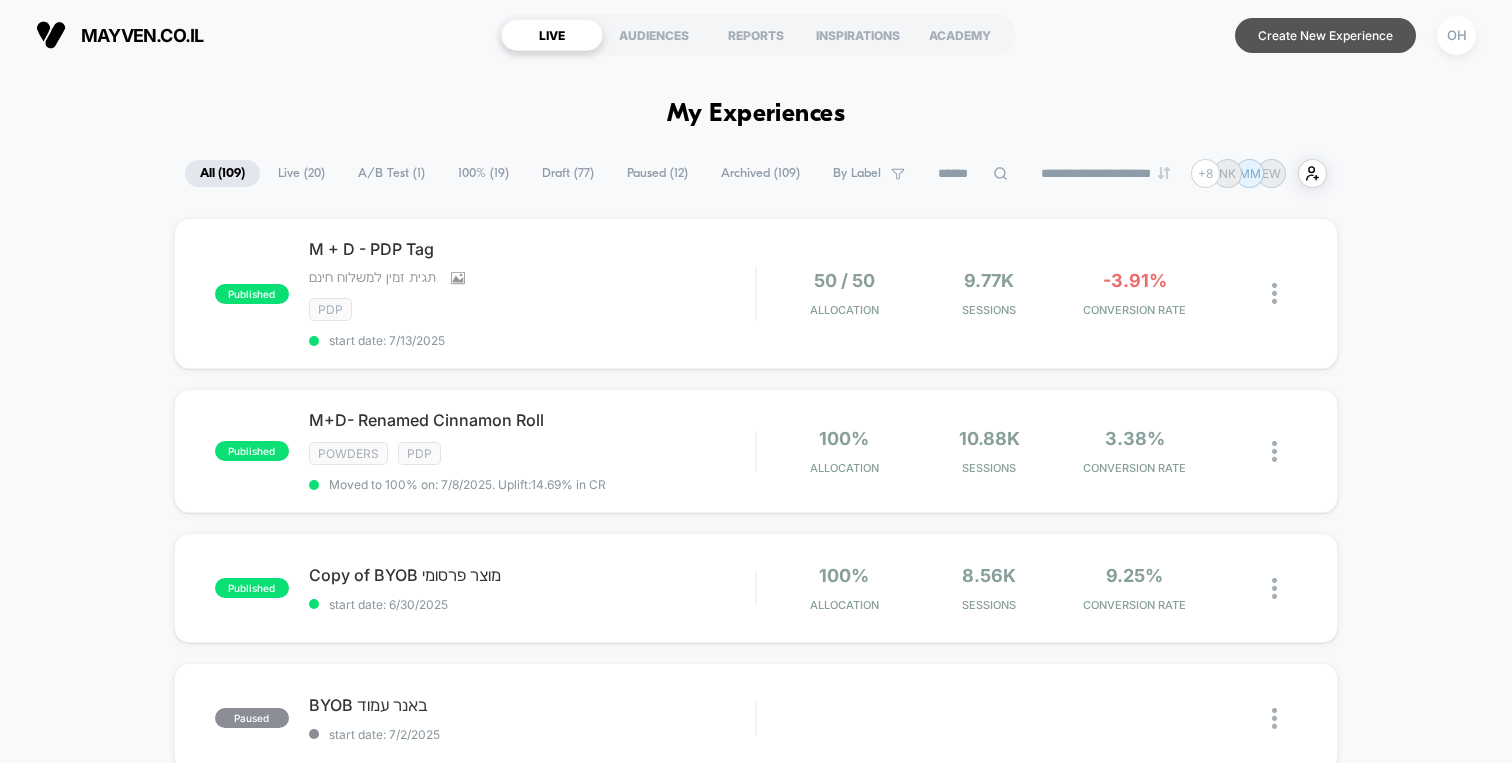 click on "Create New Experience" at bounding box center [1325, 35] 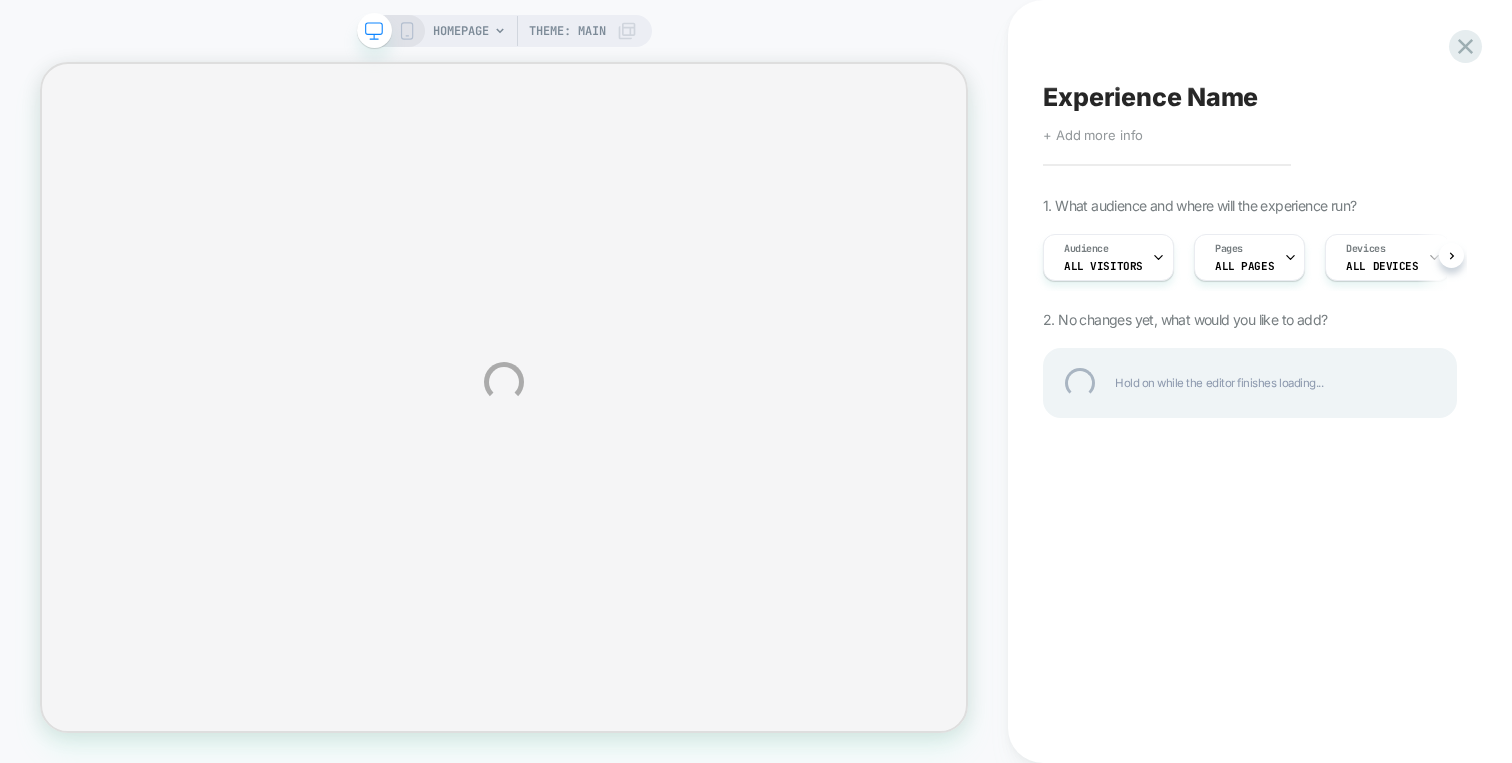 click on "HOMEPAGE Theme: MAIN Experience Name Click to edit experience details + Add more info 1. What audience and where will the experience run? Audience All Visitors Pages ALL PAGES Devices ALL DEVICES Trigger Page Load 2. No changes yet, what would you like to add? Hold on while the editor finishes loading..." at bounding box center [756, 381] 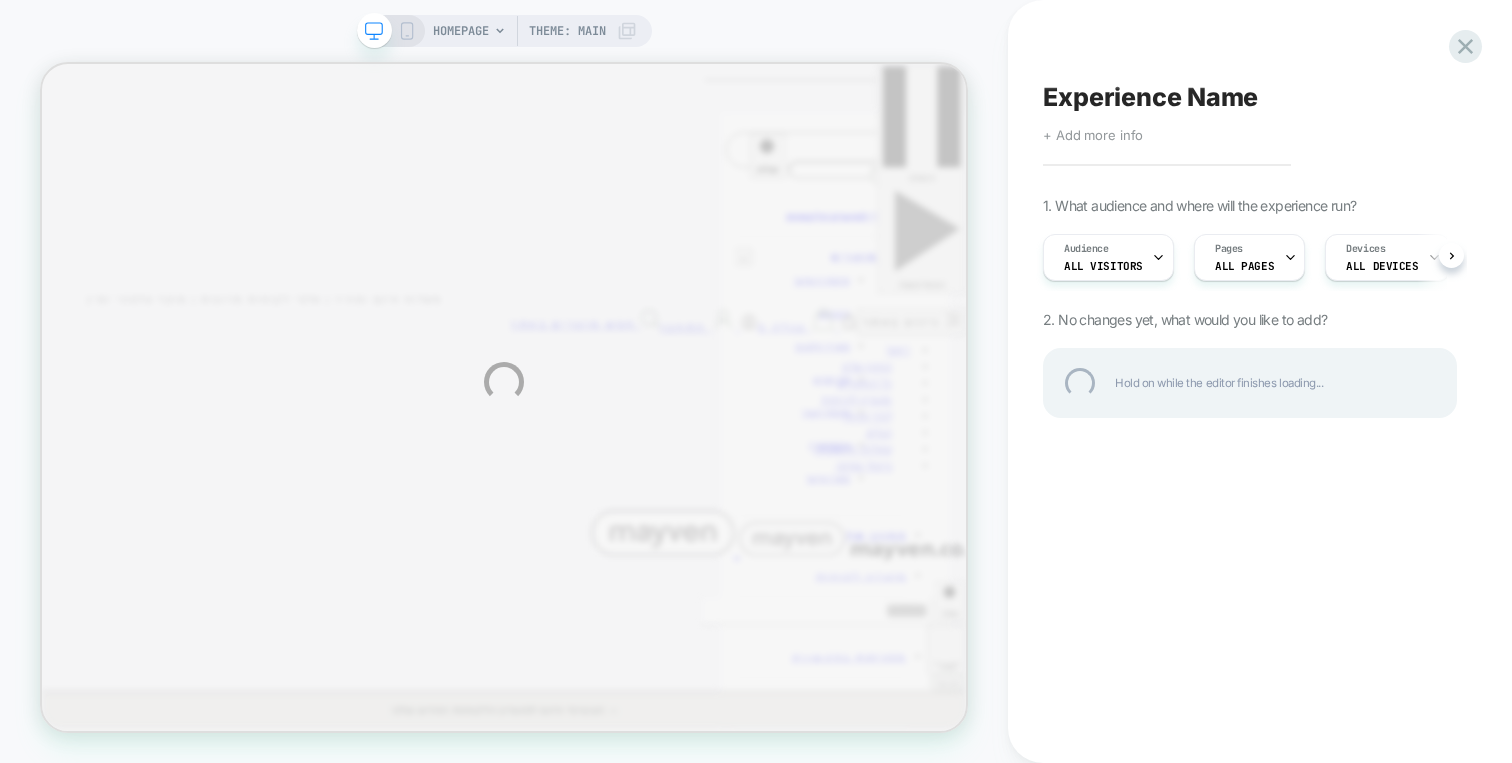 scroll, scrollTop: 0, scrollLeft: 0, axis: both 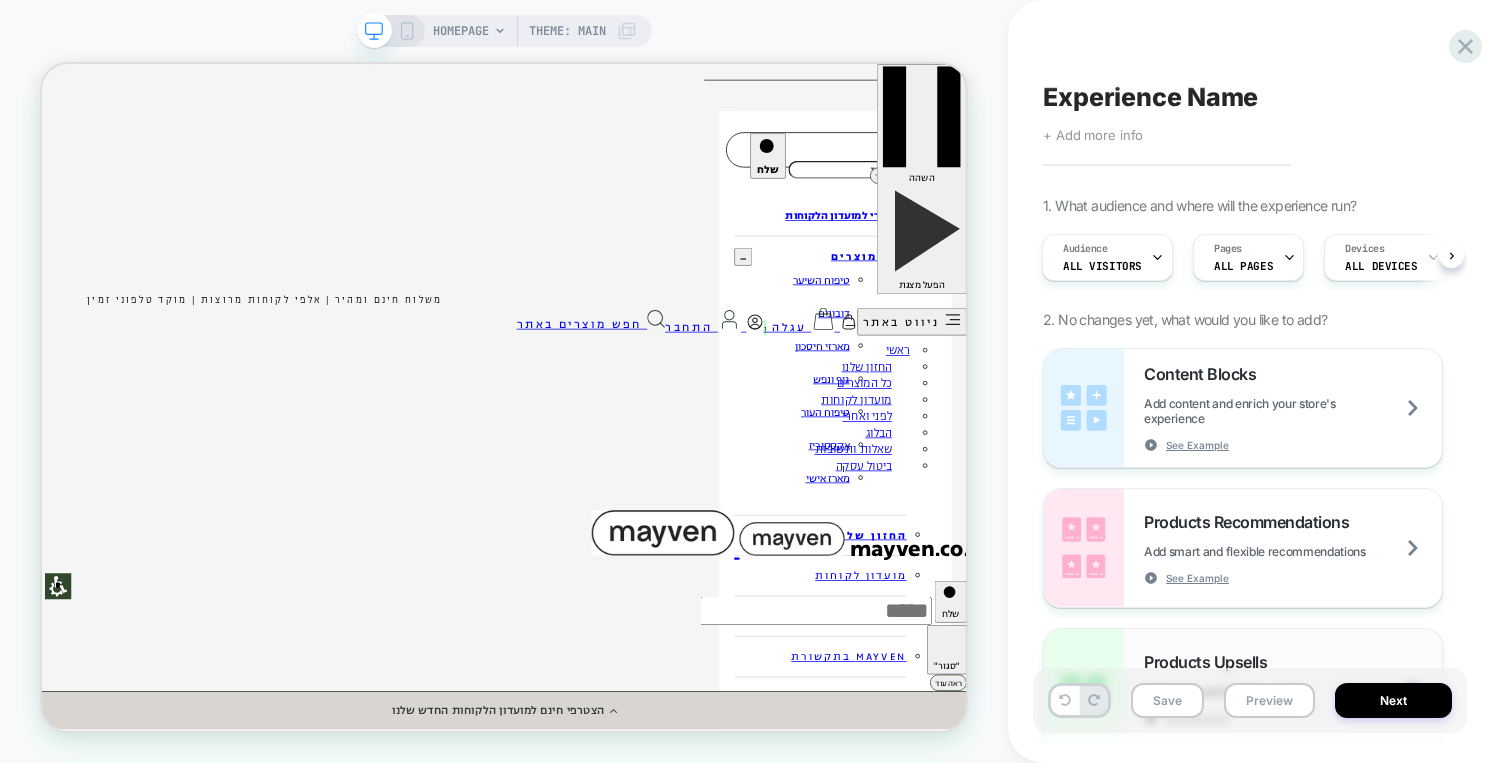 click on "Products Upsells Add smart and flexible upsells See Example" at bounding box center (1243, 688) 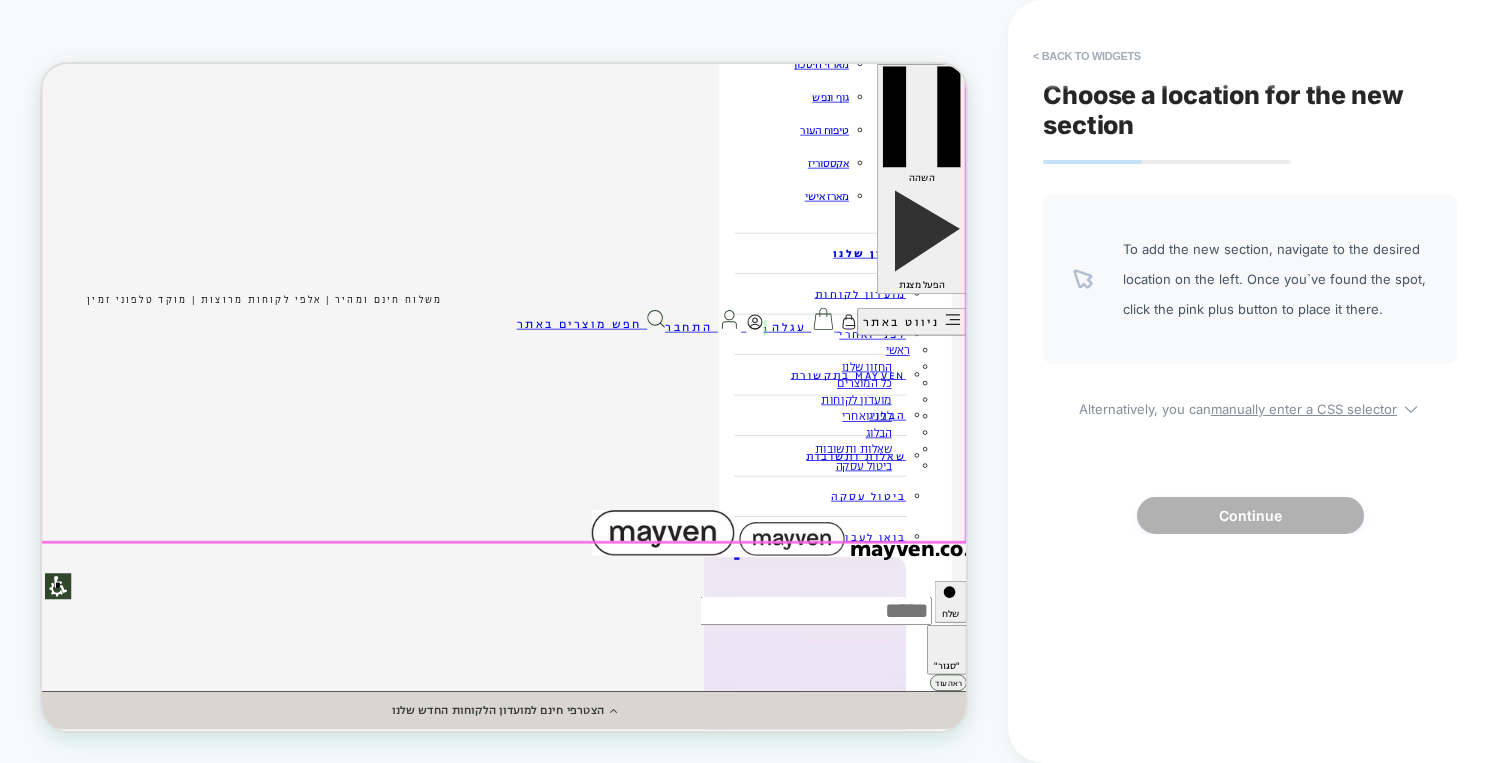 scroll, scrollTop: 374, scrollLeft: 0, axis: vertical 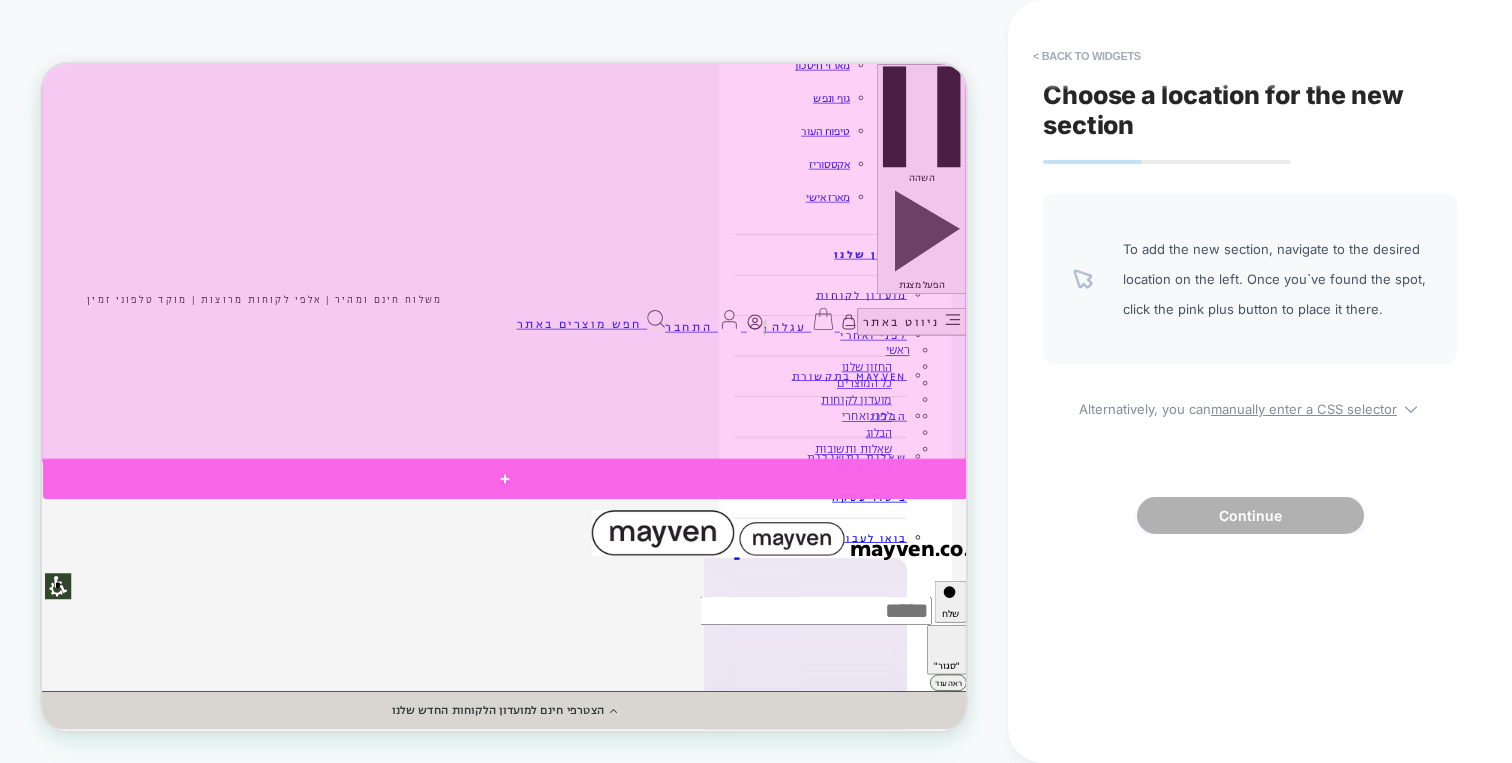 click at bounding box center (659, 617) 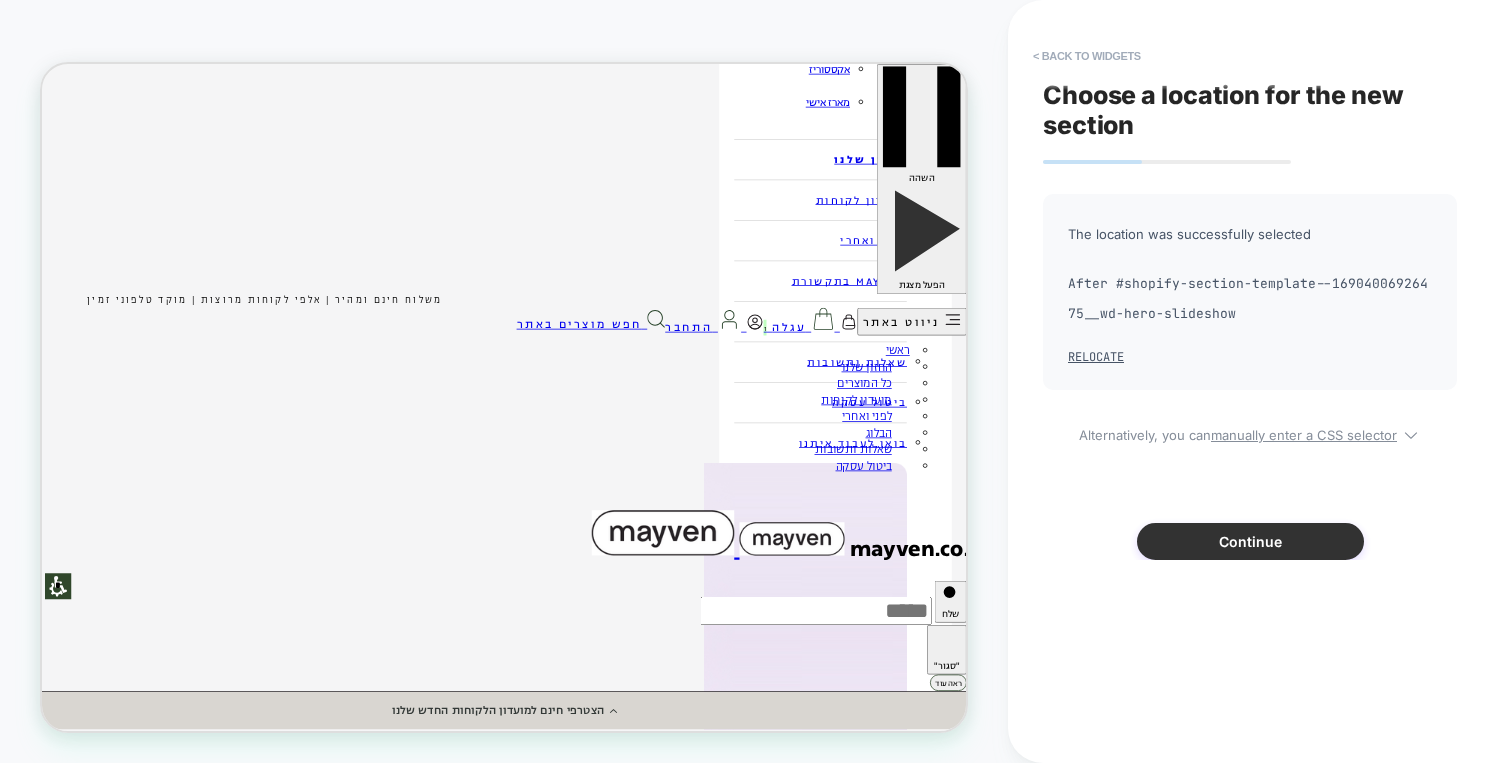click on "Continue" at bounding box center (1250, 541) 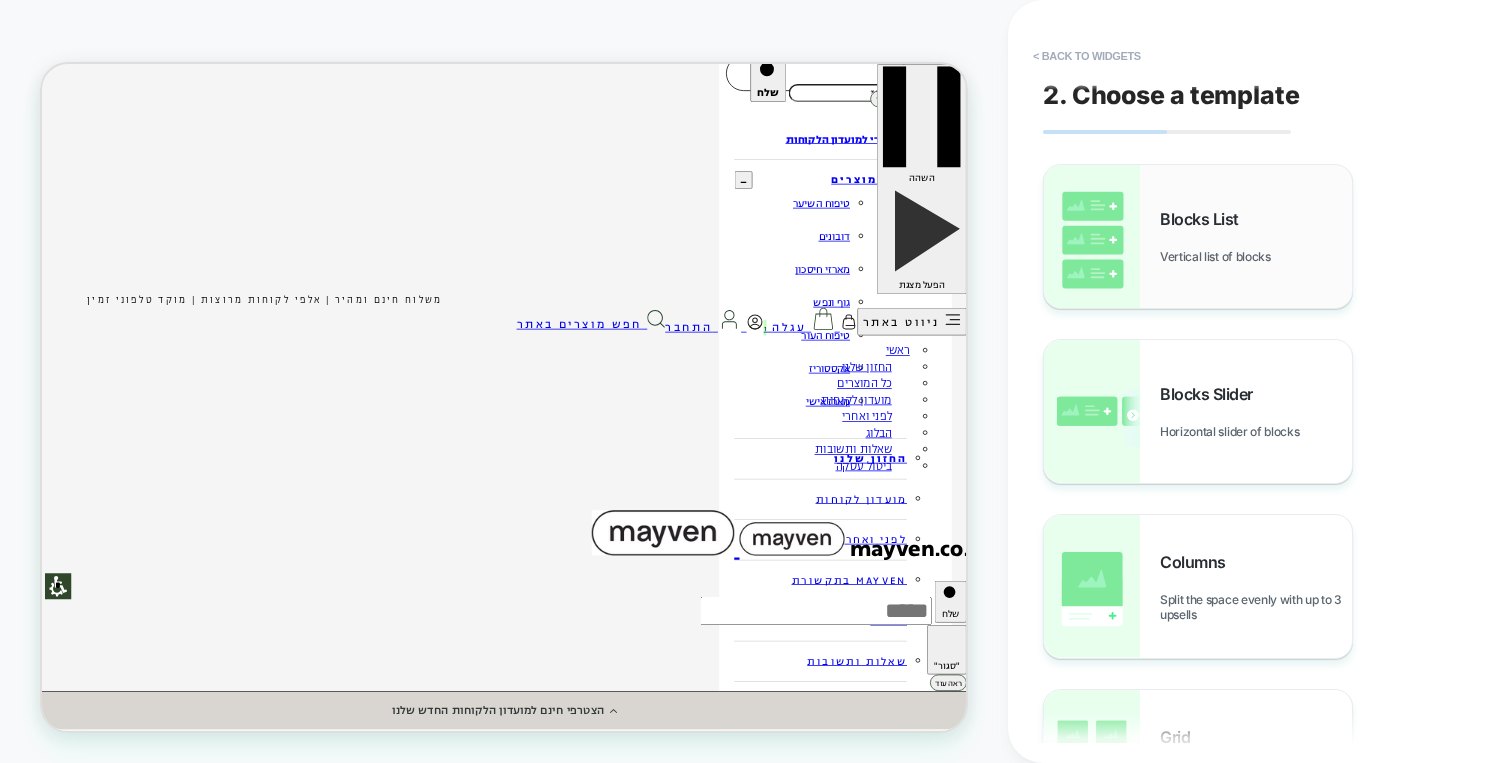 click at bounding box center (1092, 236) 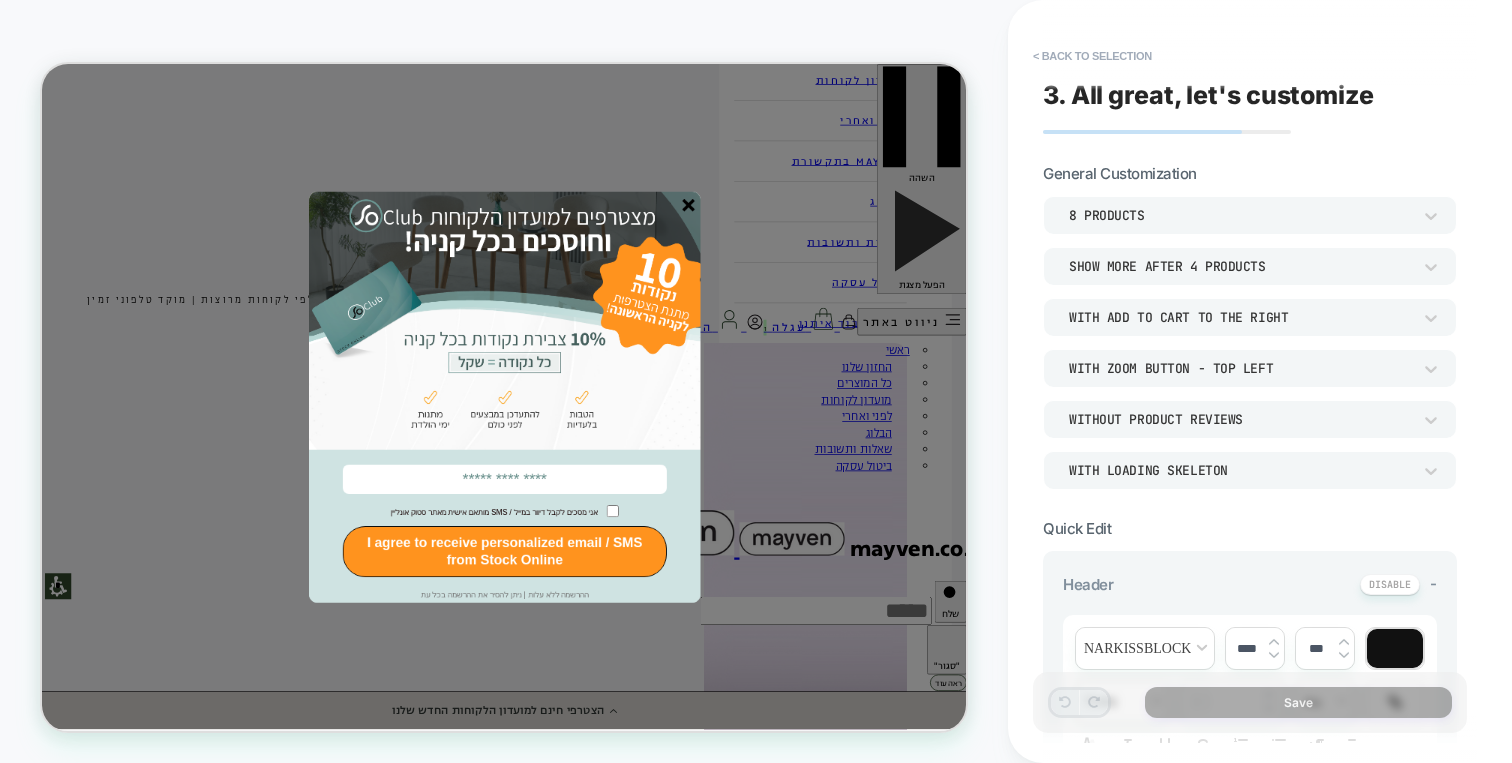 scroll, scrollTop: 659, scrollLeft: 0, axis: vertical 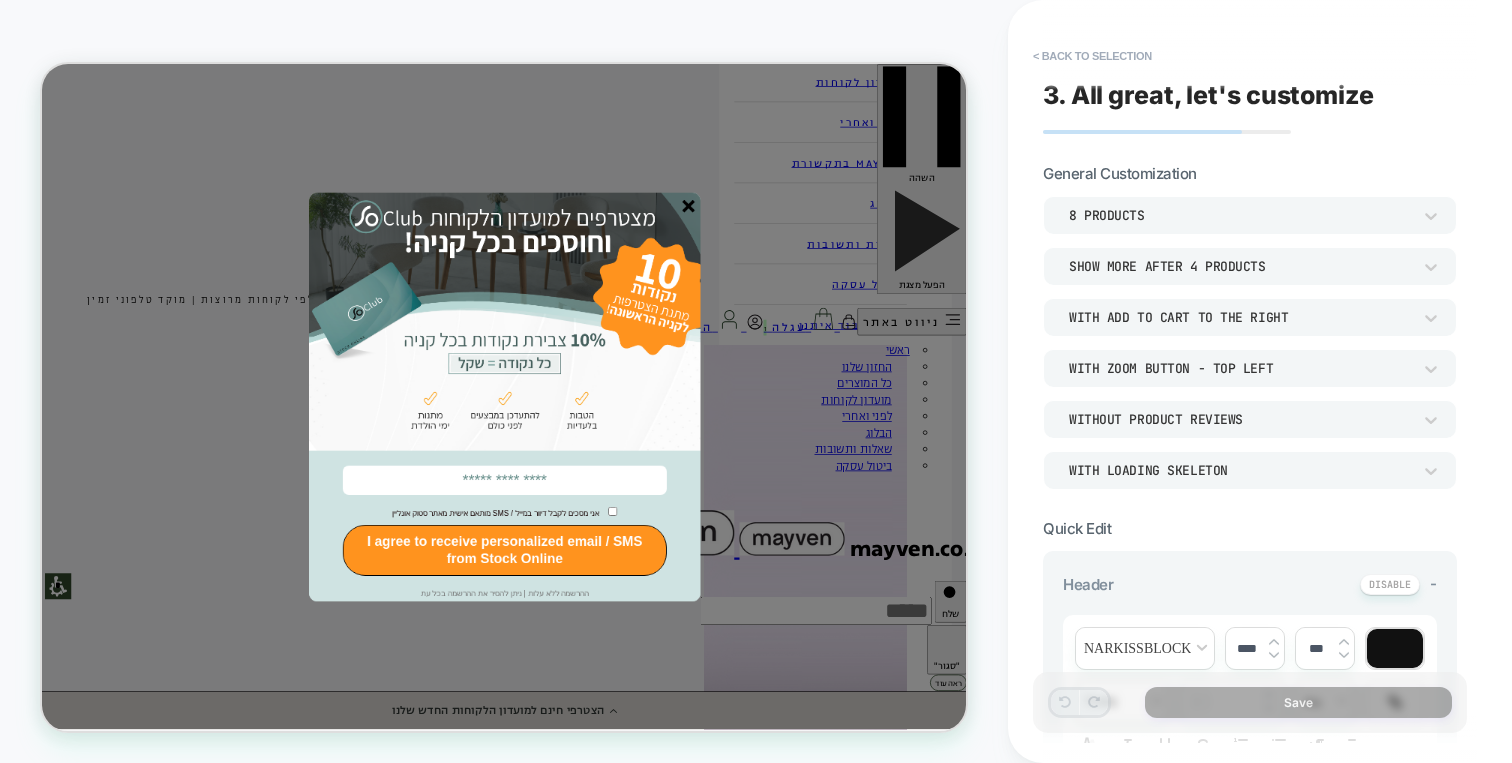 click 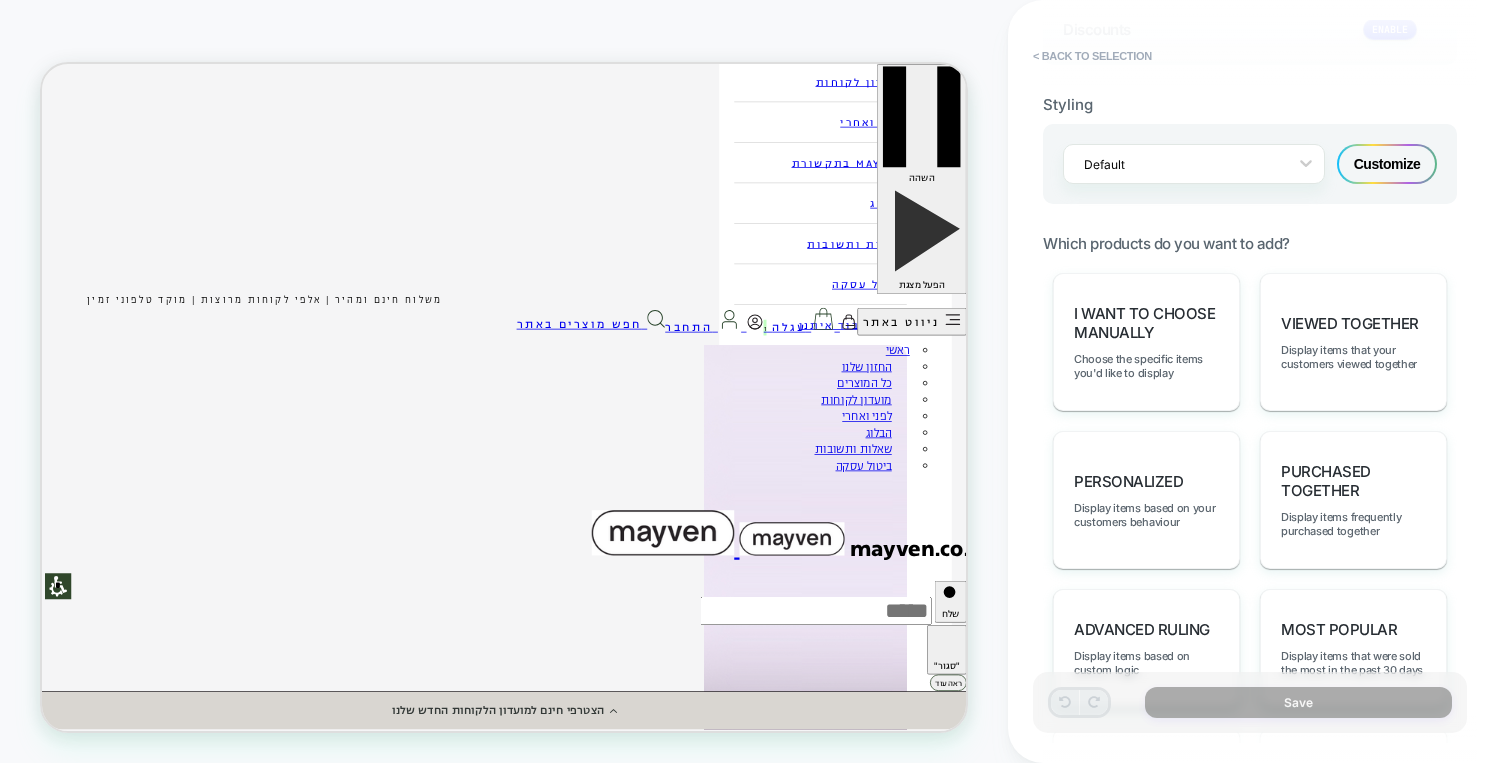 scroll, scrollTop: 884, scrollLeft: 0, axis: vertical 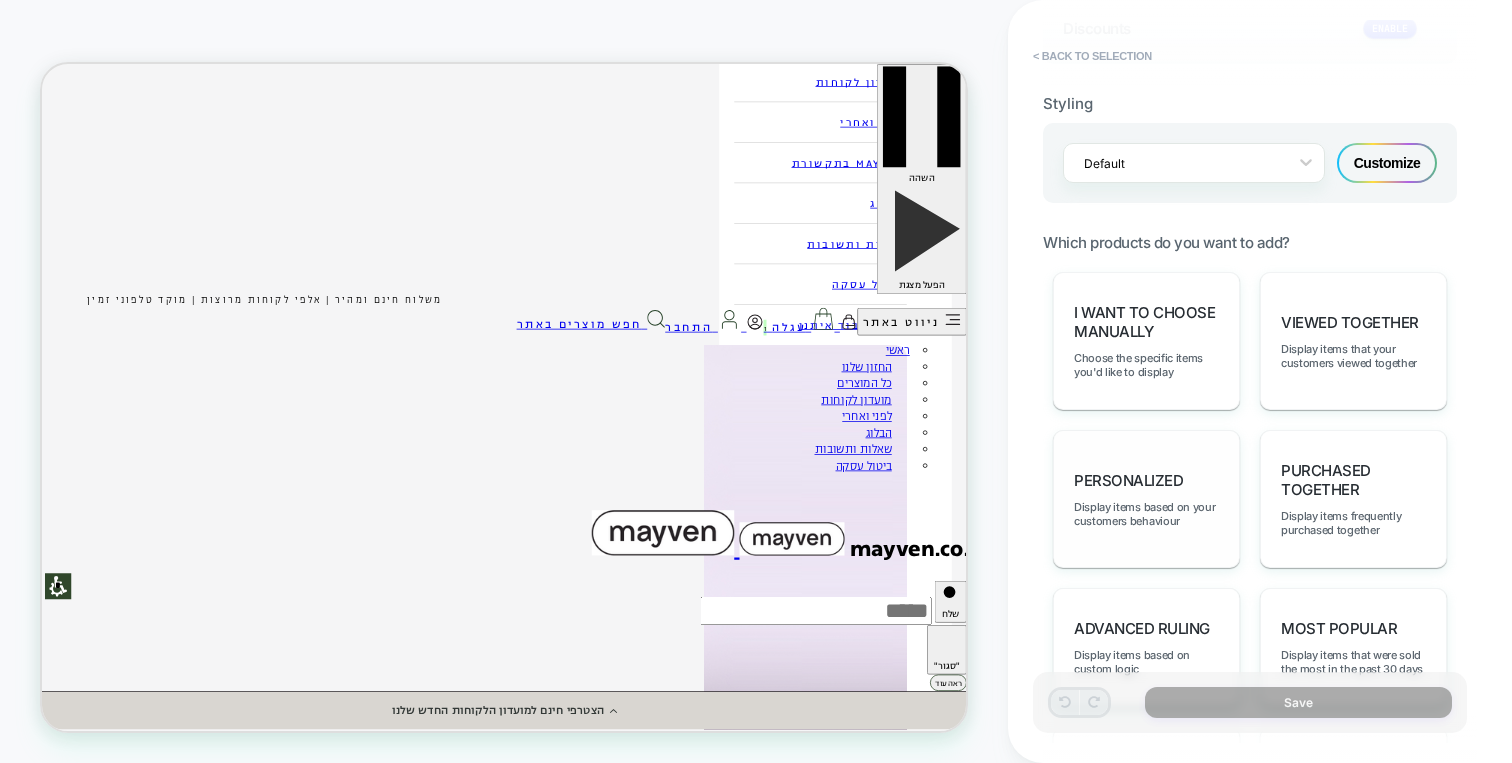 click on "personalized Display items based on your customers behaviour" at bounding box center [1146, 499] 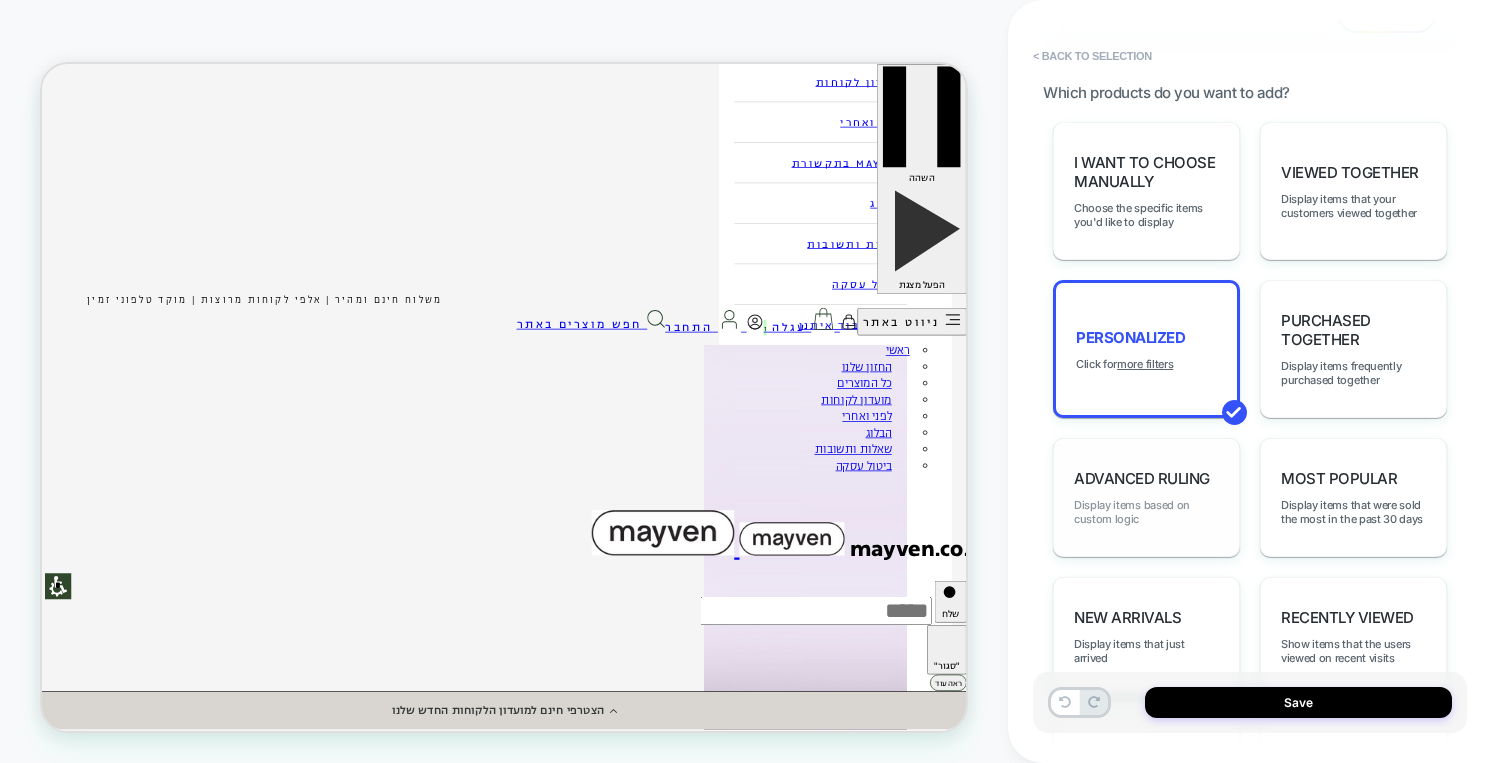 scroll, scrollTop: 1076, scrollLeft: 0, axis: vertical 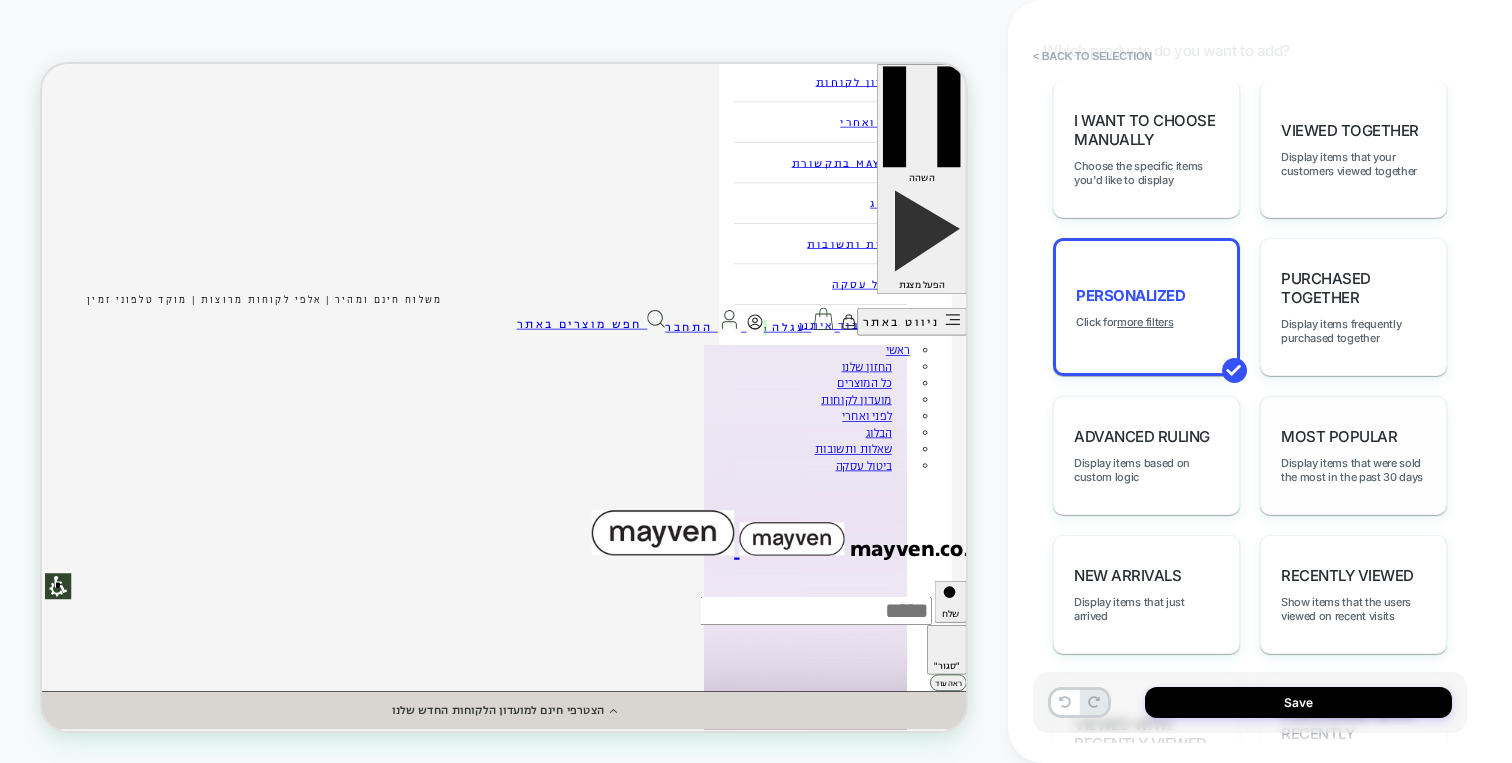 click on "Most Popular Display items that were sold the most in the past 30 days" at bounding box center (1353, 455) 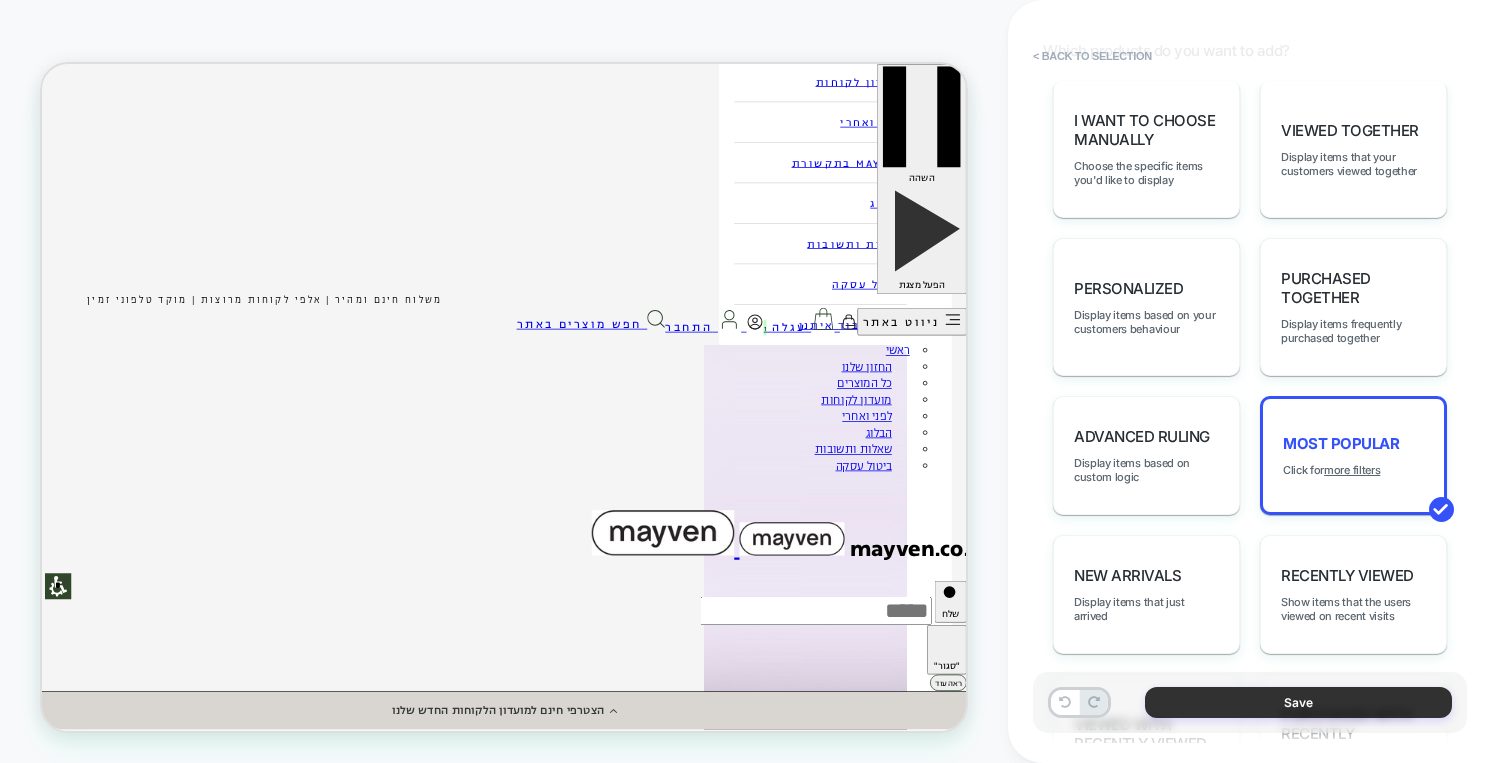 click on "Save" at bounding box center [1298, 702] 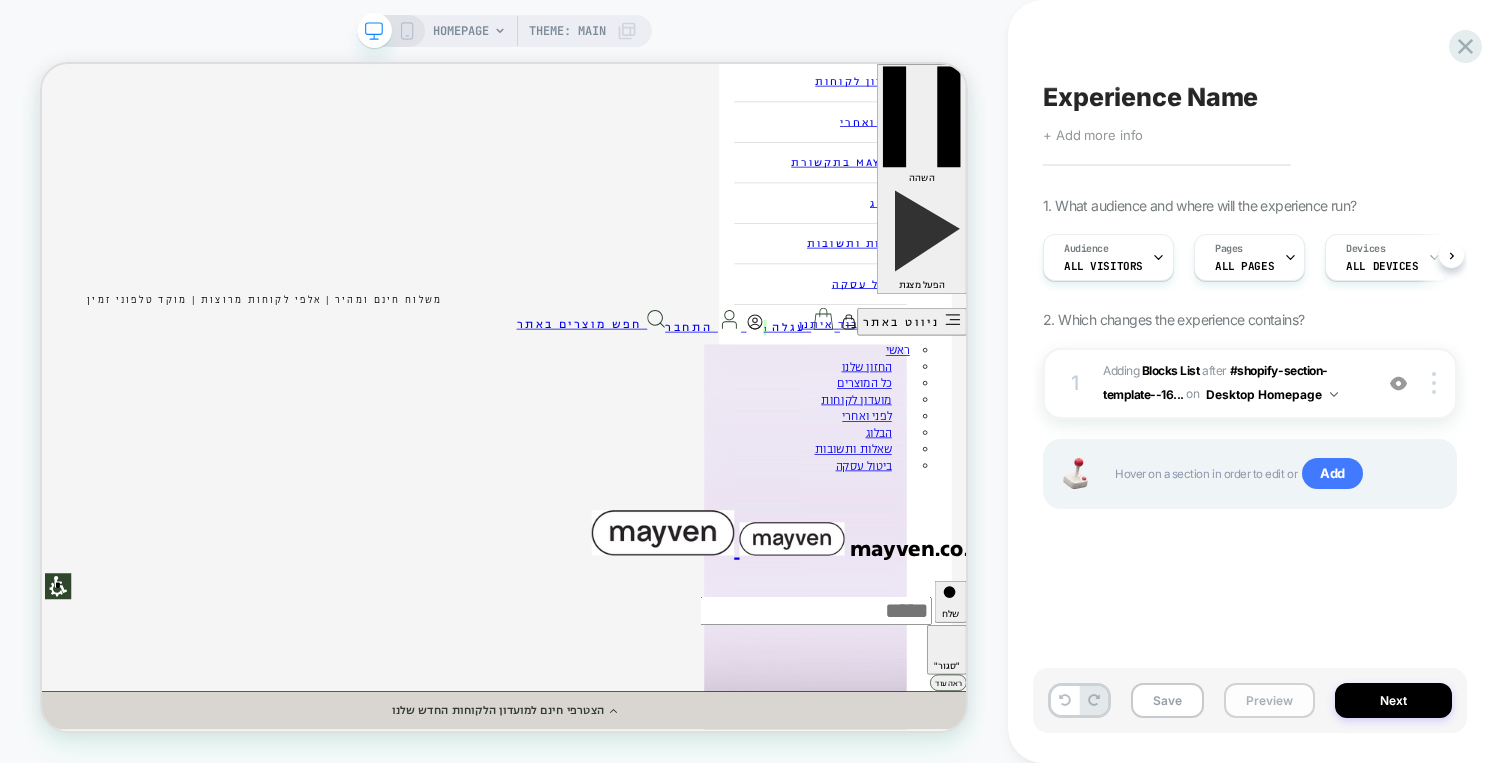 click on "Preview" at bounding box center (1269, 700) 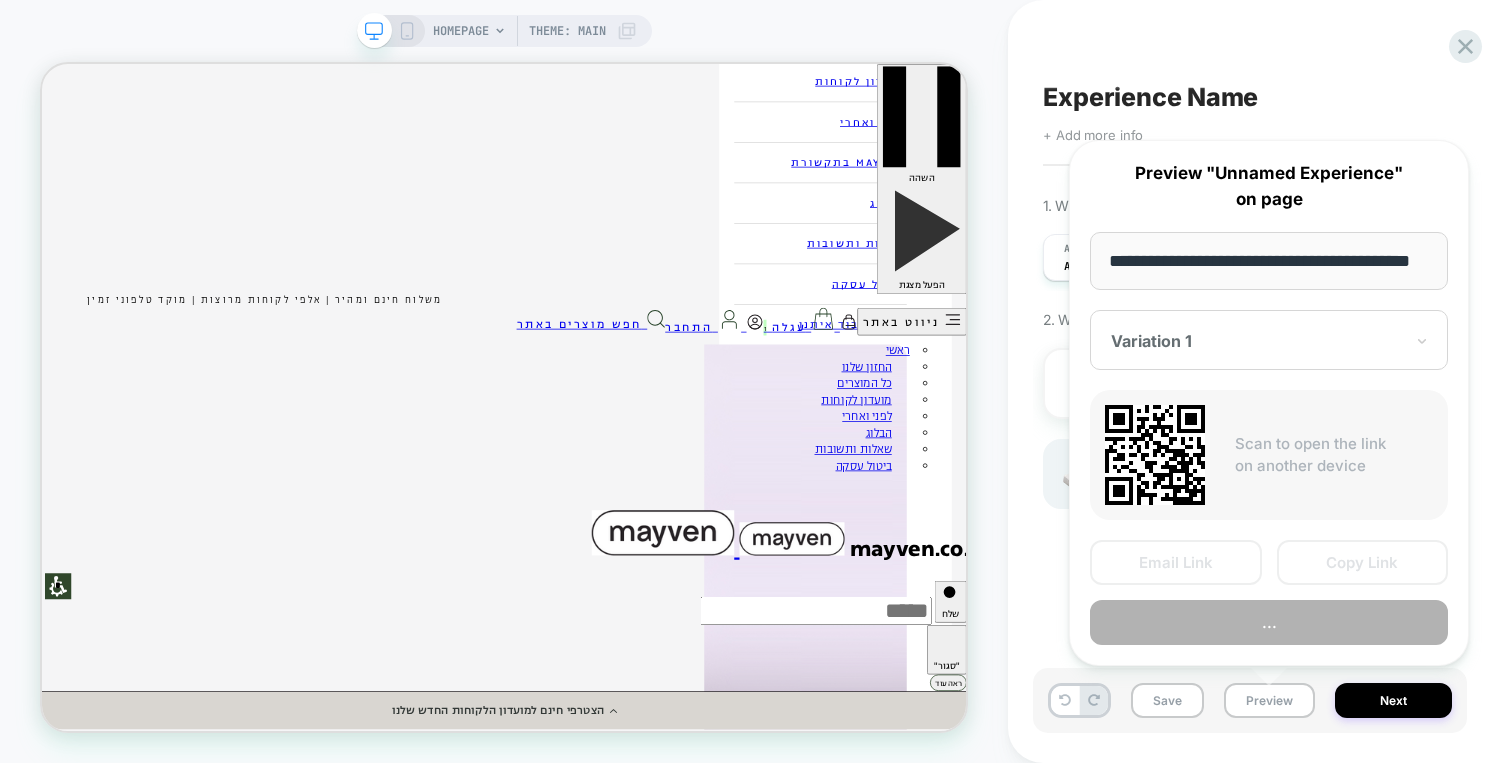 scroll, scrollTop: 0, scrollLeft: 47, axis: horizontal 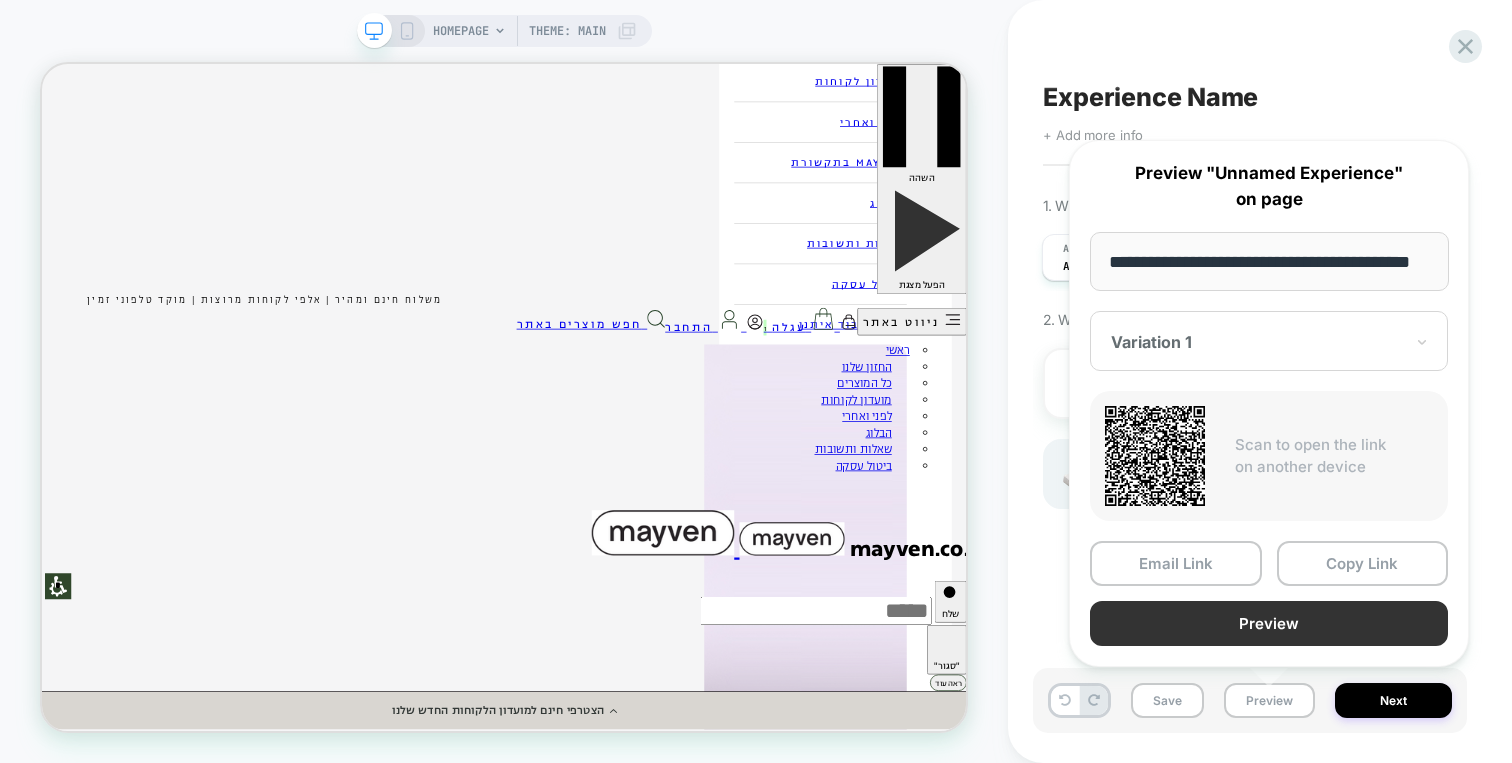 click on "Preview" at bounding box center [1269, 623] 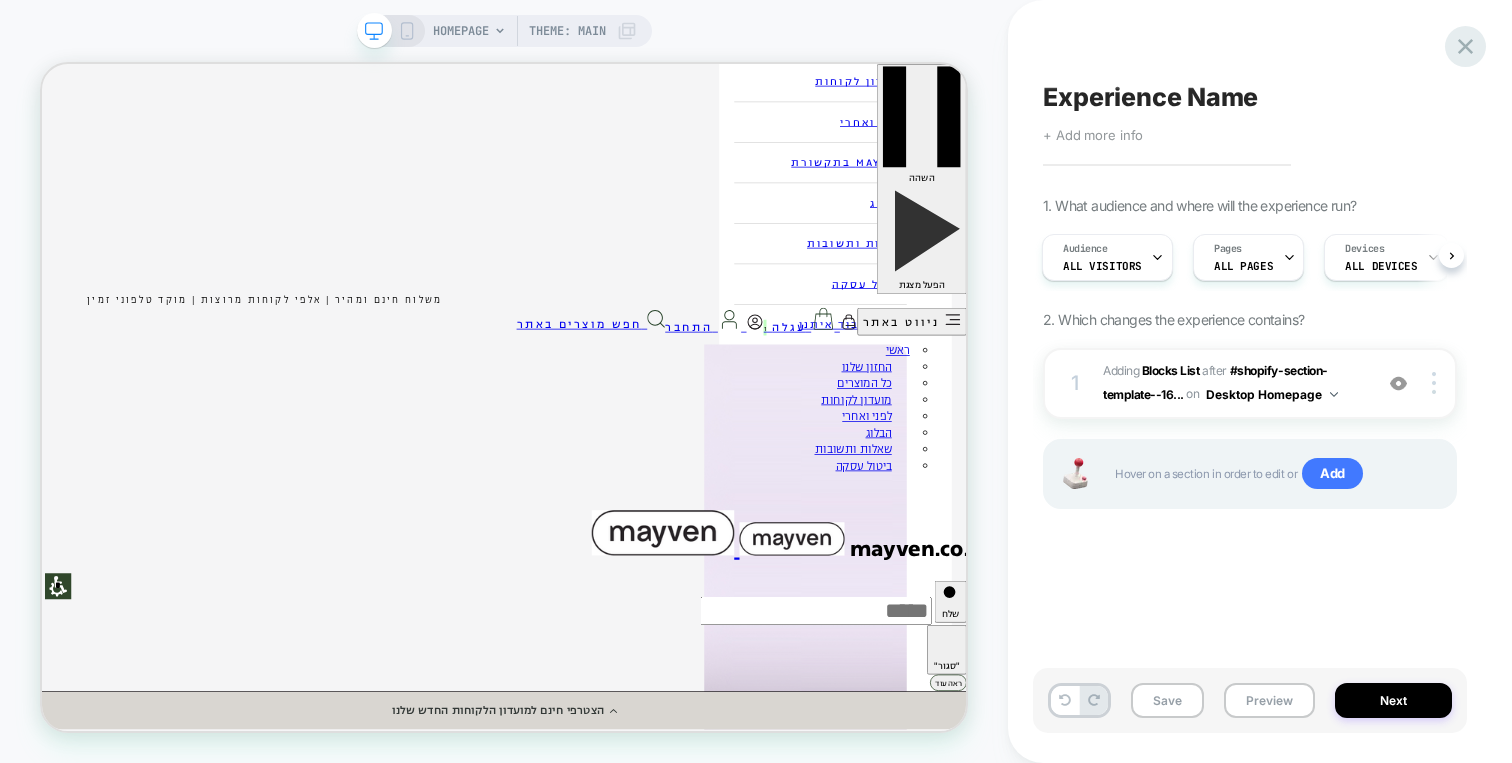 click 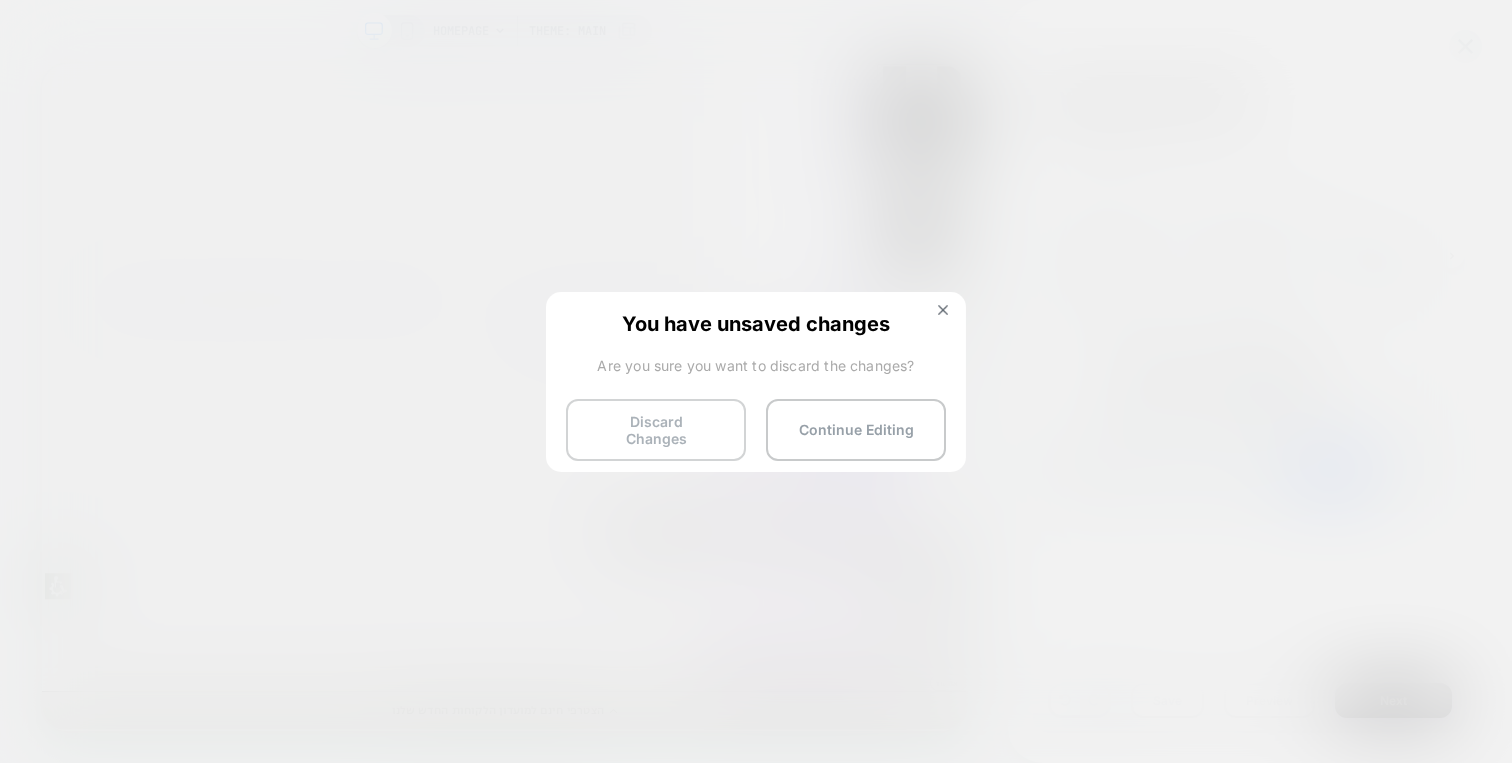 click on "Discard Changes" at bounding box center [656, 430] 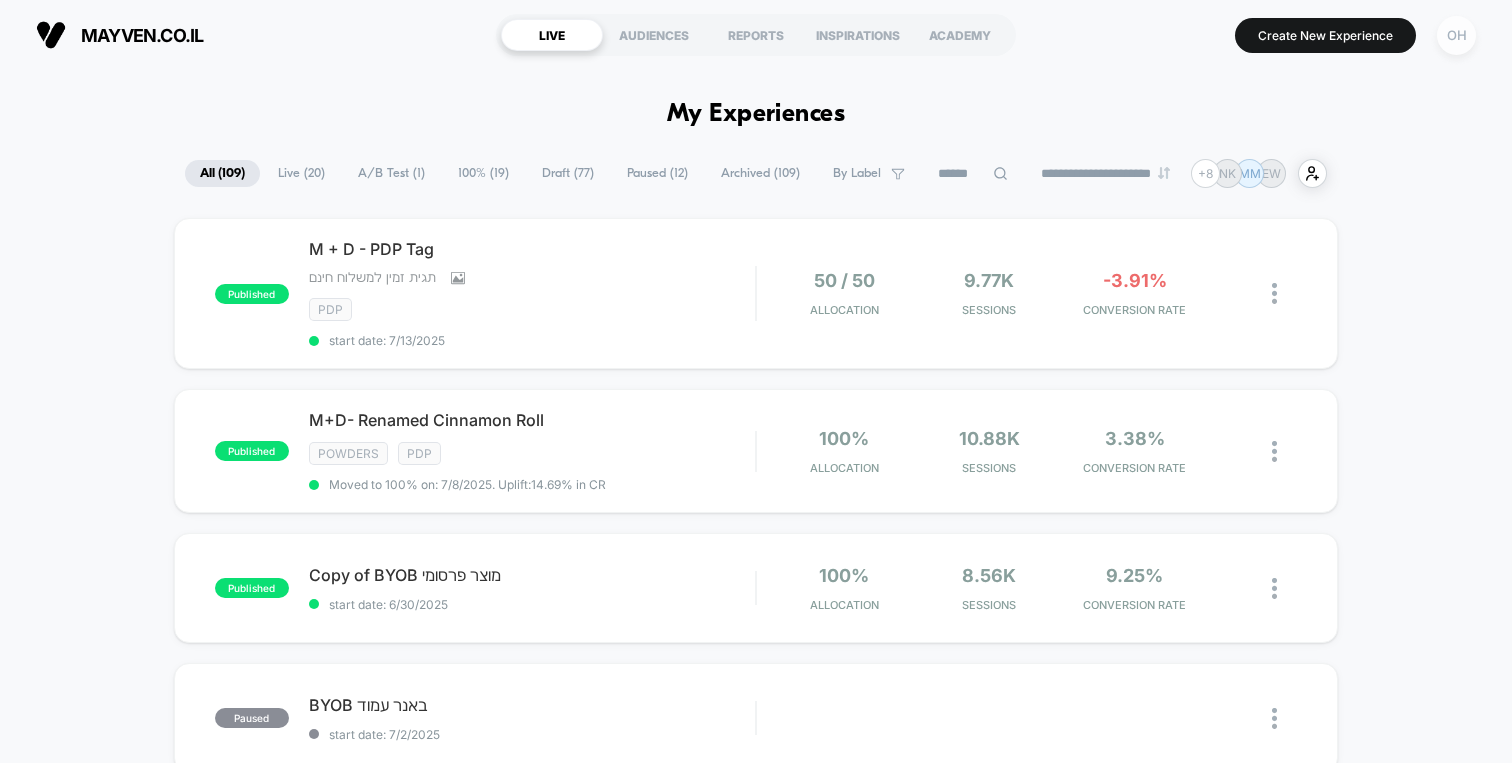 click on "OH" at bounding box center (1456, 35) 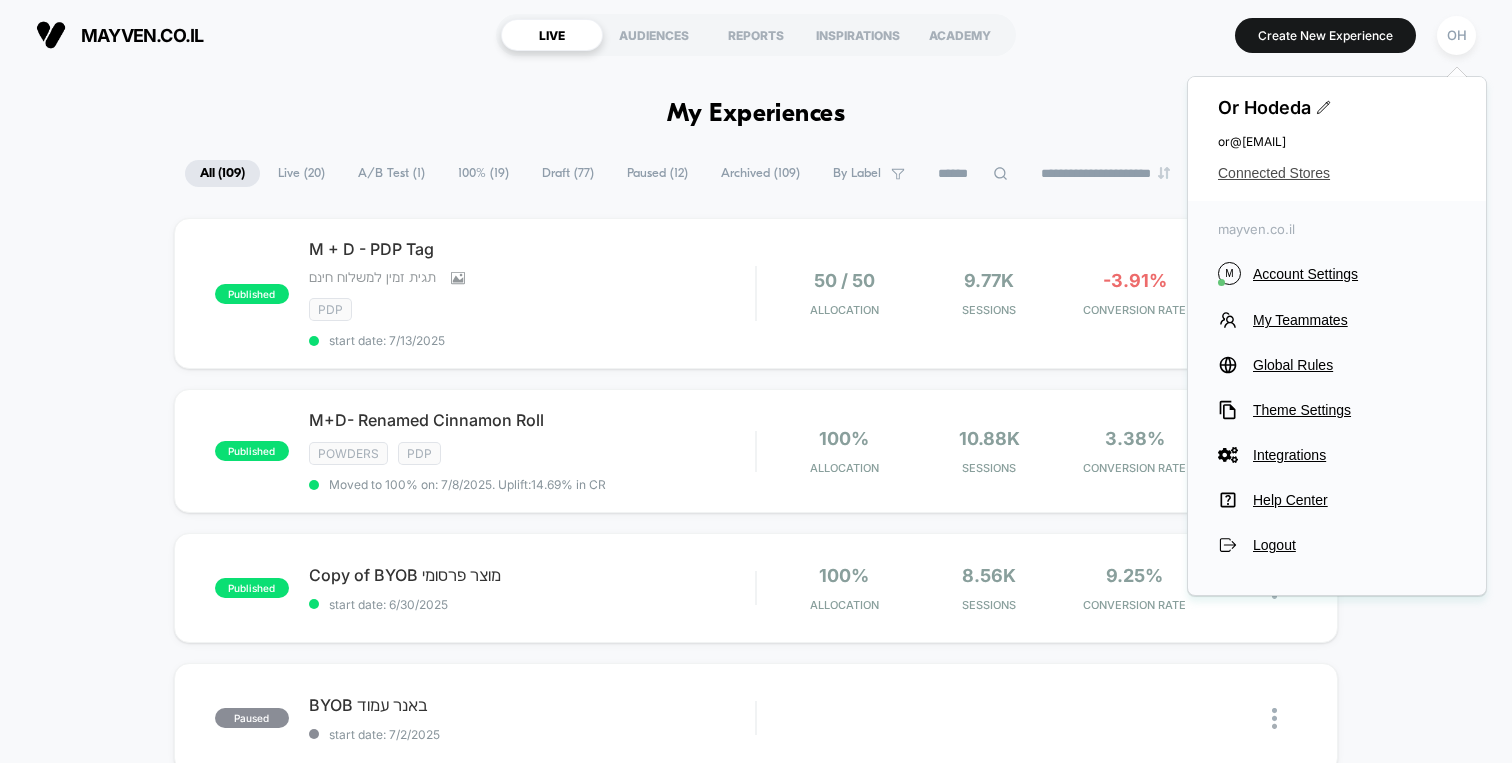 click on "Connected Stores" at bounding box center [1337, 173] 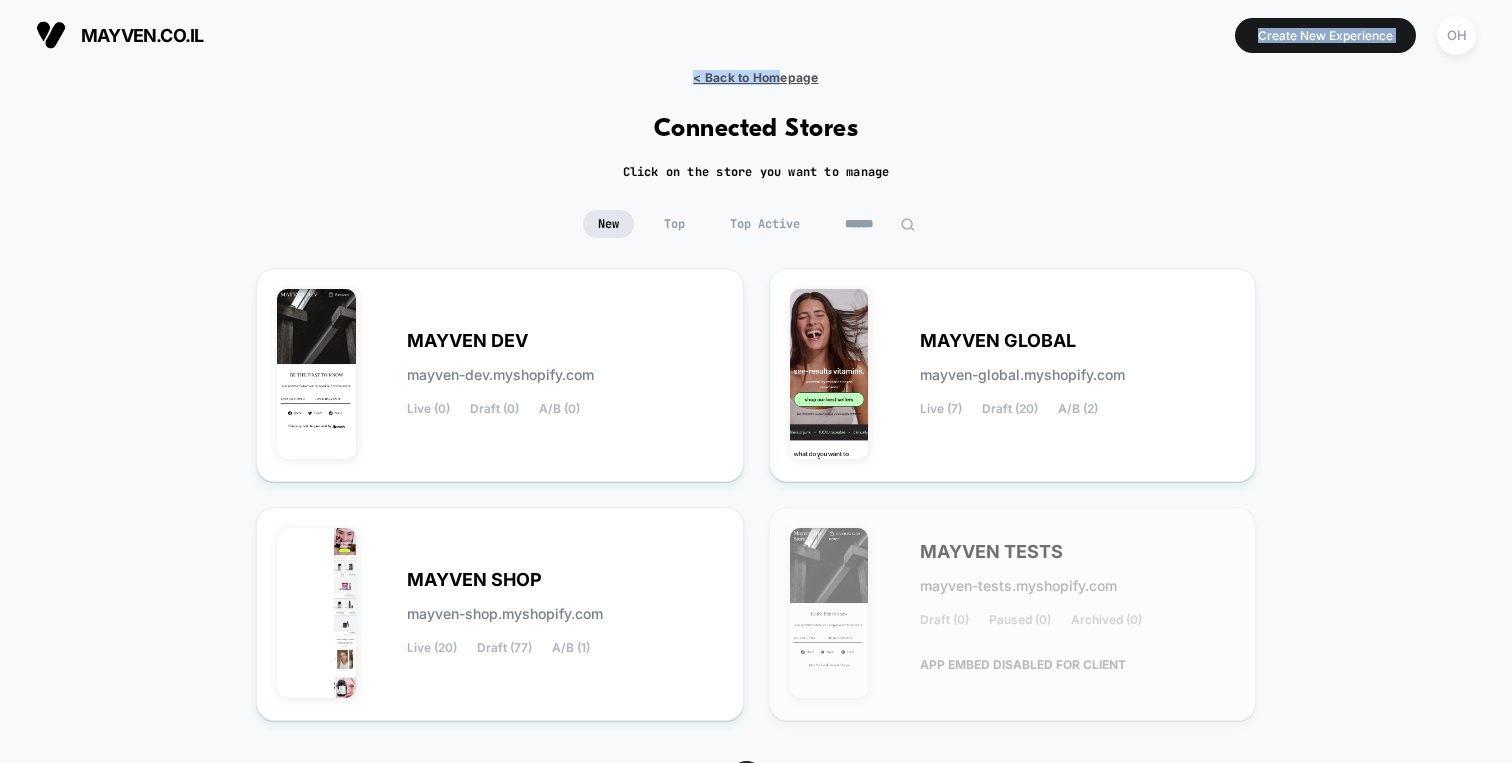 click on "**********" at bounding box center [756, 381] 